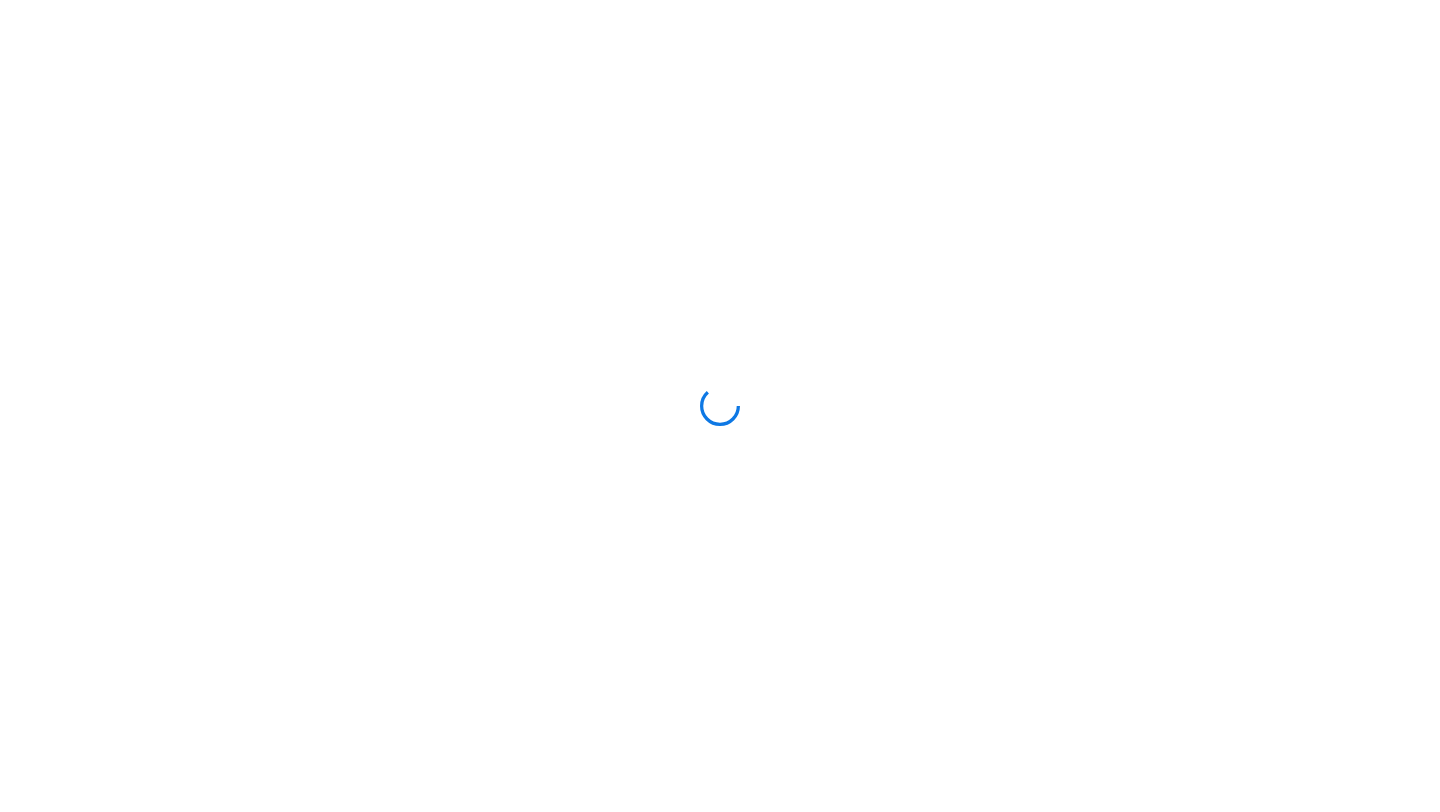 scroll, scrollTop: 0, scrollLeft: 0, axis: both 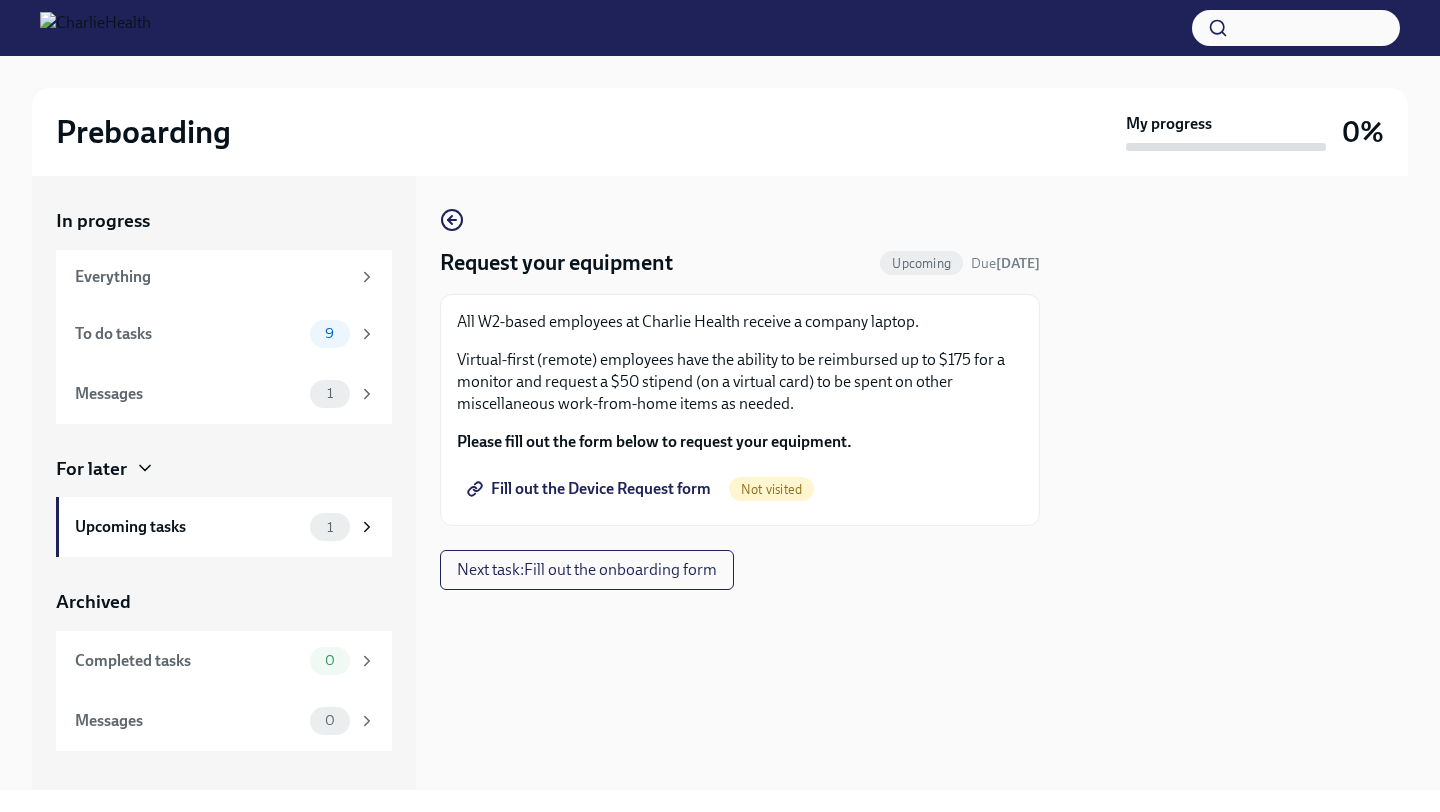 click on "Fill out the Device Request form" at bounding box center [591, 489] 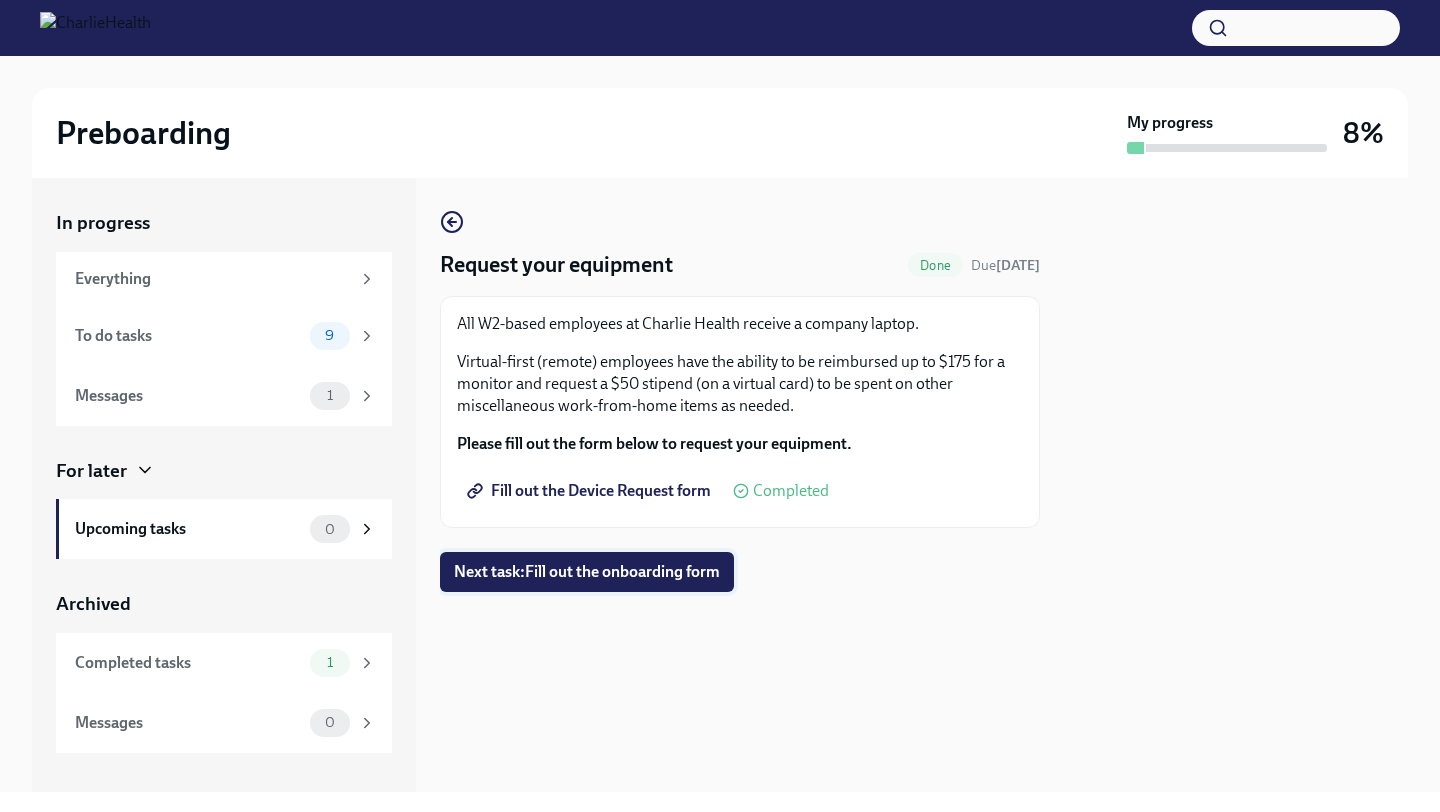 click on "Next task :  Fill out the onboarding form" at bounding box center (587, 572) 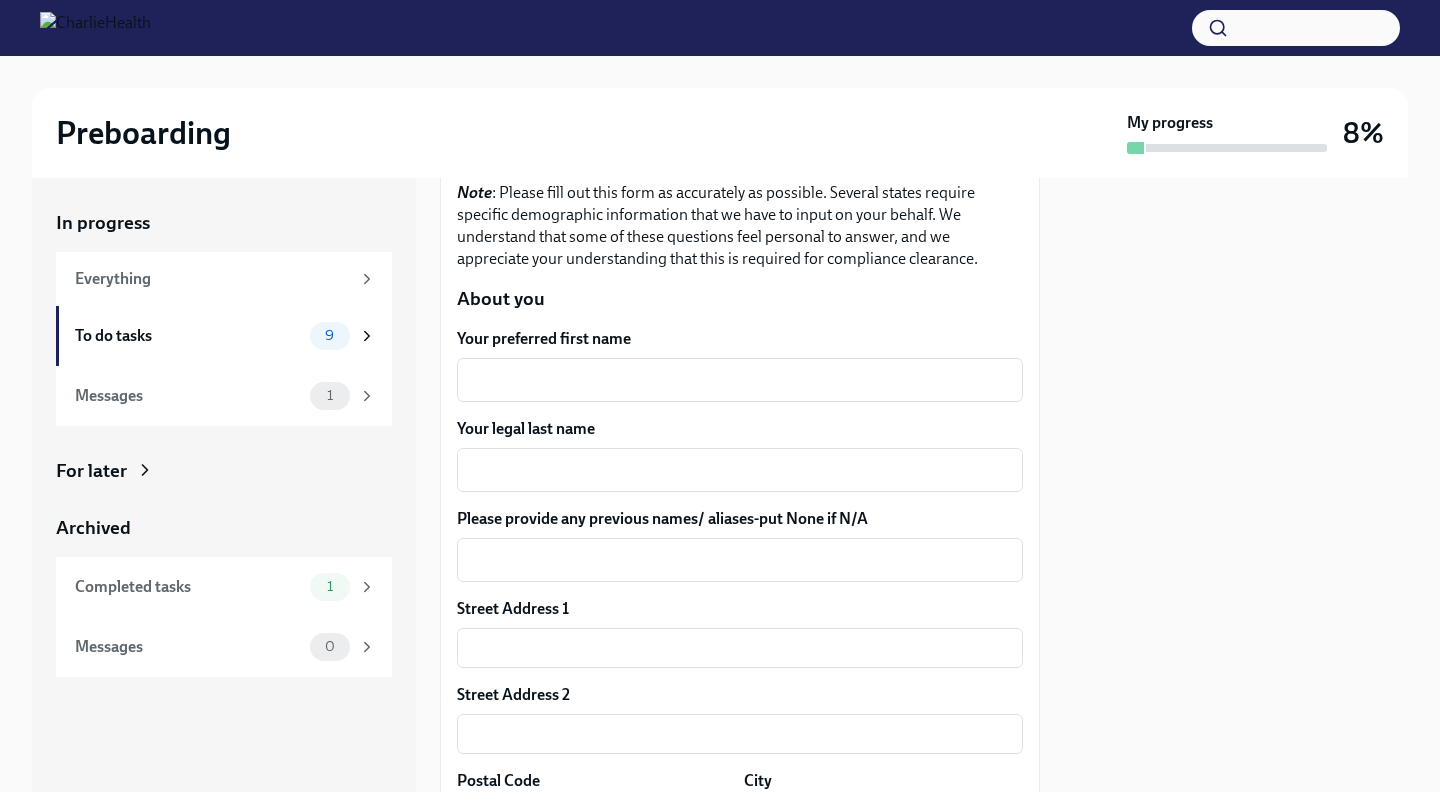 scroll, scrollTop: 221, scrollLeft: 0, axis: vertical 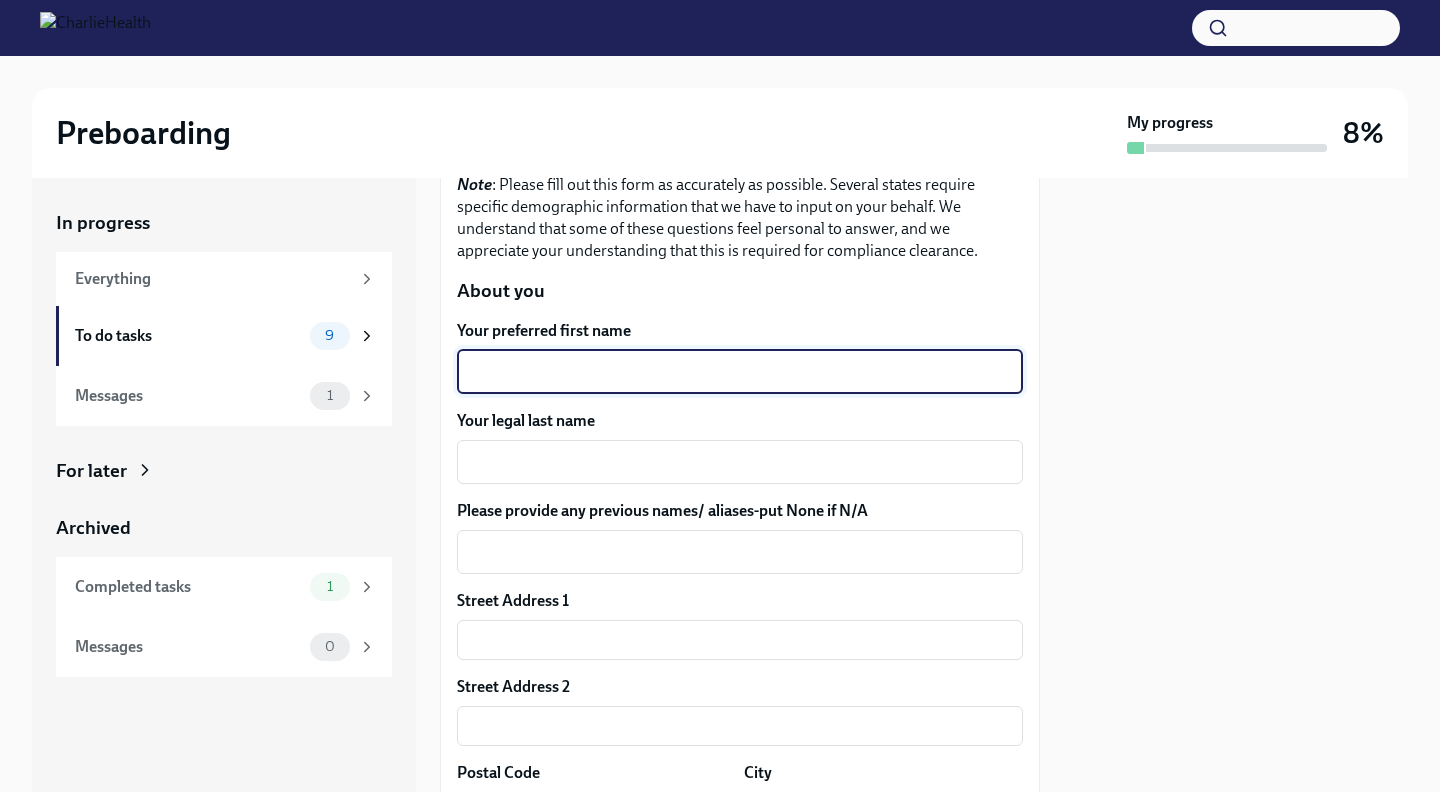 click on "Your preferred first name" at bounding box center [740, 372] 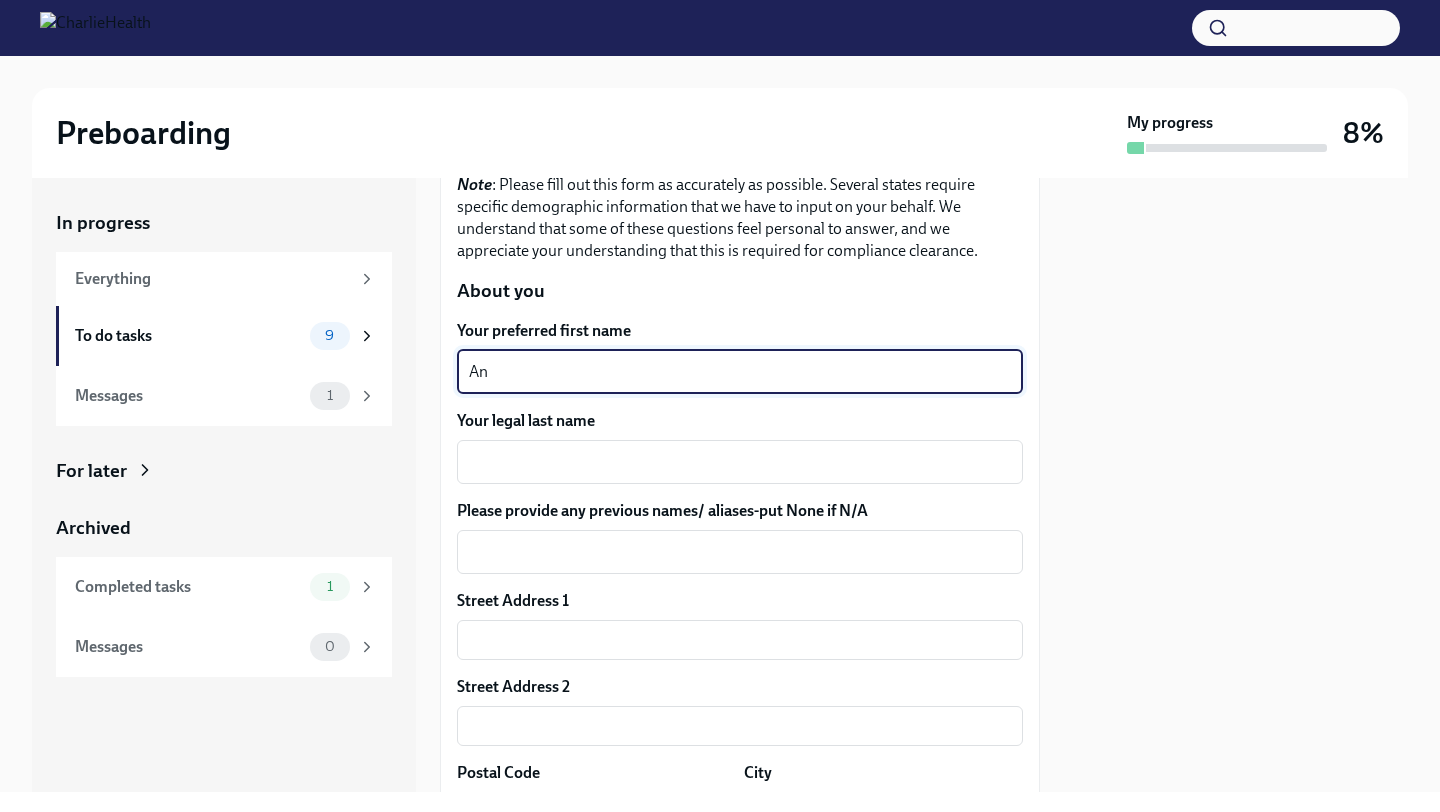 type on "A" 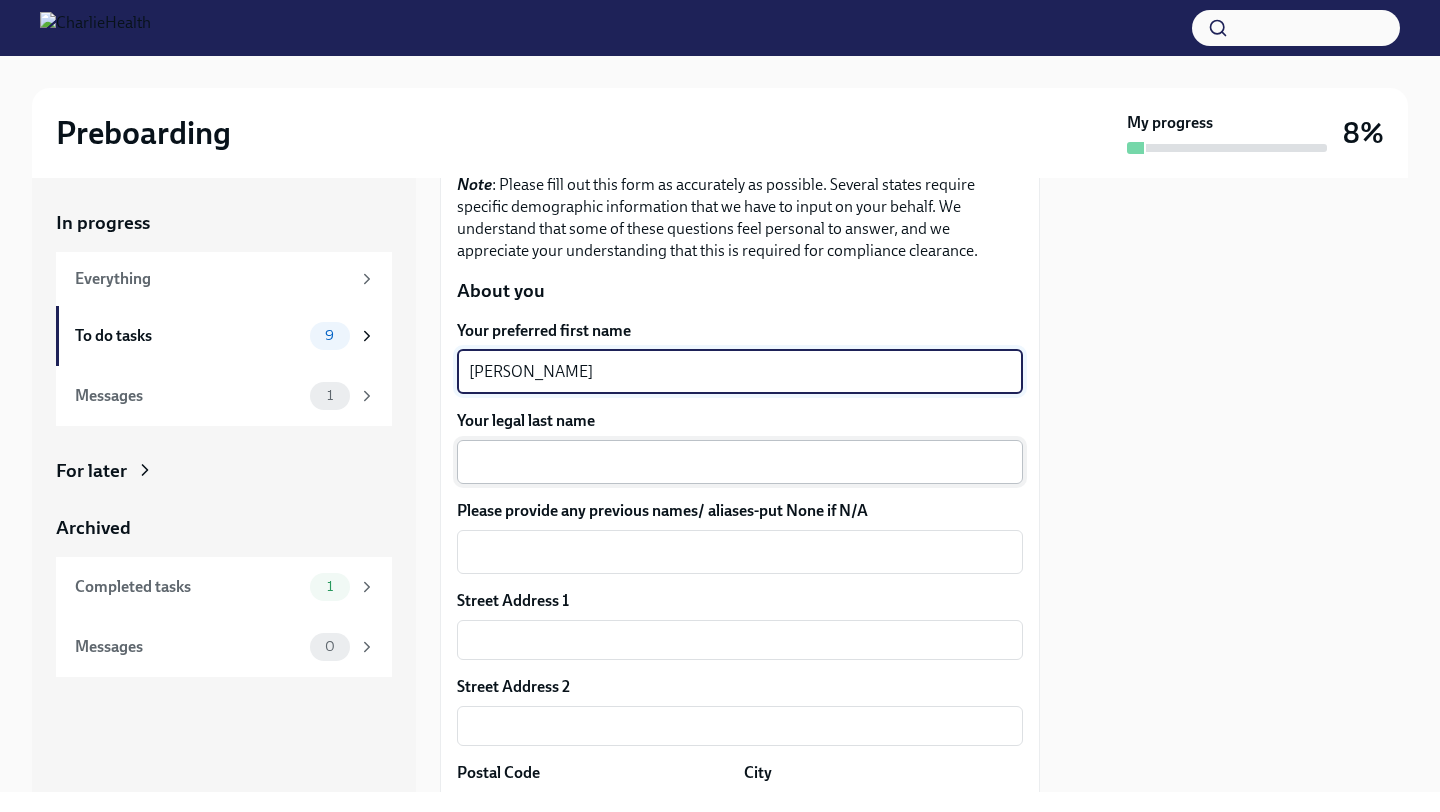 type on "[PERSON_NAME]" 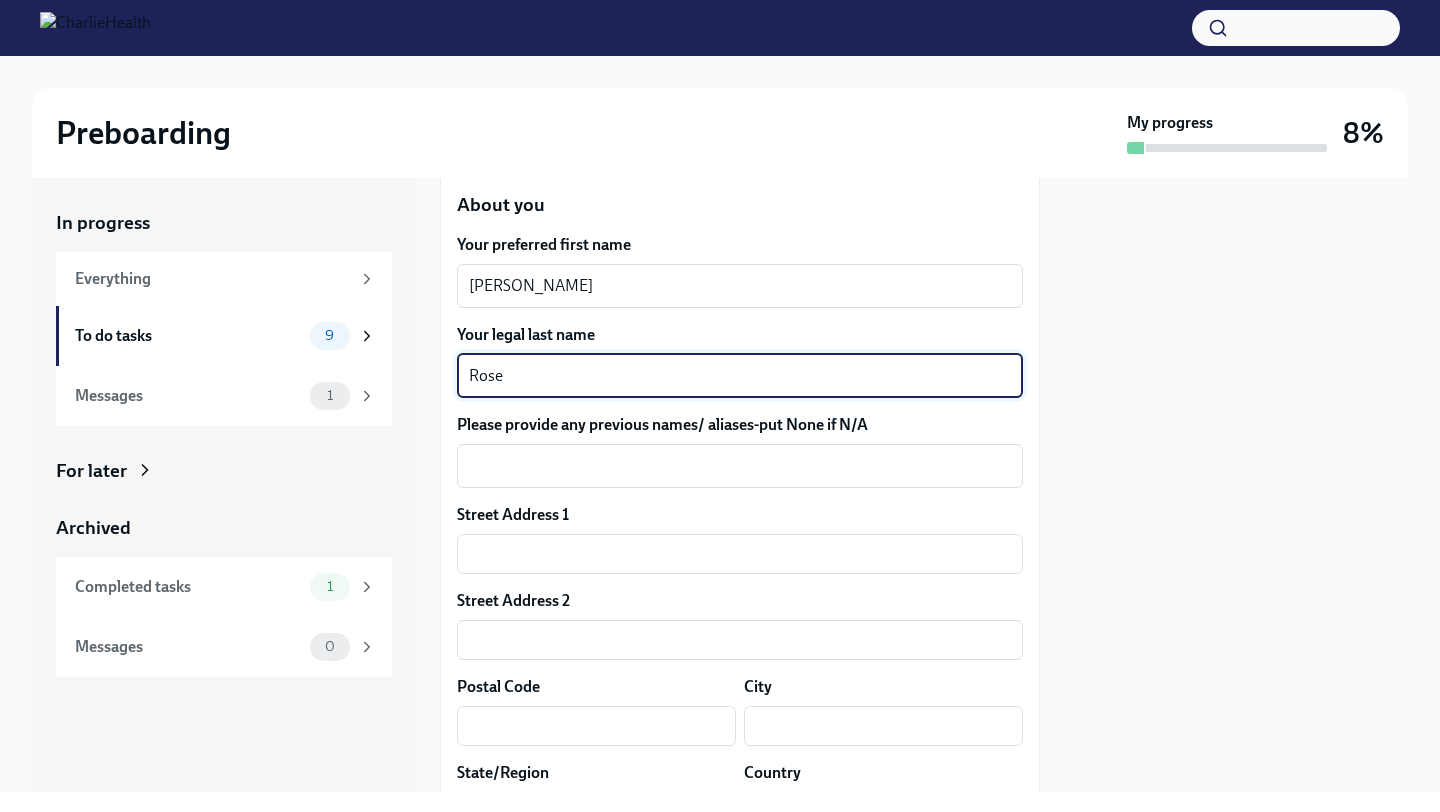 scroll, scrollTop: 315, scrollLeft: 0, axis: vertical 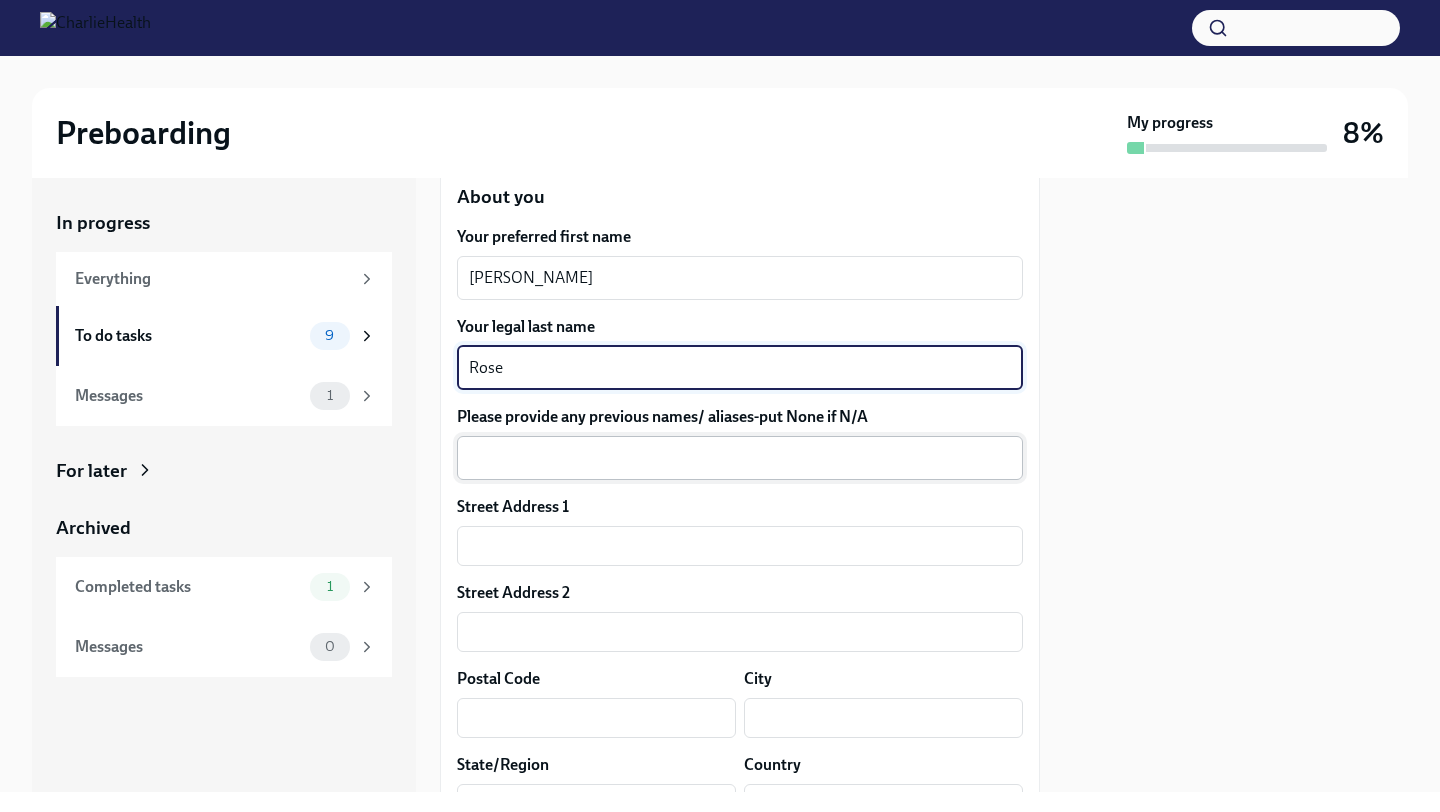type on "Rose" 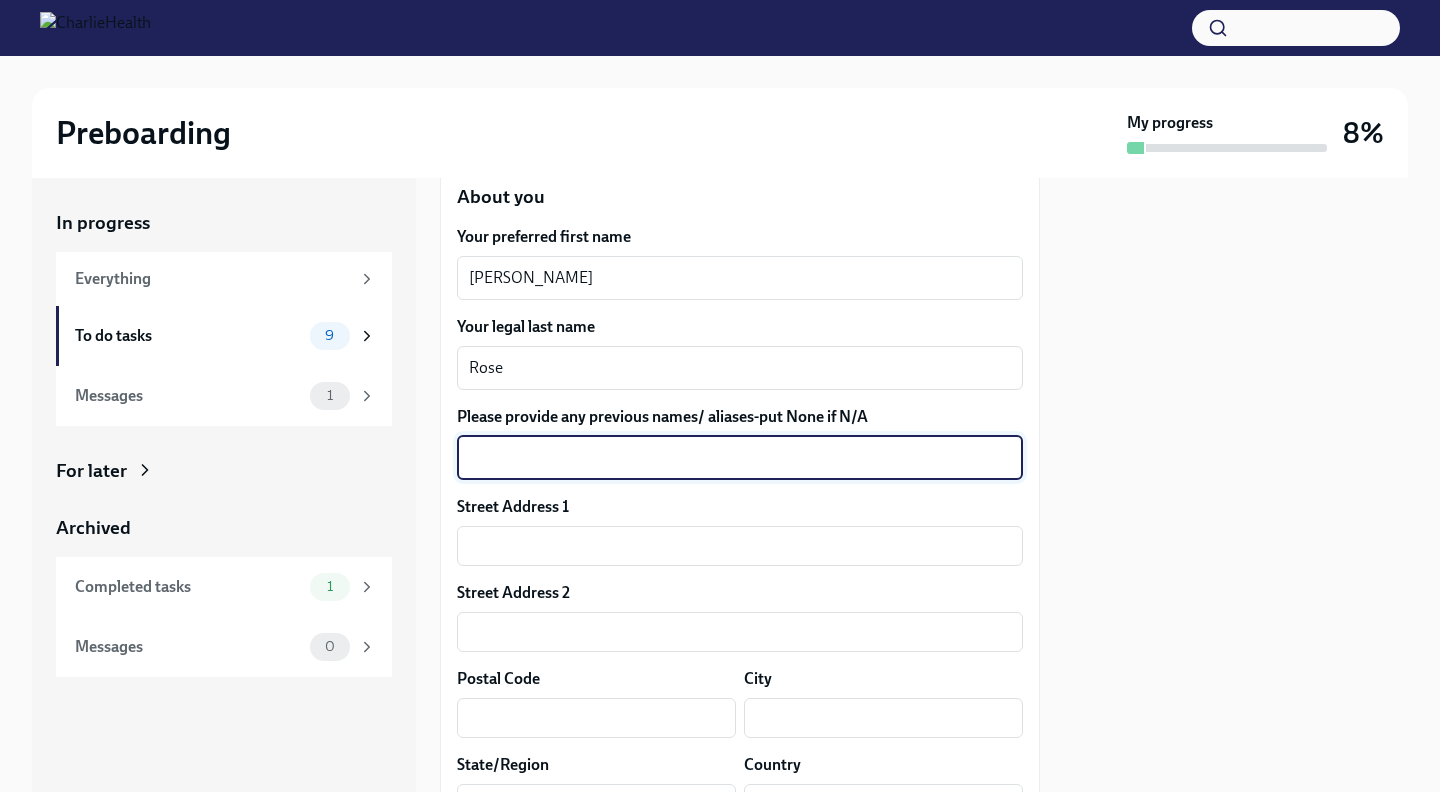 click on "Please provide any previous names/ aliases-put None if N/A" at bounding box center [740, 458] 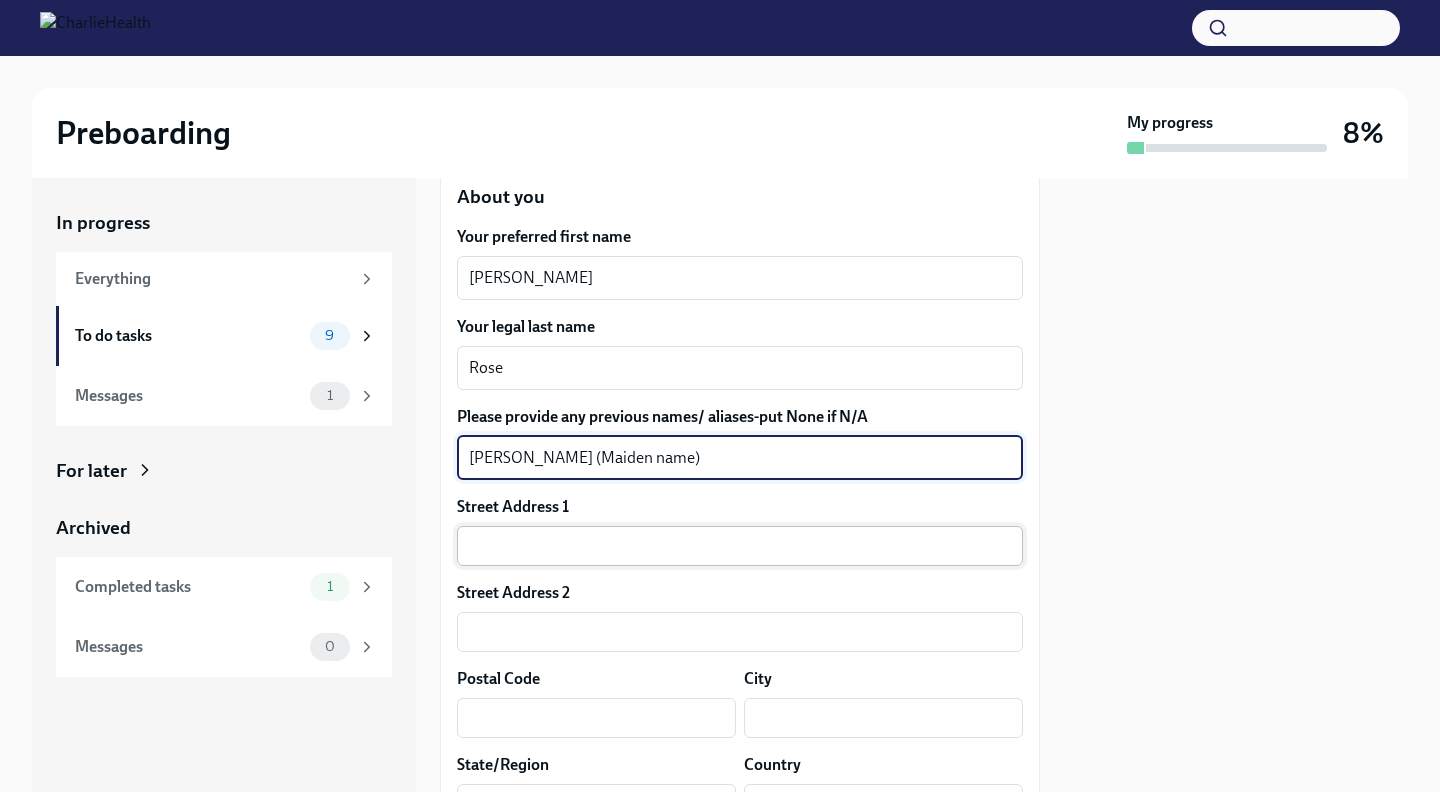 type on "[PERSON_NAME] (Maiden name)" 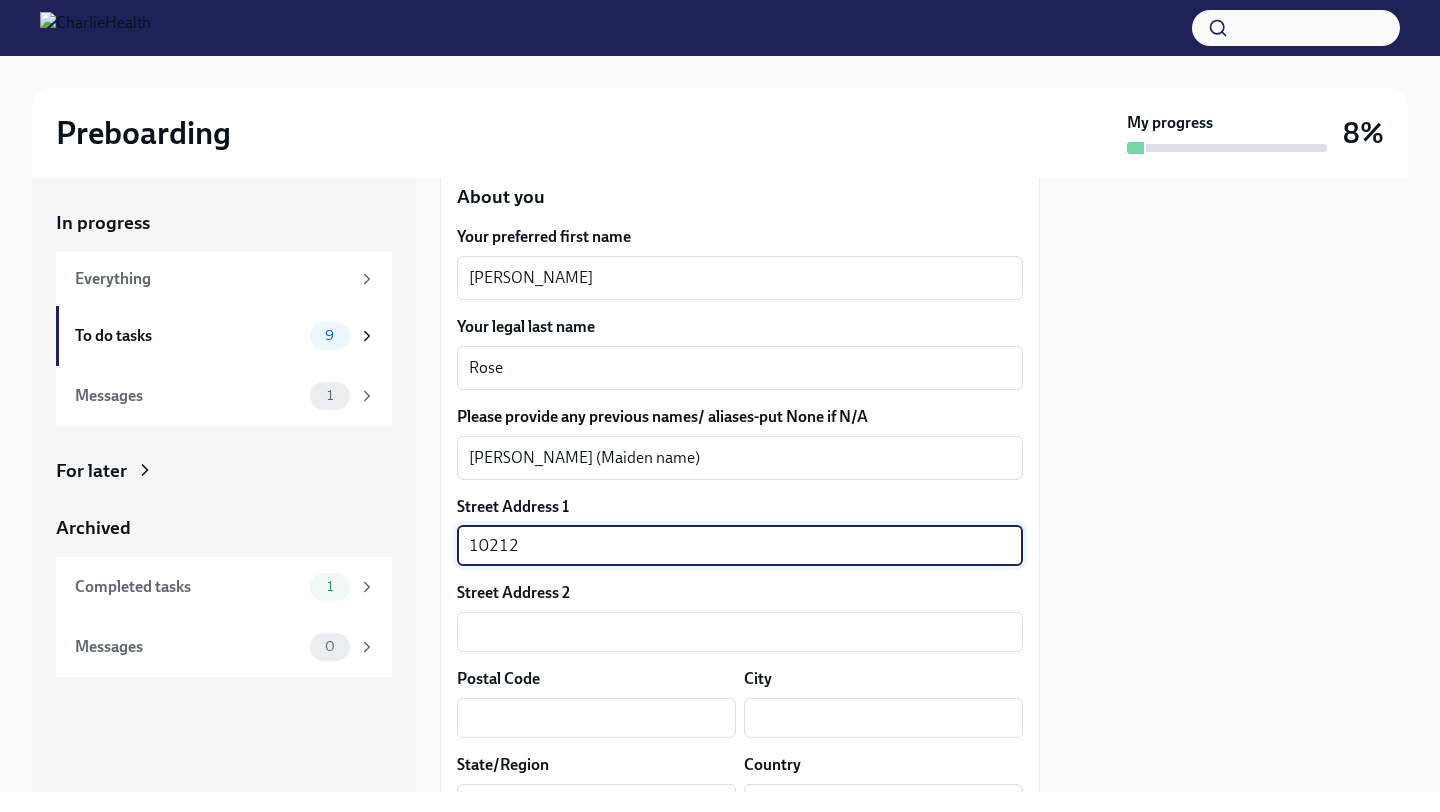 type on "[STREET_ADDRESS][PERSON_NAME]" 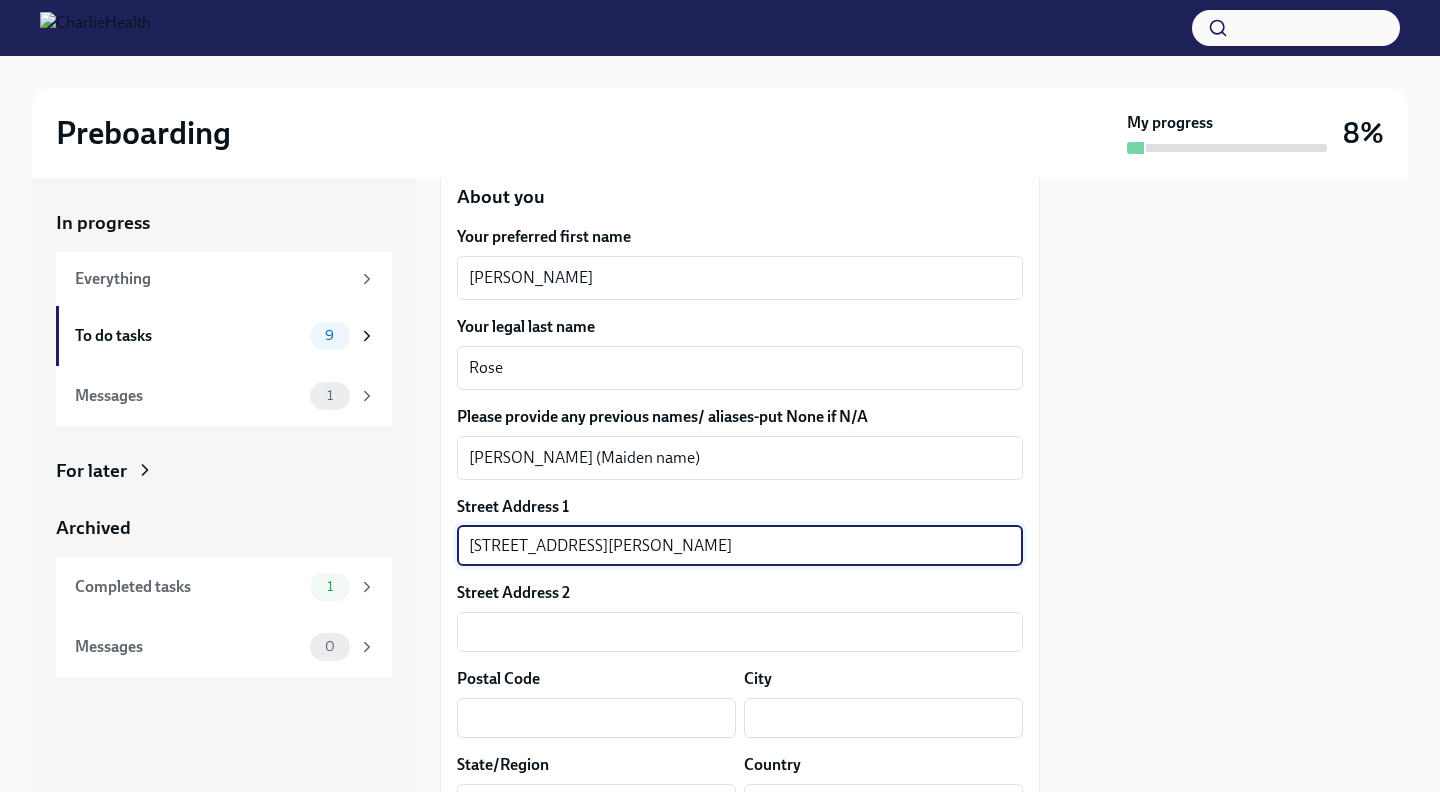 type on "78747" 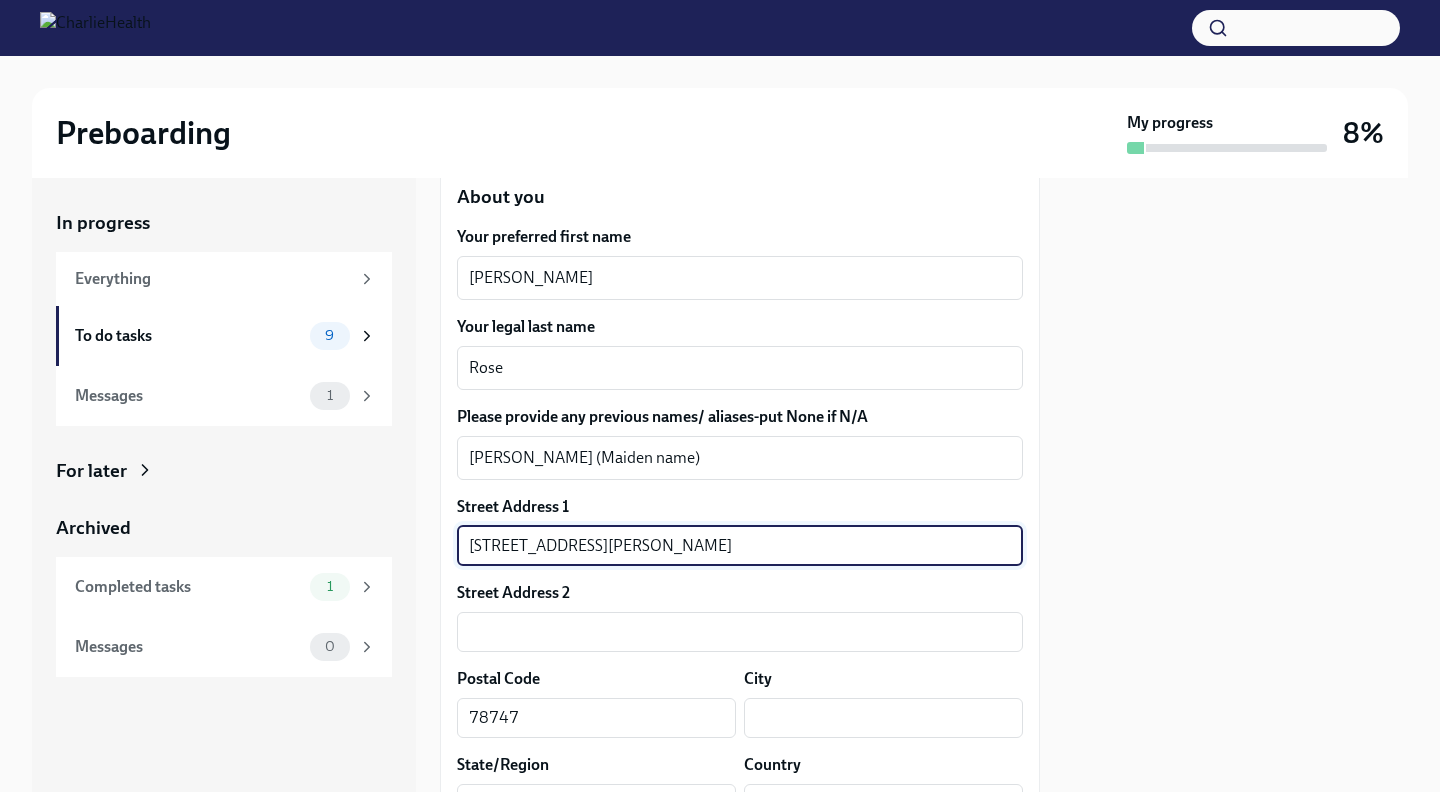 type on "Austin" 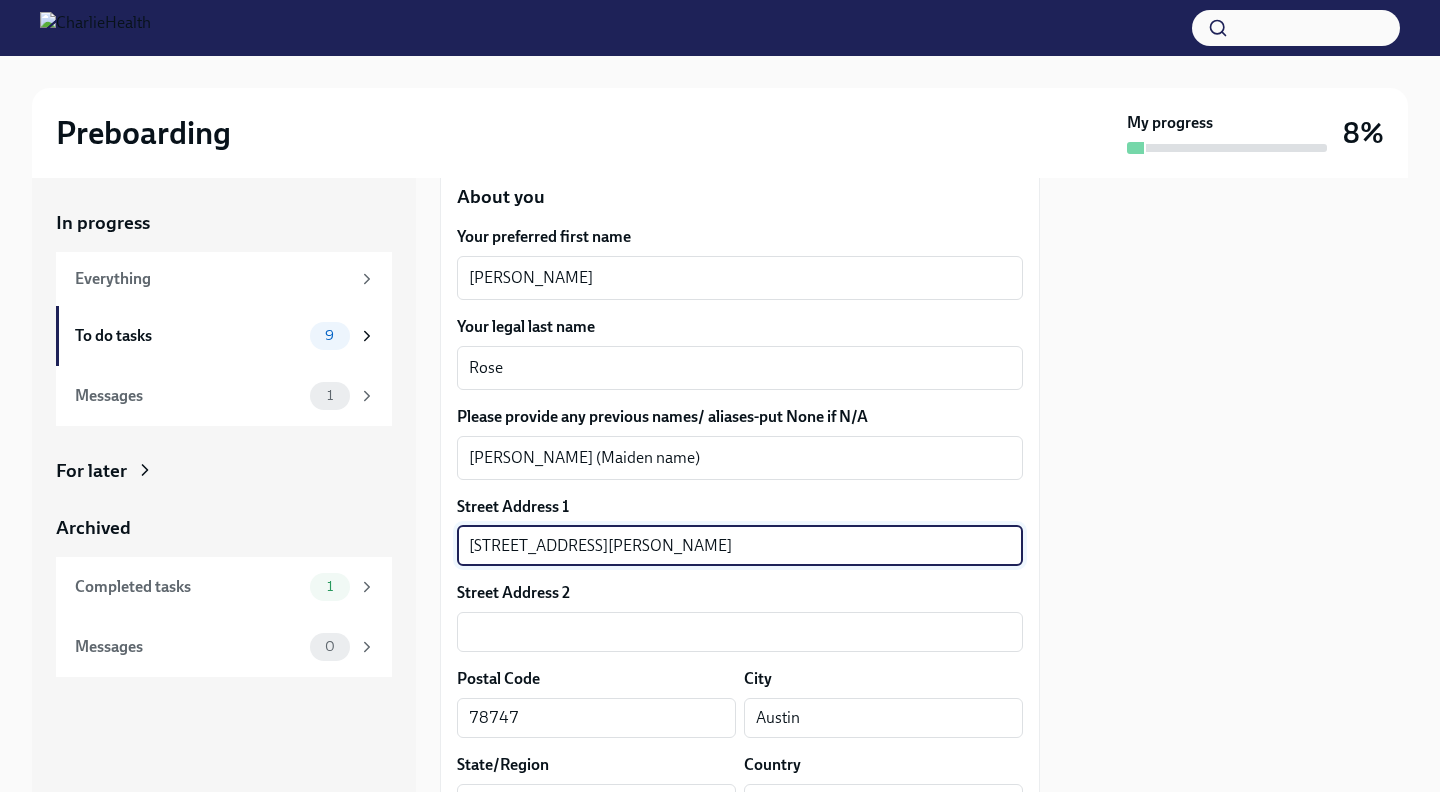 type on "[GEOGRAPHIC_DATA]" 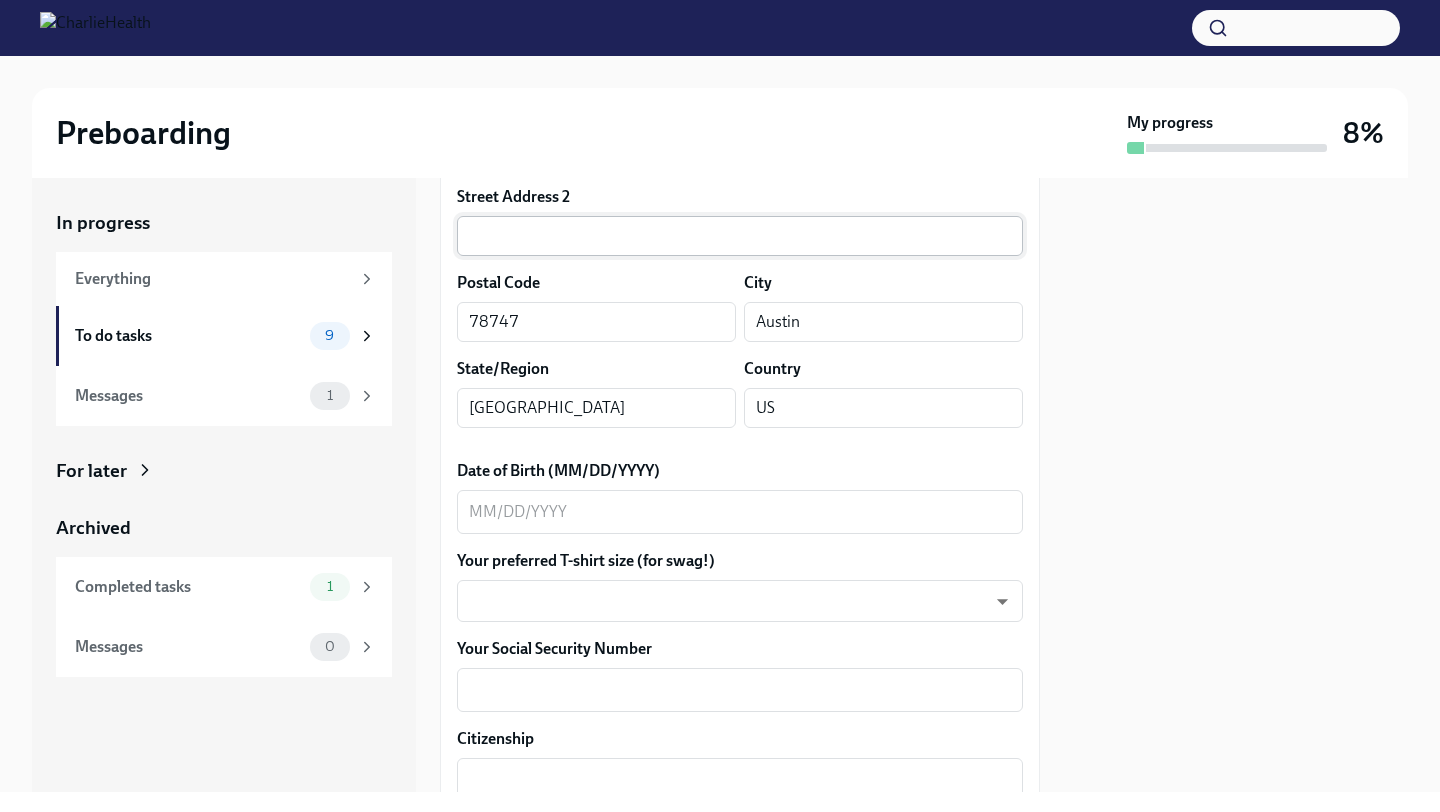 scroll, scrollTop: 724, scrollLeft: 0, axis: vertical 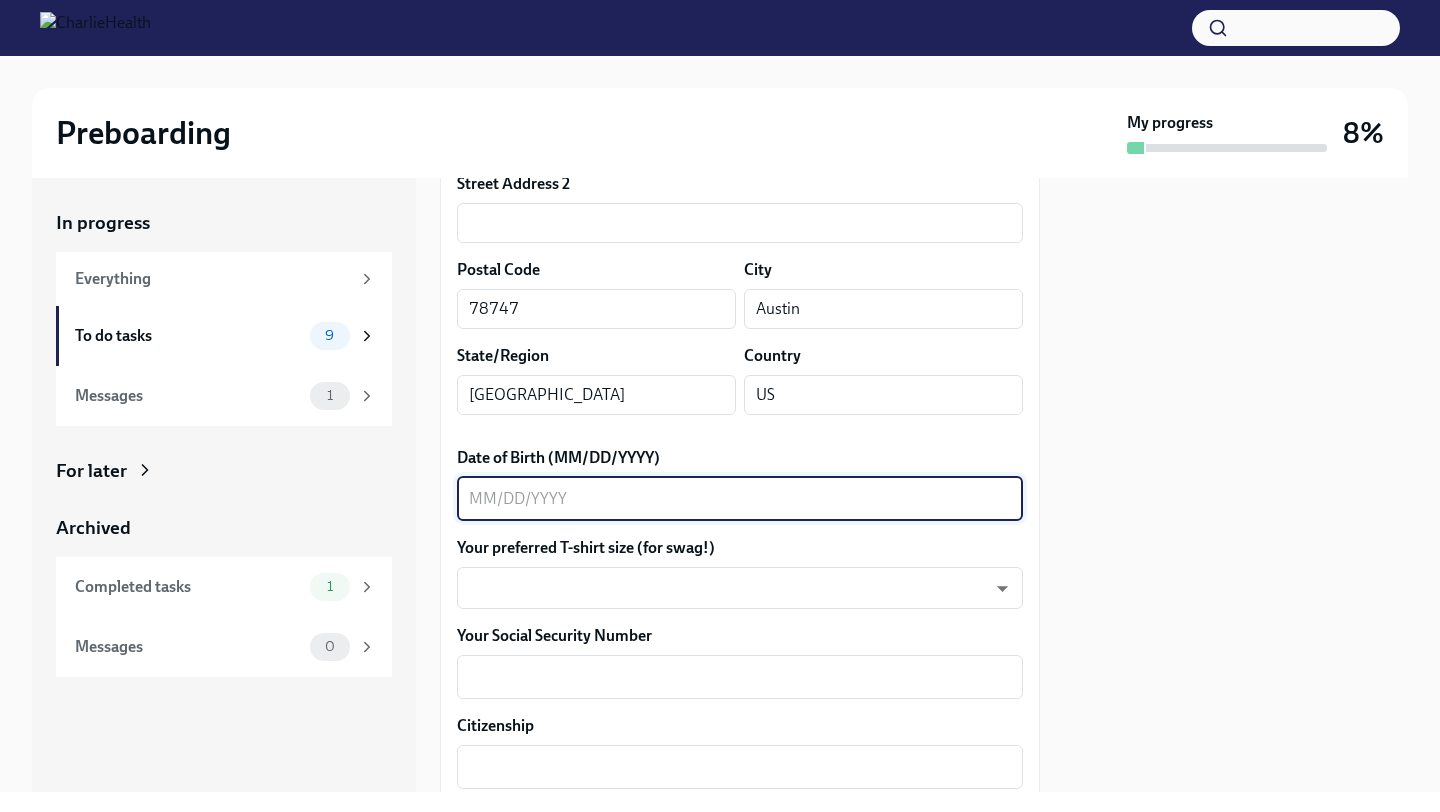 click on "Date of Birth (MM/DD/YYYY)" at bounding box center [740, 499] 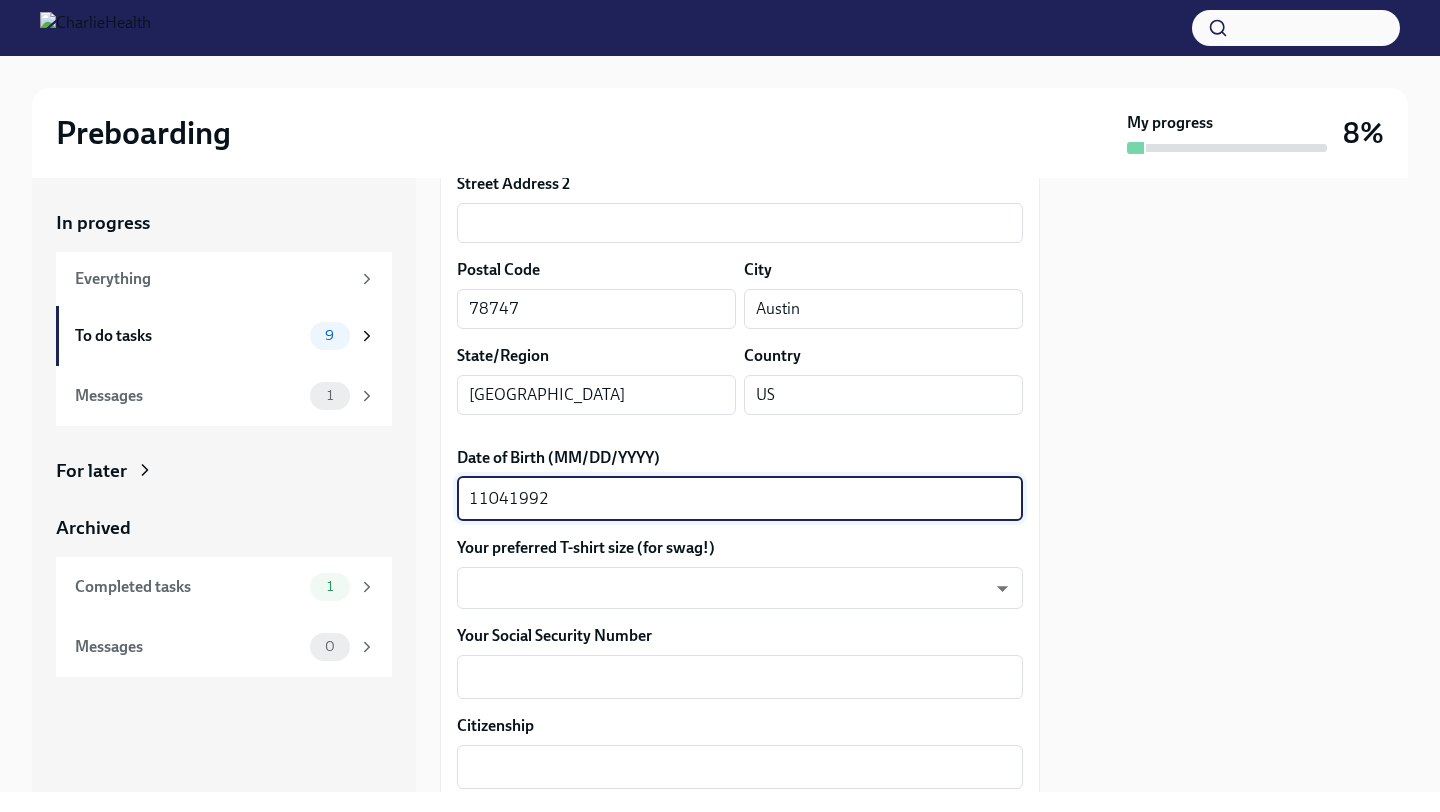 click on "11041992" at bounding box center (740, 499) 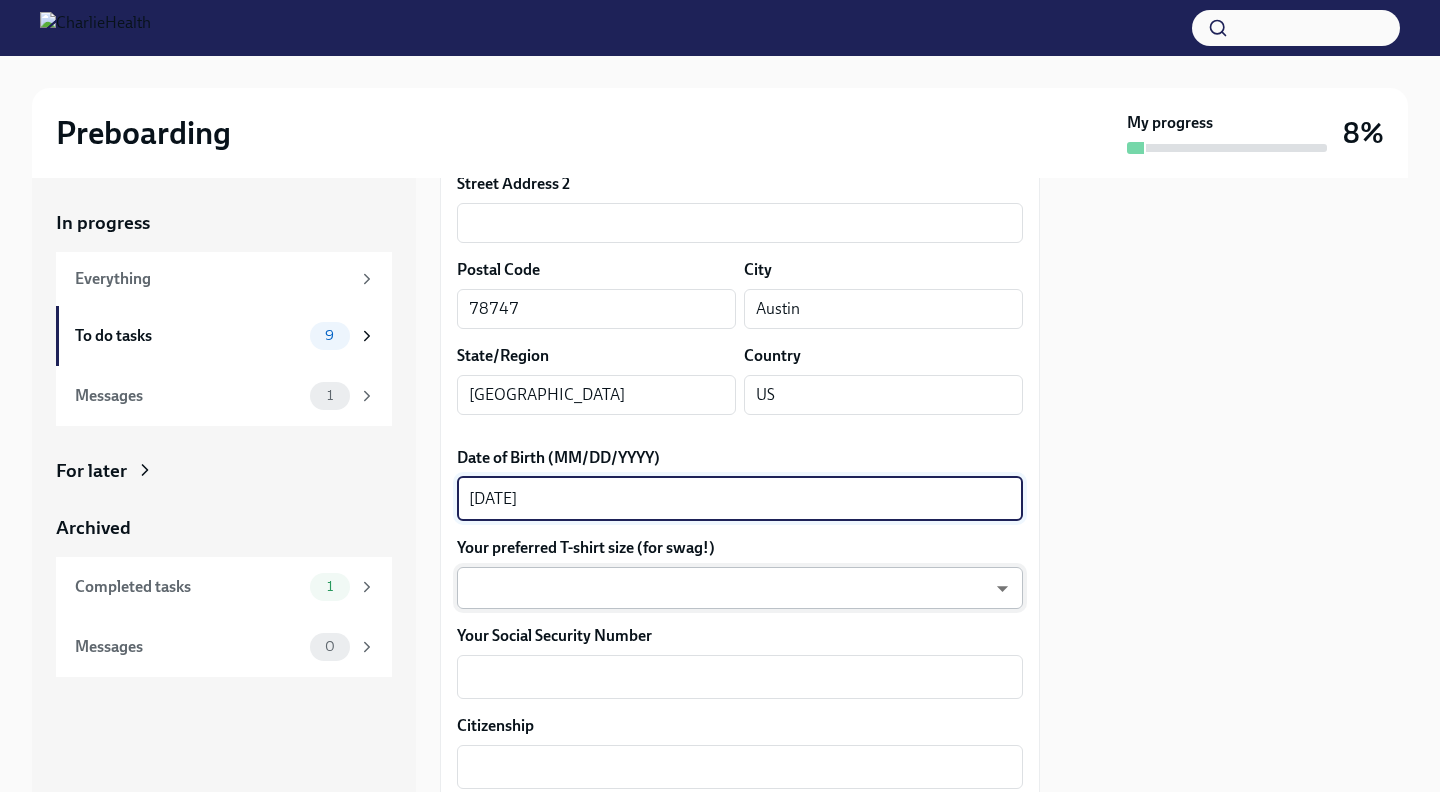 type on "[DATE]" 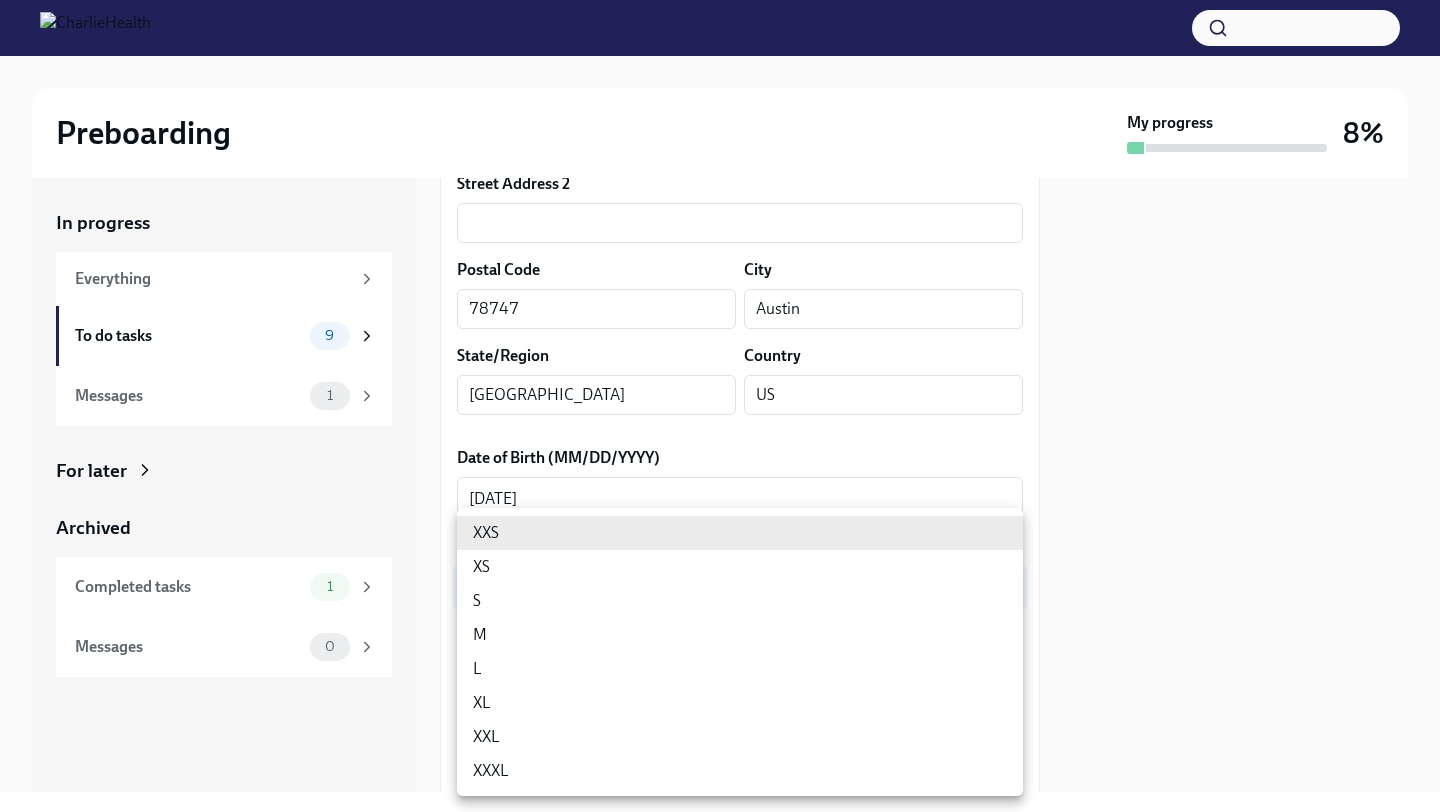 click on "Preboarding My progress 8% In progress Everything To do tasks 9 Messages 1 For later Archived Completed tasks 1 Messages 0 Fill out the onboarding form To Do Due  in a day We need some info from you to start setting you up in payroll and other systems.  Please fill out this form ASAP  Please note each field needs to be completed in order for you to submit.
Note : Please fill out this form as accurately as possible. Several states require specific demographic information that we have to input on your behalf. We understand that some of these questions feel personal to answer, and we appreciate your understanding that this is required for compliance clearance. About you Your preferred first name [PERSON_NAME] x ​ Your legal last name [PERSON_NAME] x ​ Please provide any previous names/ aliases-put None if N/A [PERSON_NAME] (Maiden name) x ​ Street Address [STREET_ADDRESS][PERSON_NAME] Address 2 ​ Postal Code 78747 ​ City [GEOGRAPHIC_DATA]/Region [GEOGRAPHIC_DATA] ​ Country [GEOGRAPHIC_DATA] ​ Date of Birth (MM/DD/YYYY) x ​ x" at bounding box center [720, 406] 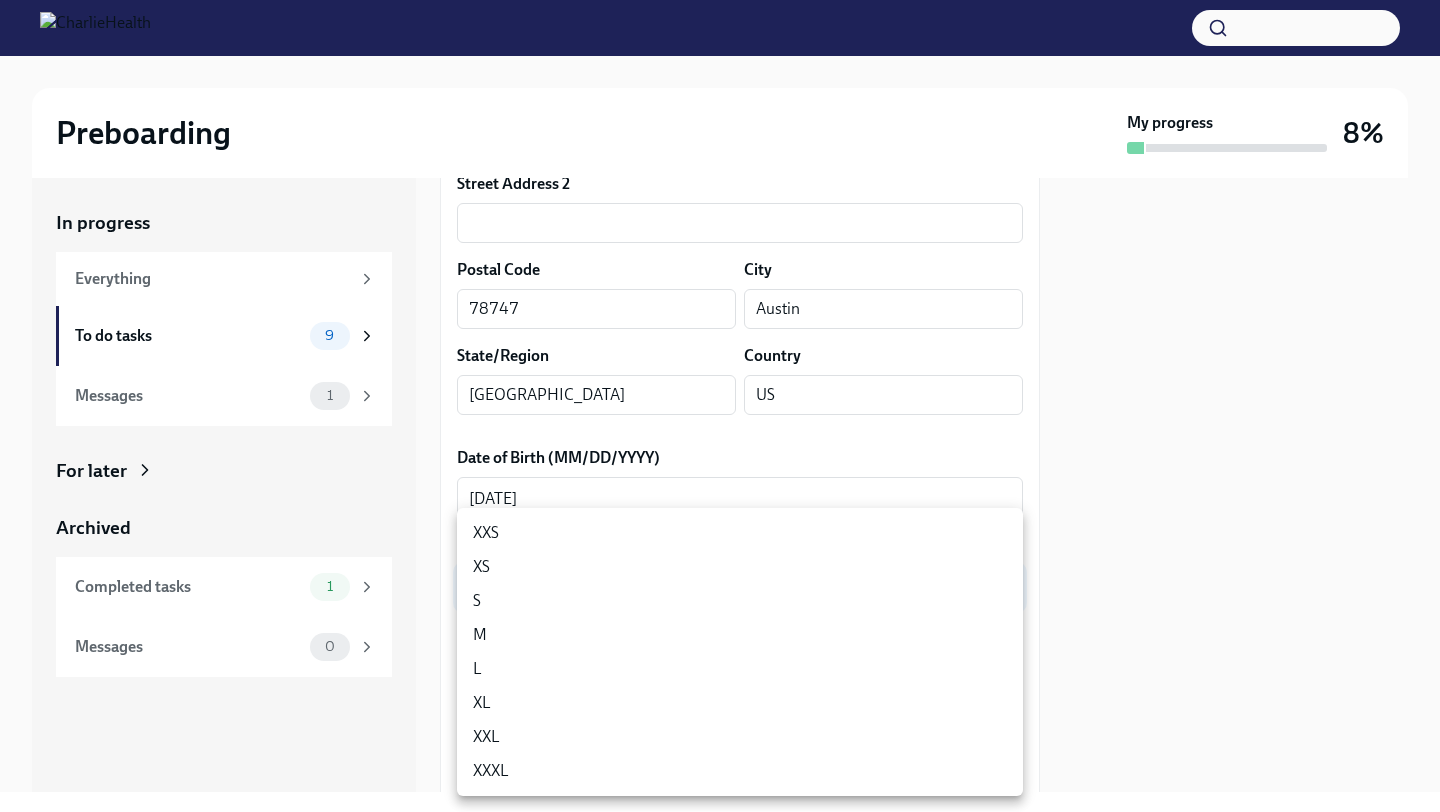 click at bounding box center [720, 406] 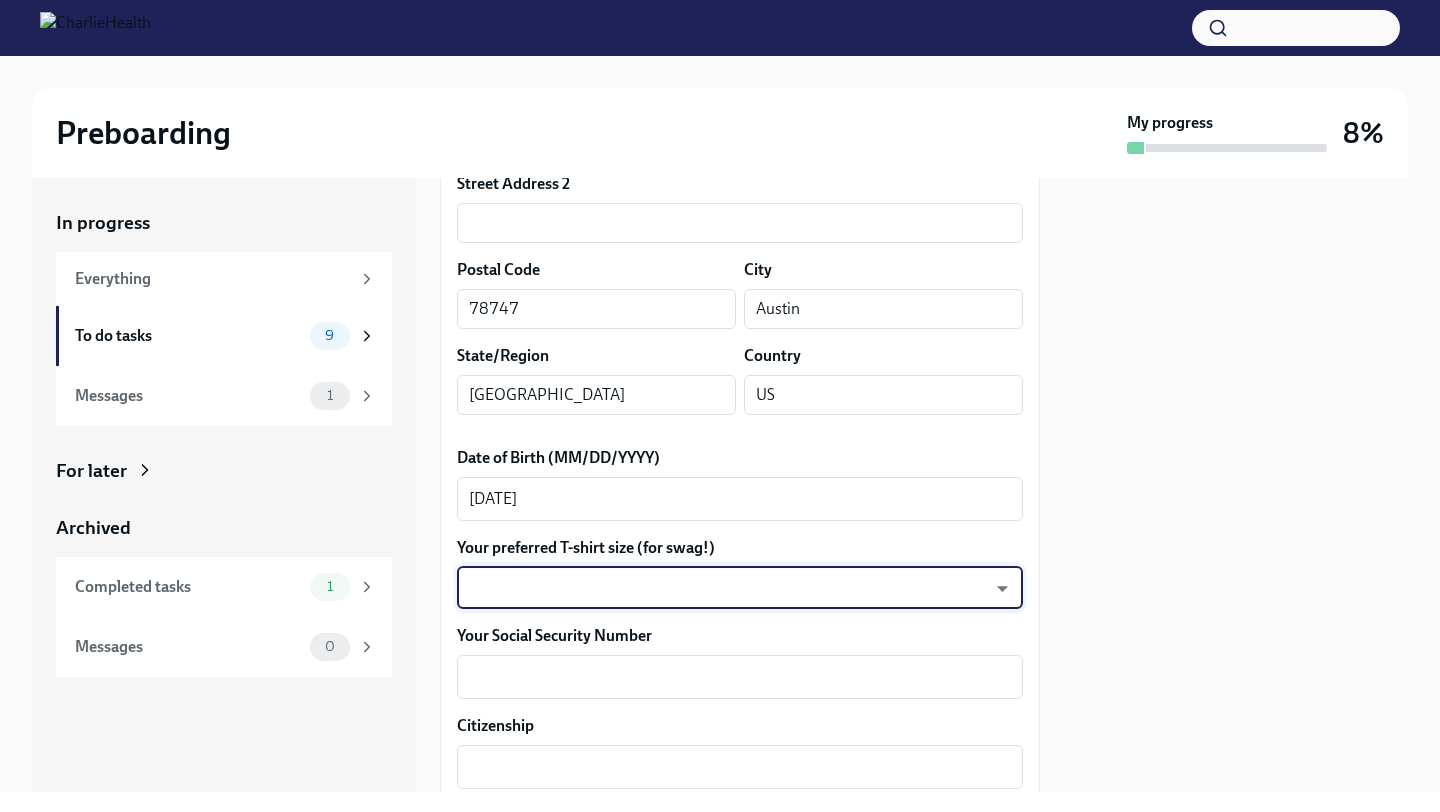 click on "Preboarding My progress 8% In progress Everything To do tasks 9 Messages 1 For later Archived Completed tasks 1 Messages 0 Fill out the onboarding form To Do Due  in a day We need some info from you to start setting you up in payroll and other systems.  Please fill out this form ASAP  Please note each field needs to be completed in order for you to submit.
Note : Please fill out this form as accurately as possible. Several states require specific demographic information that we have to input on your behalf. We understand that some of these questions feel personal to answer, and we appreciate your understanding that this is required for compliance clearance. About you Your preferred first name [PERSON_NAME] x ​ Your legal last name [PERSON_NAME] x ​ Please provide any previous names/ aliases-put None if N/A [PERSON_NAME] (Maiden name) x ​ Street Address [STREET_ADDRESS][PERSON_NAME] Address 2 ​ Postal Code 78747 ​ City [GEOGRAPHIC_DATA]/Region [GEOGRAPHIC_DATA] ​ Country [GEOGRAPHIC_DATA] ​ Date of Birth (MM/DD/YYYY) x ​ x" at bounding box center [720, 406] 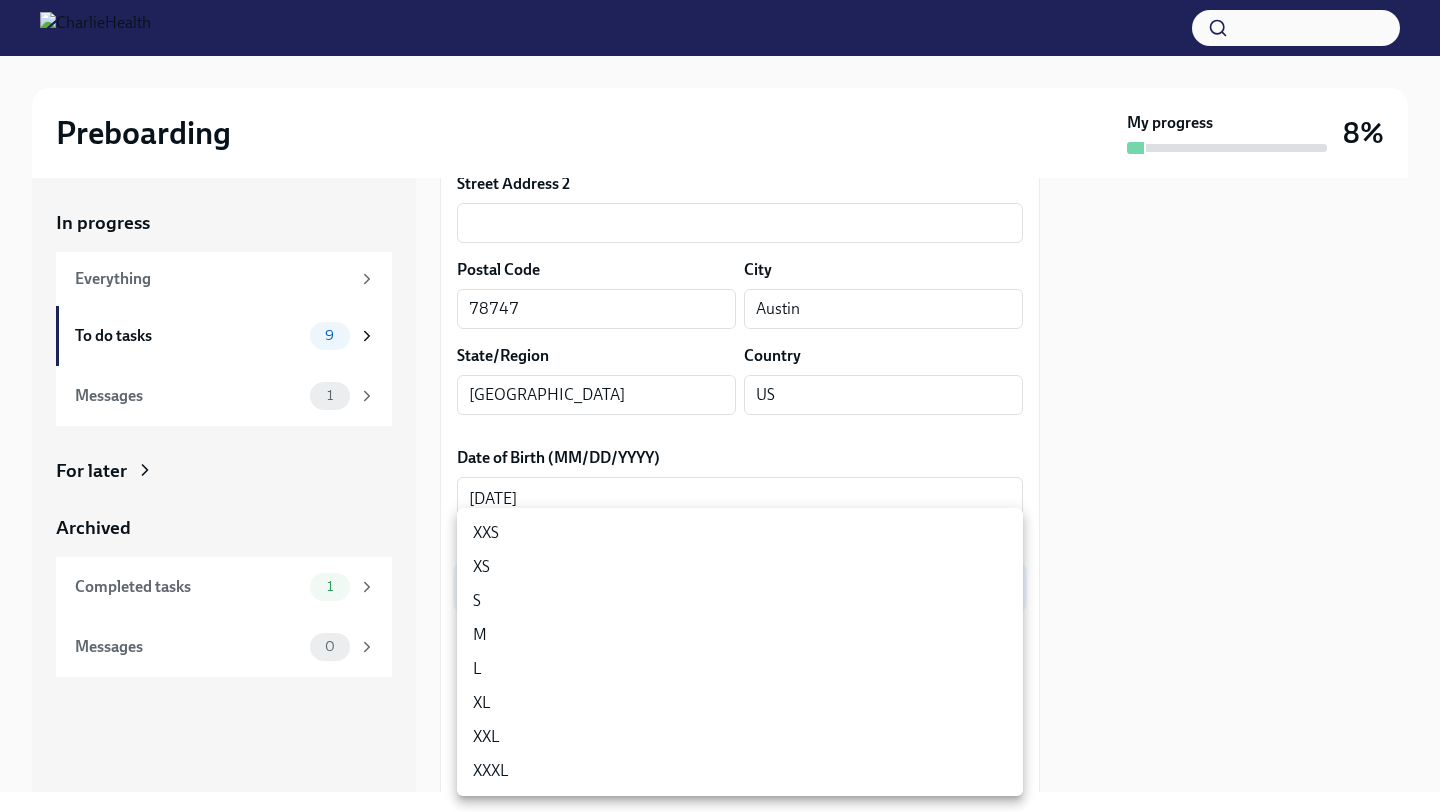 click on "M" at bounding box center (740, 635) 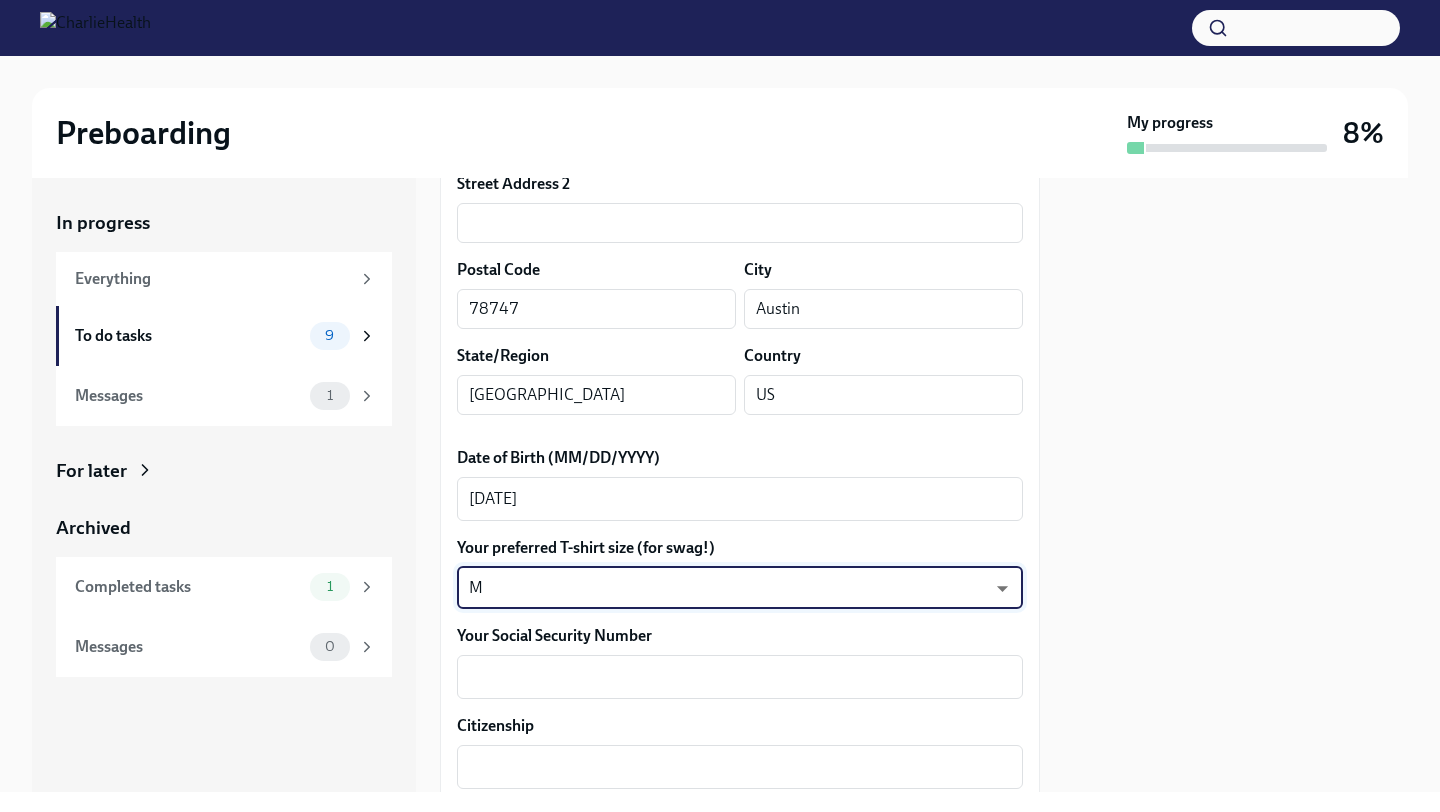 click at bounding box center [1236, 485] 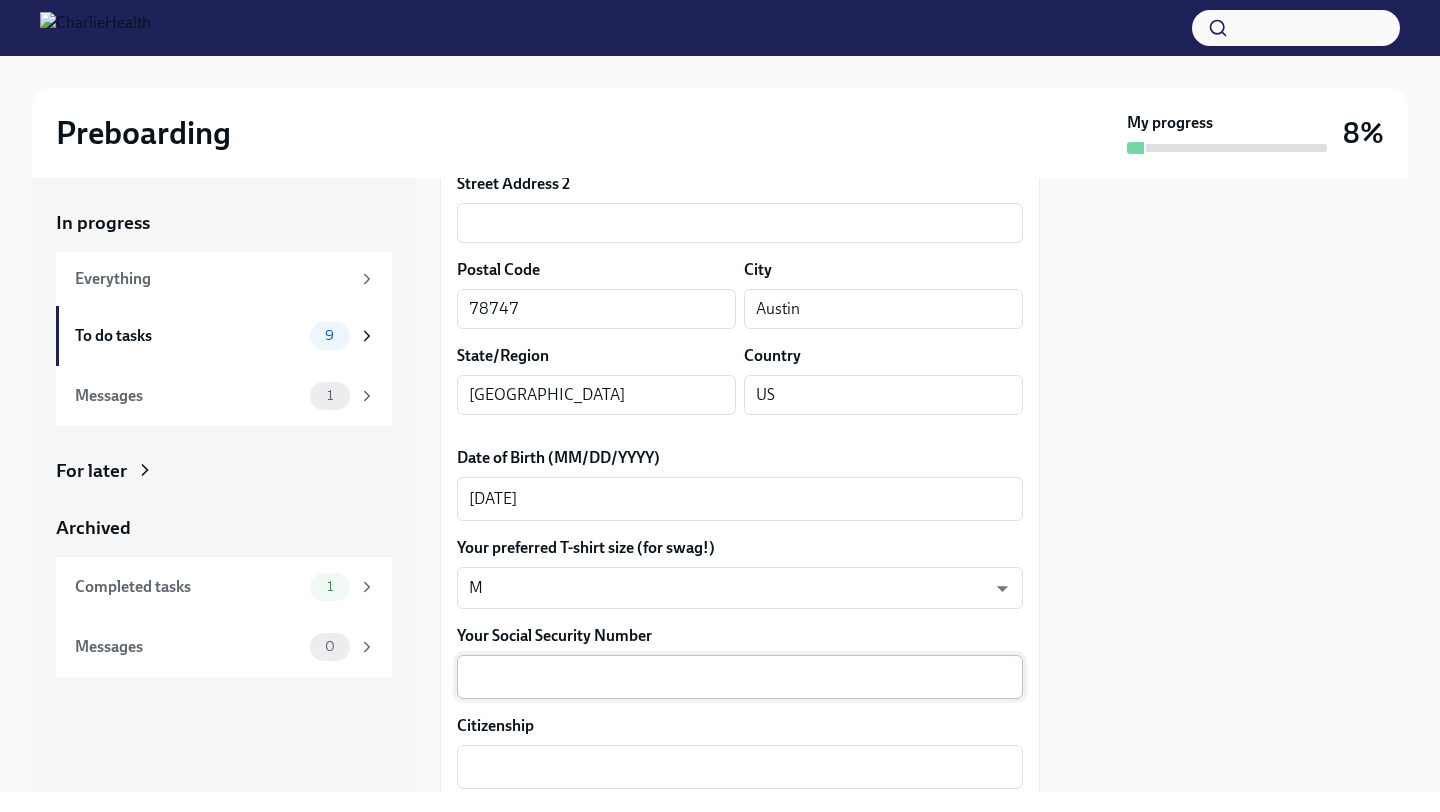 click on "Your Social Security Number" at bounding box center (740, 677) 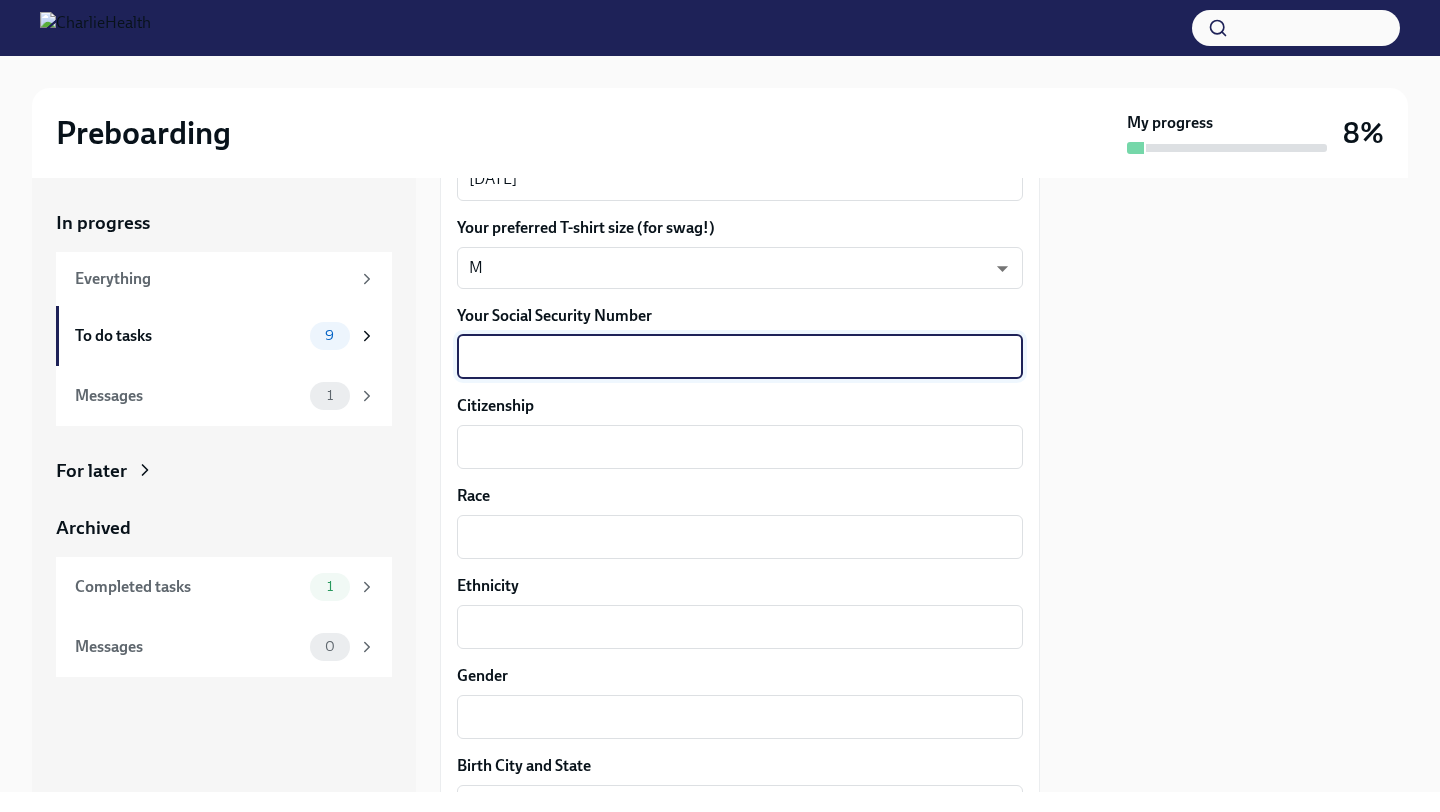 scroll, scrollTop: 1046, scrollLeft: 0, axis: vertical 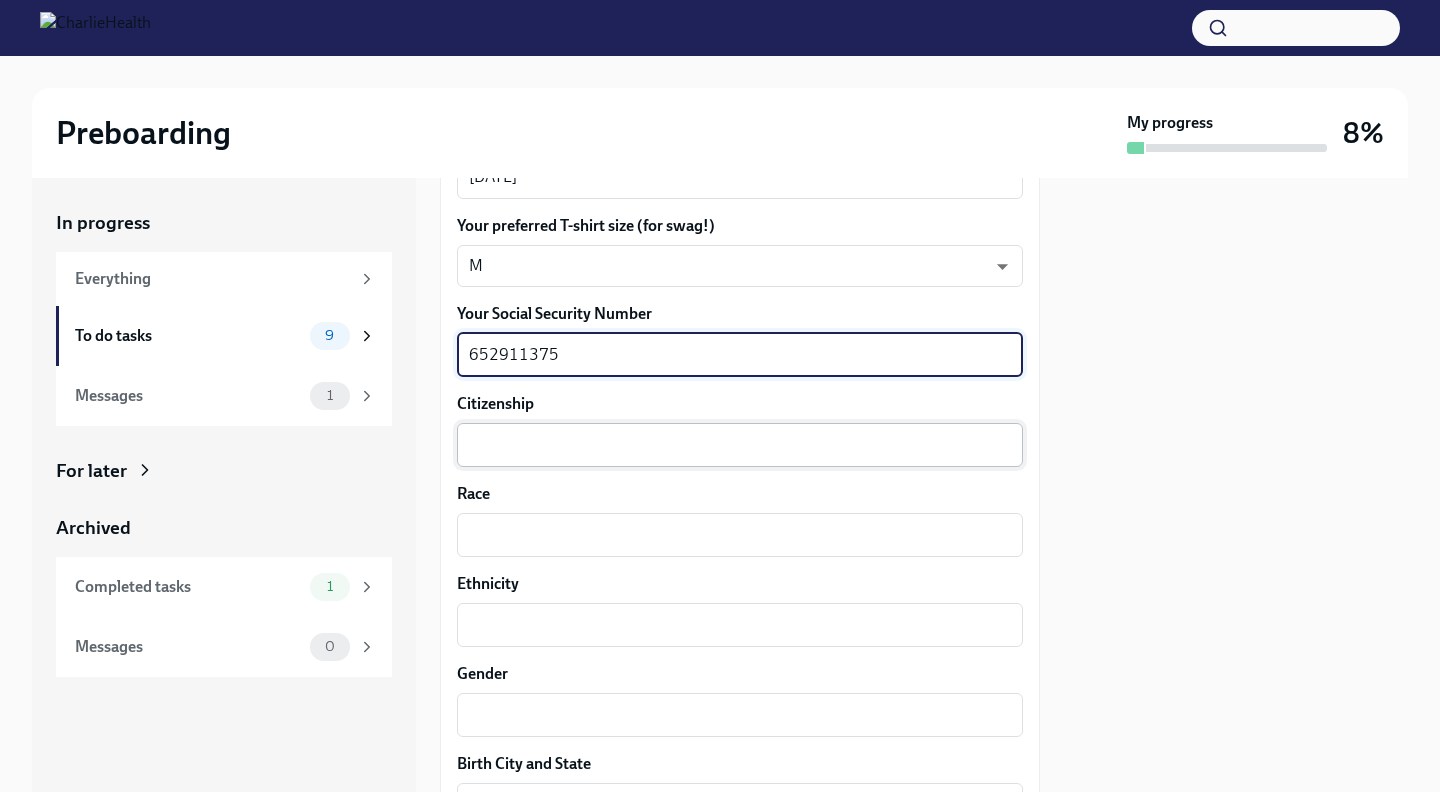 type on "652911375" 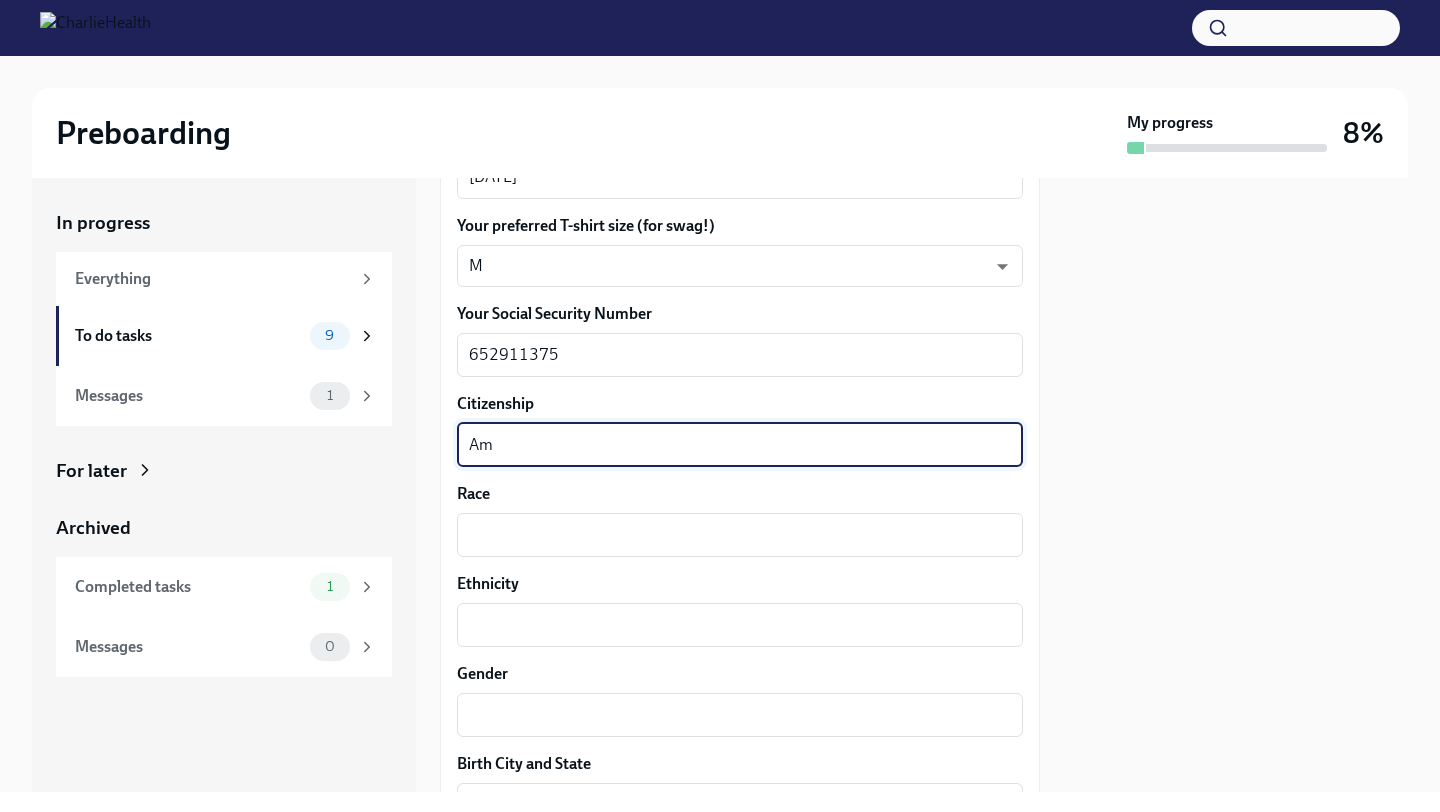 type on "A" 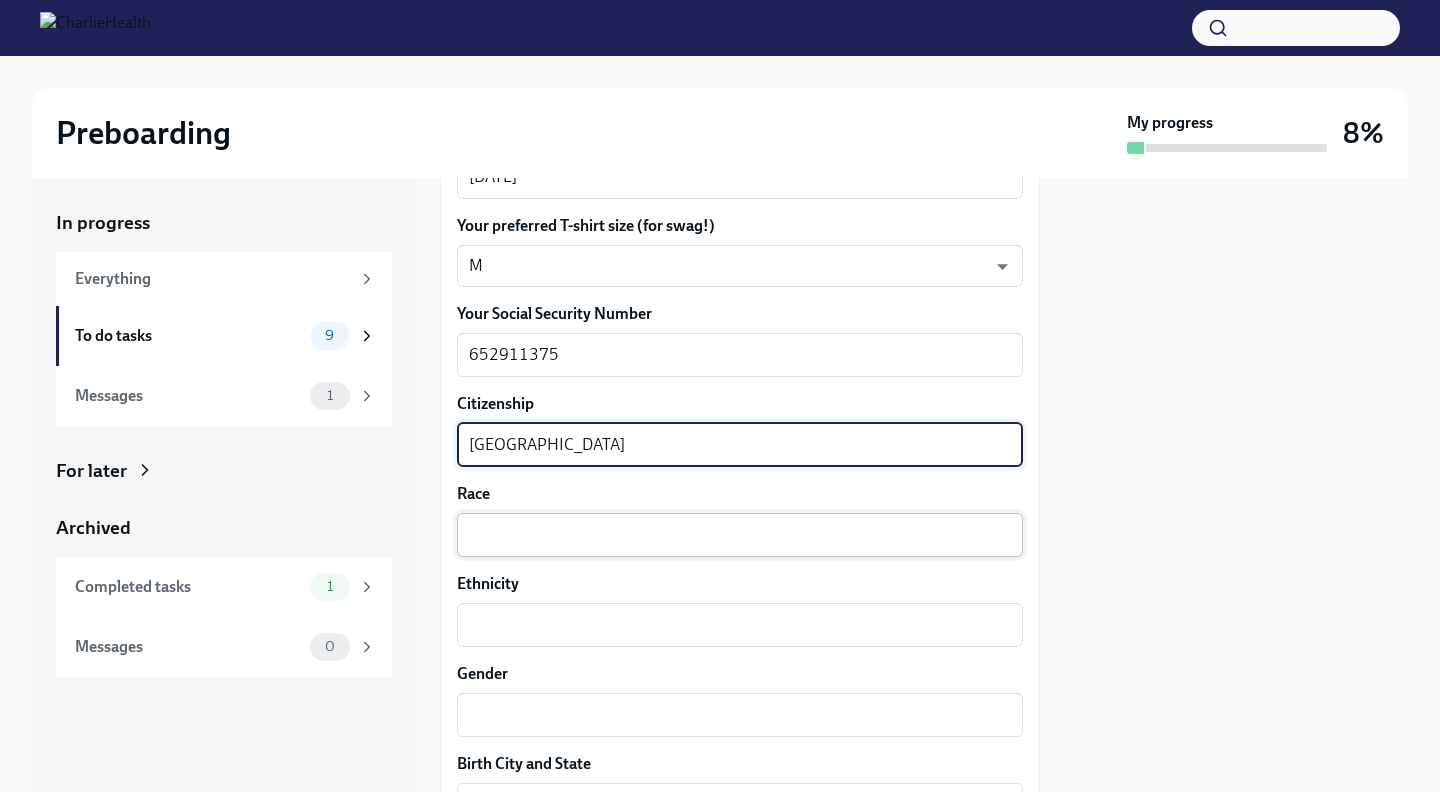type on "[GEOGRAPHIC_DATA]" 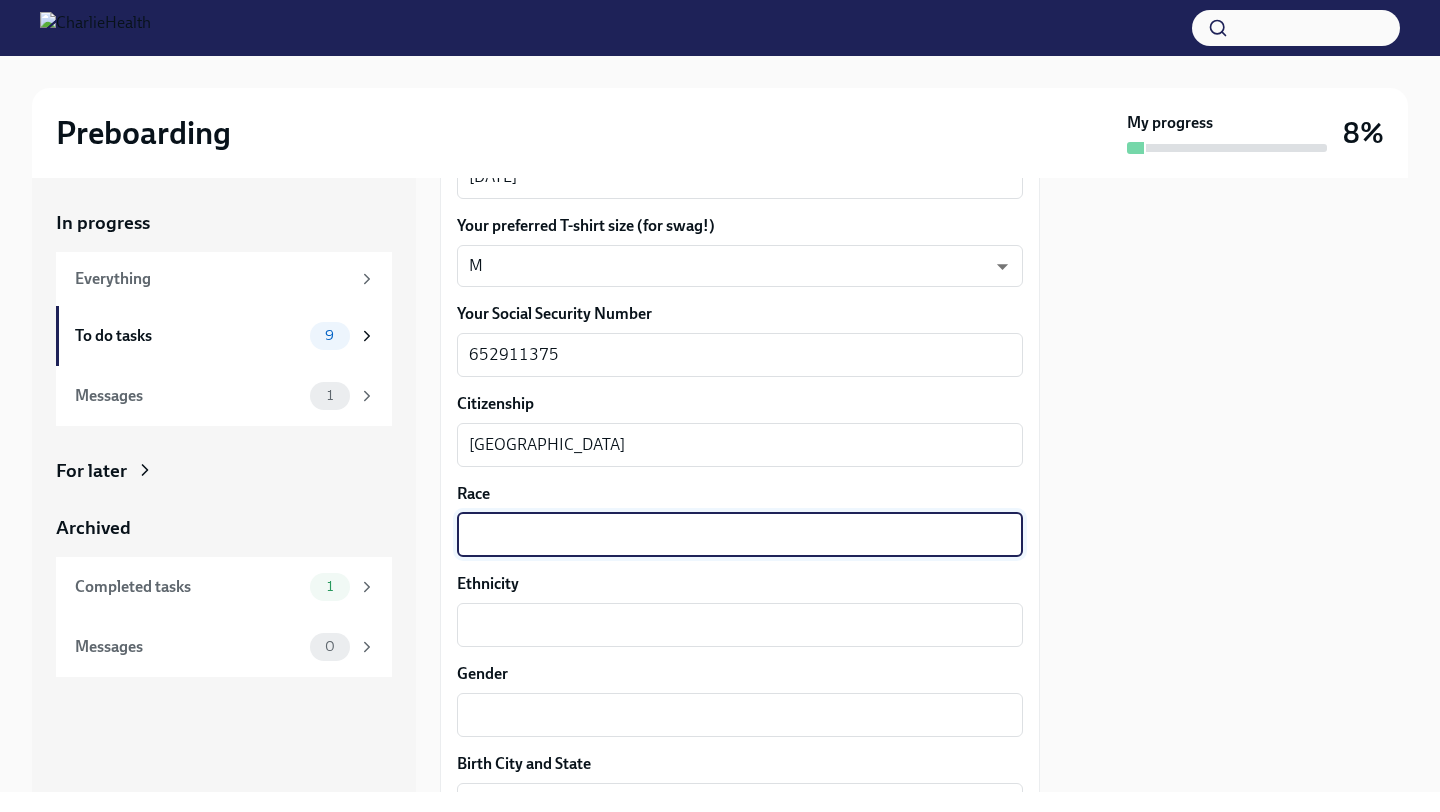 click on "Race" at bounding box center (740, 535) 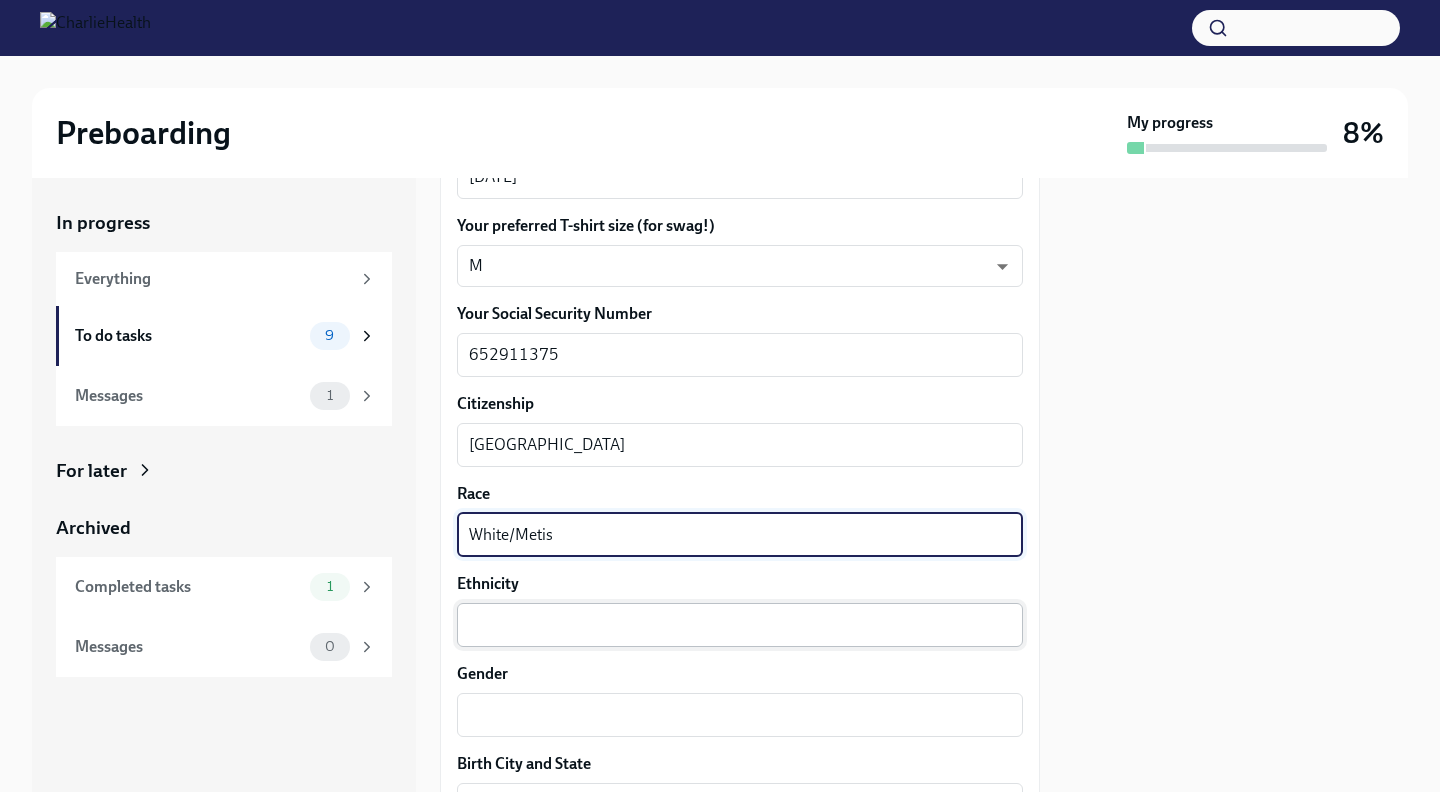 type on "White/Metis" 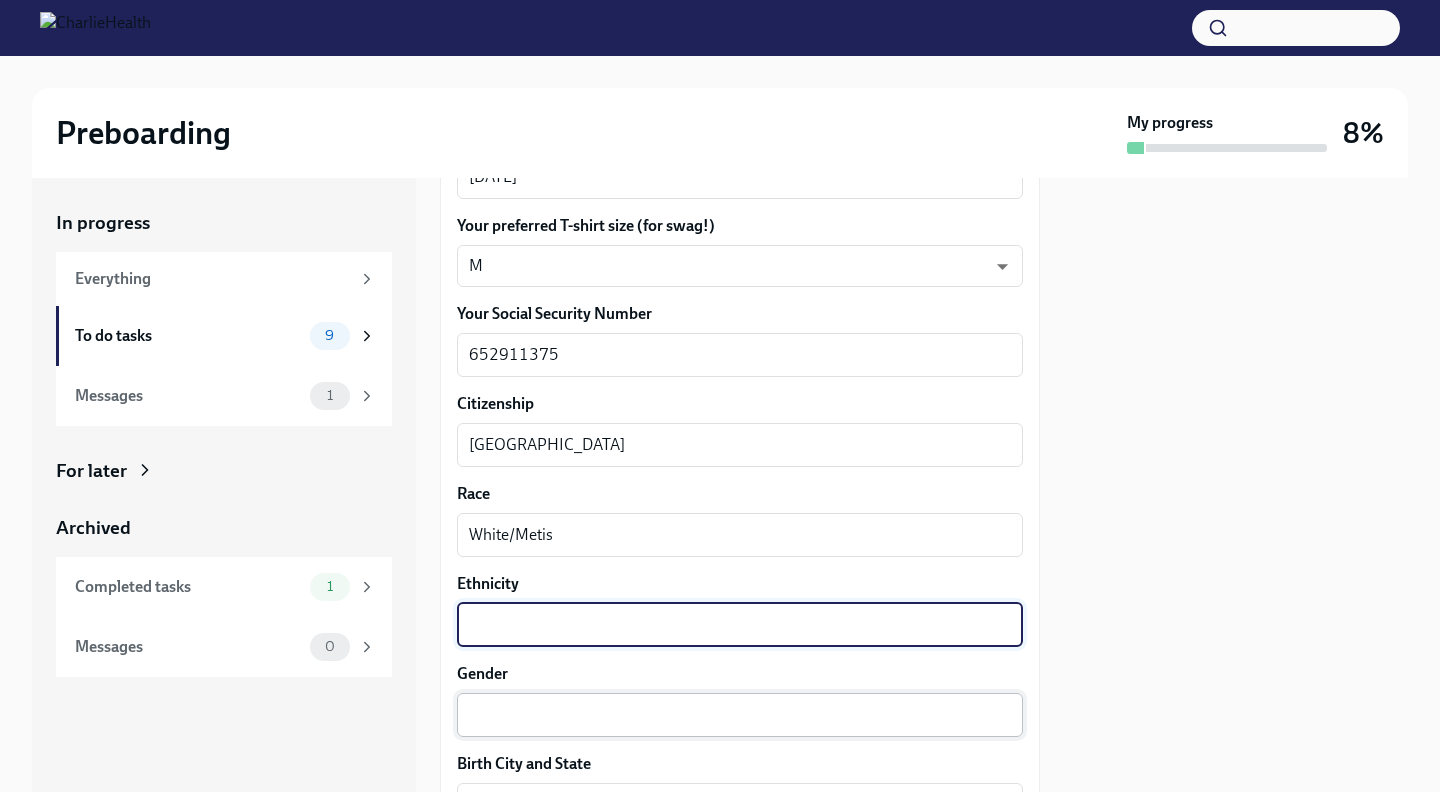 click on "x ​" at bounding box center [740, 715] 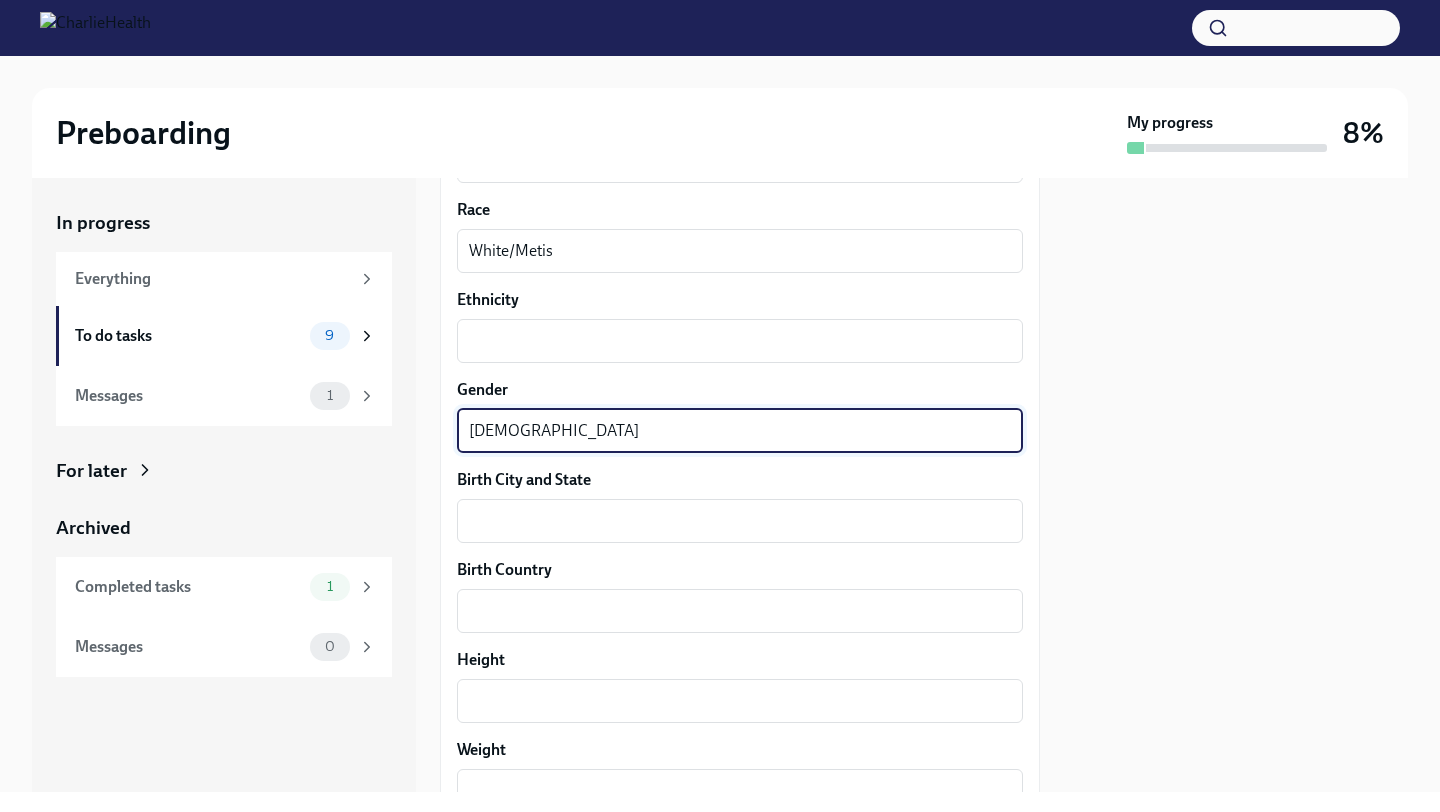 scroll, scrollTop: 1331, scrollLeft: 0, axis: vertical 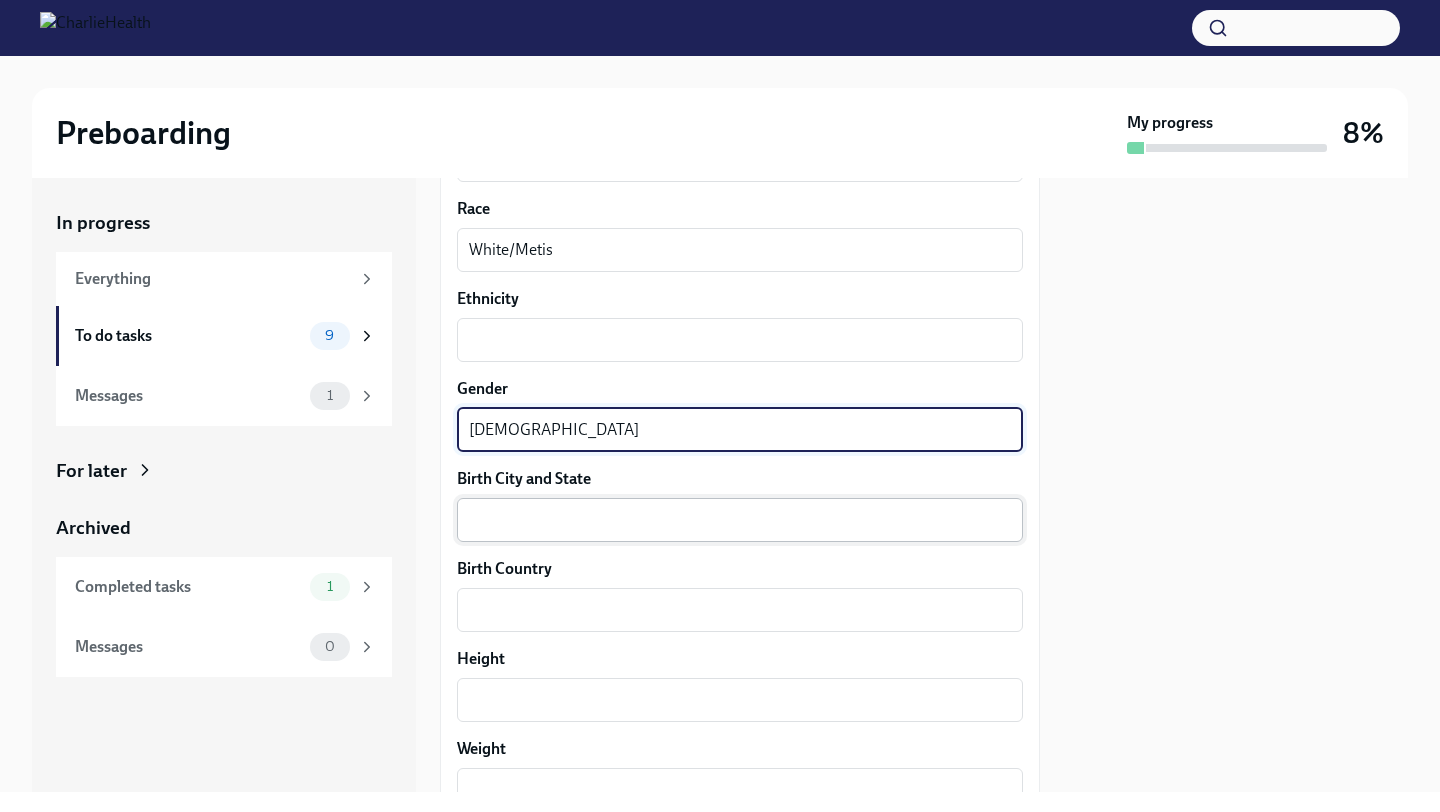 type on "[DEMOGRAPHIC_DATA]" 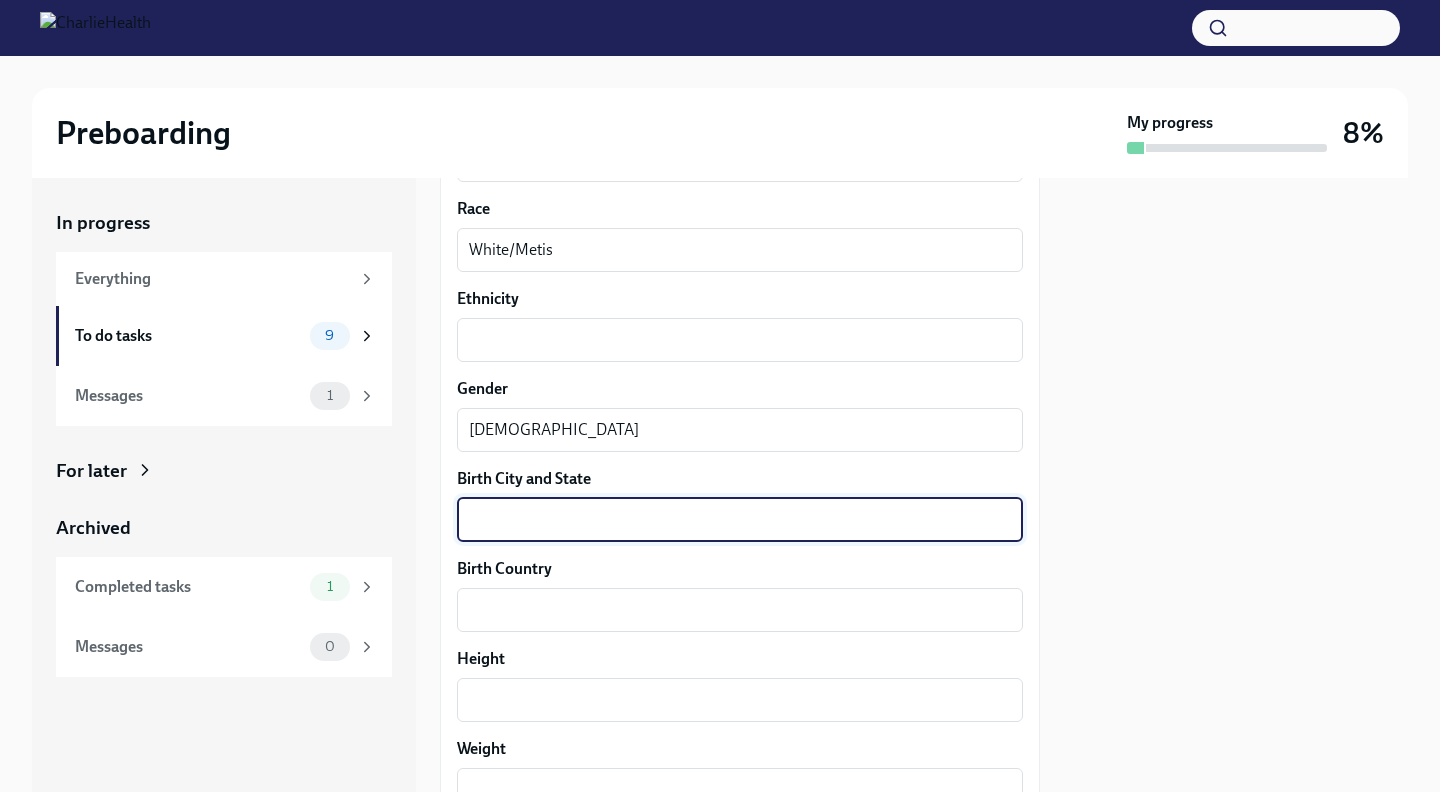 click on "Birth City and State" at bounding box center (740, 520) 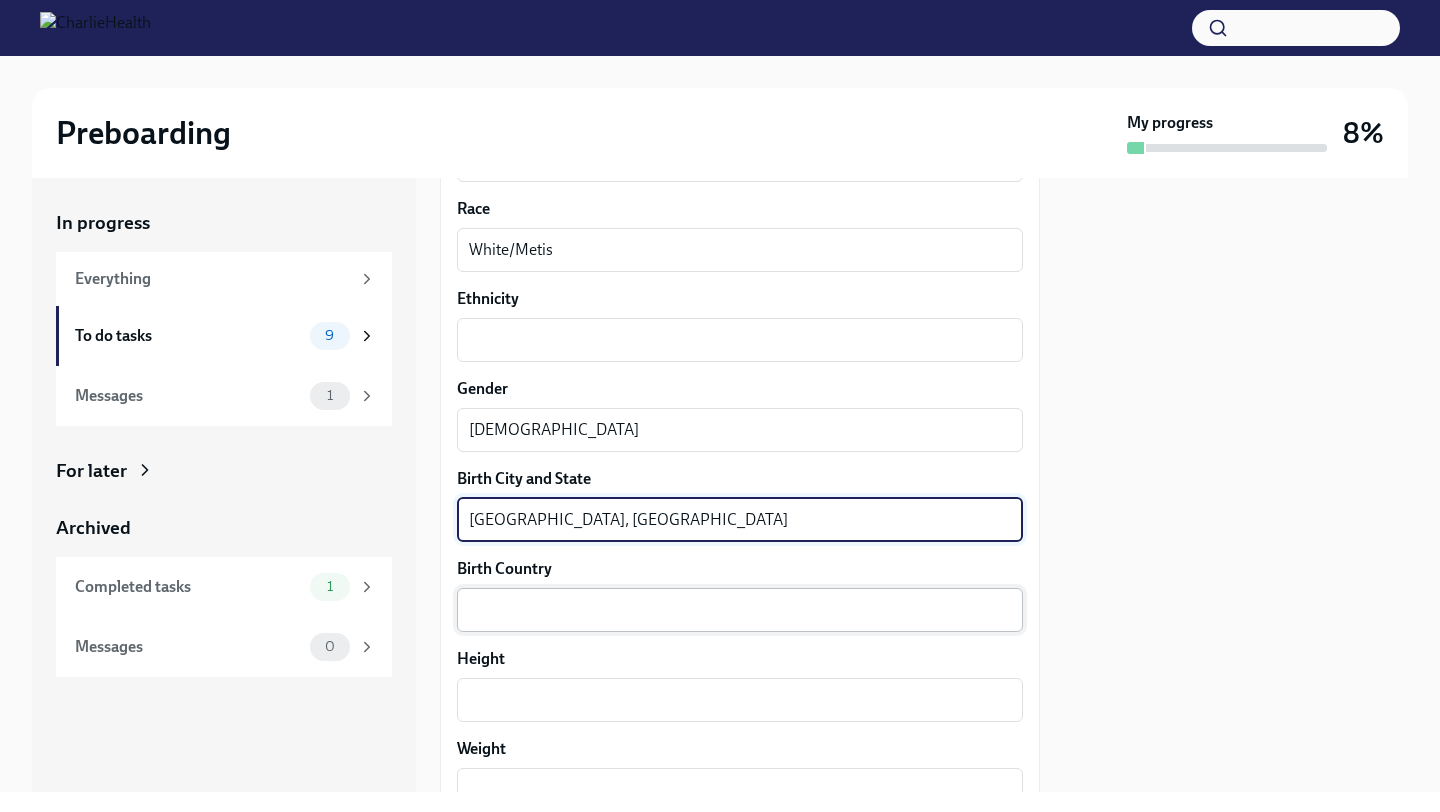 type on "[GEOGRAPHIC_DATA], [GEOGRAPHIC_DATA]" 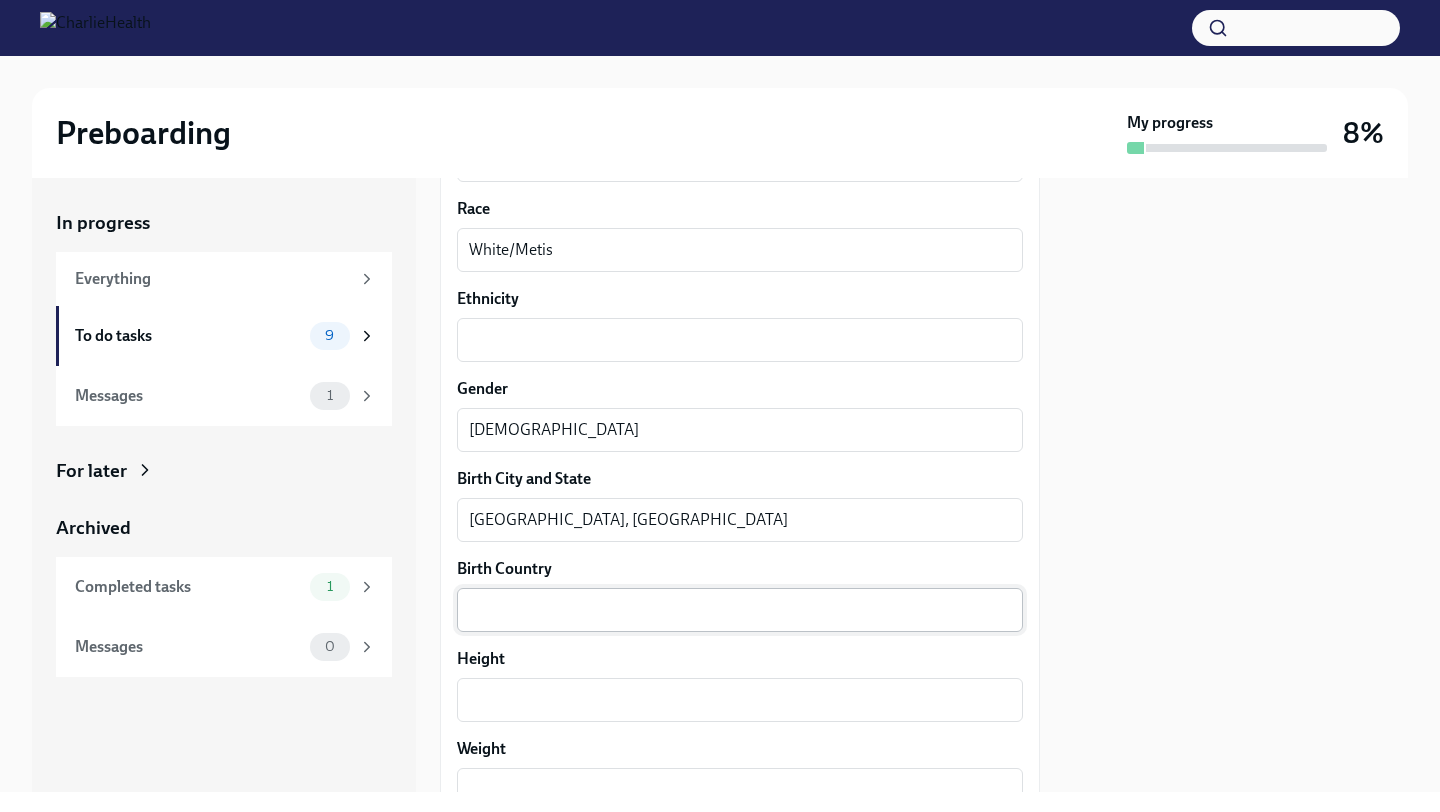 click on "x ​" at bounding box center [740, 610] 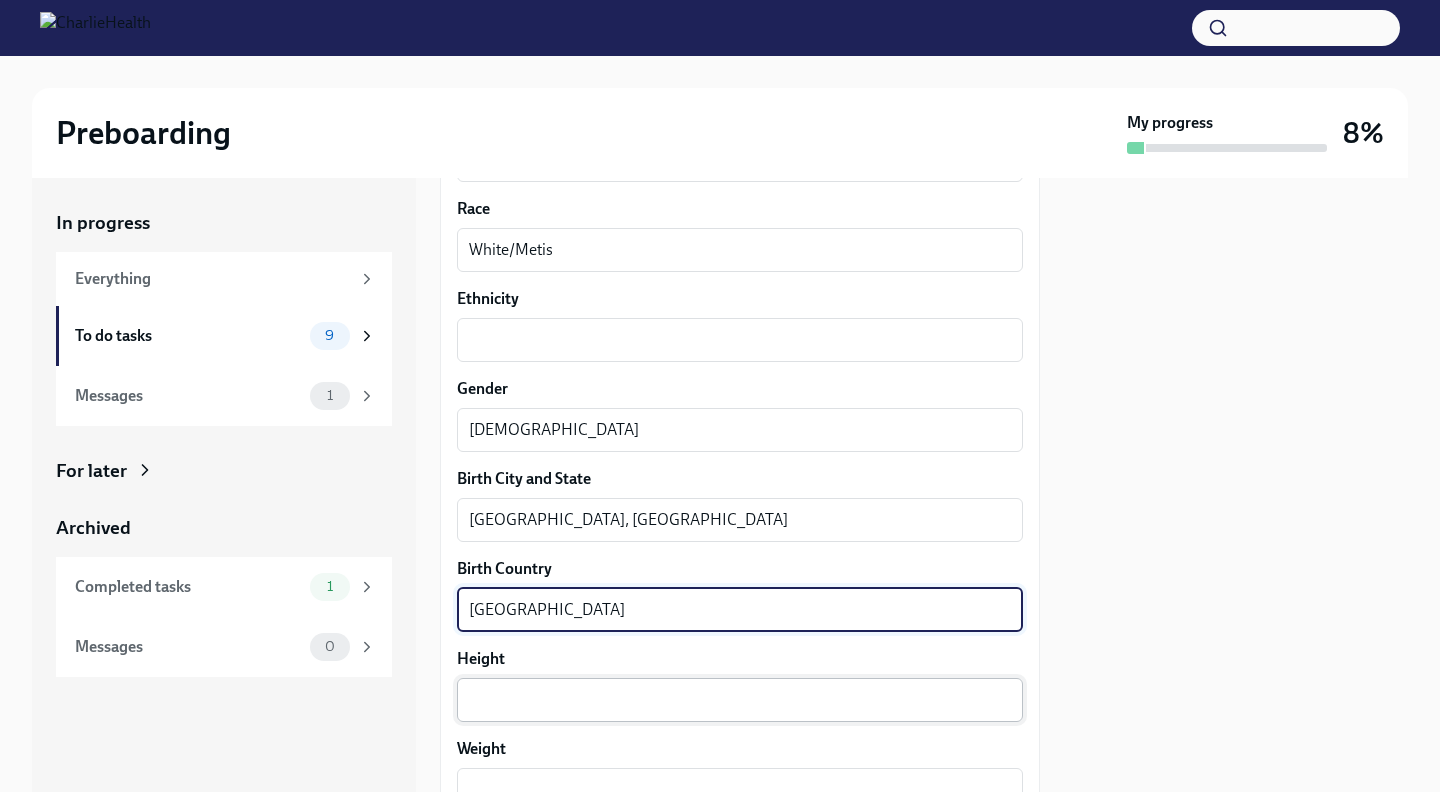 type on "[GEOGRAPHIC_DATA]" 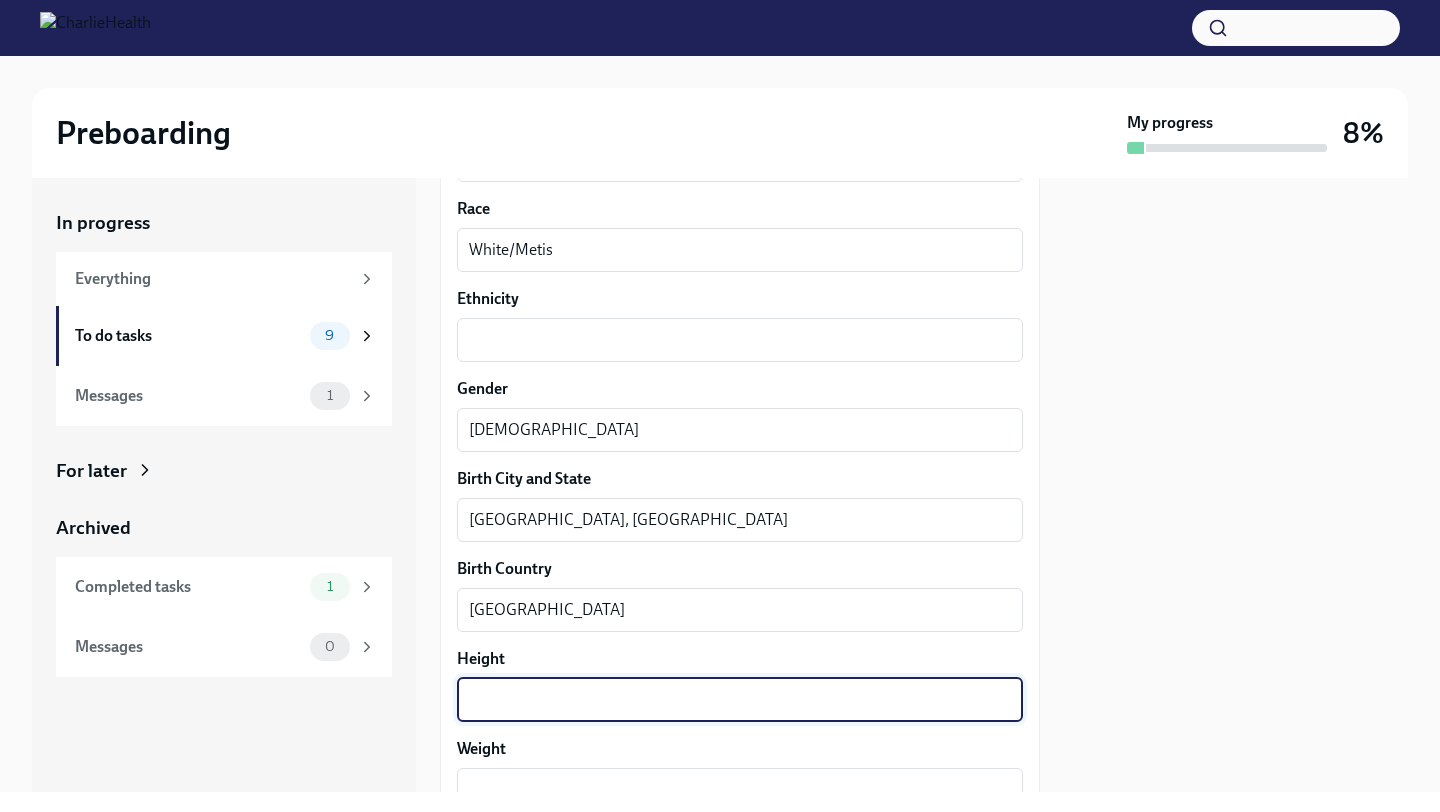 click on "Height" at bounding box center (740, 700) 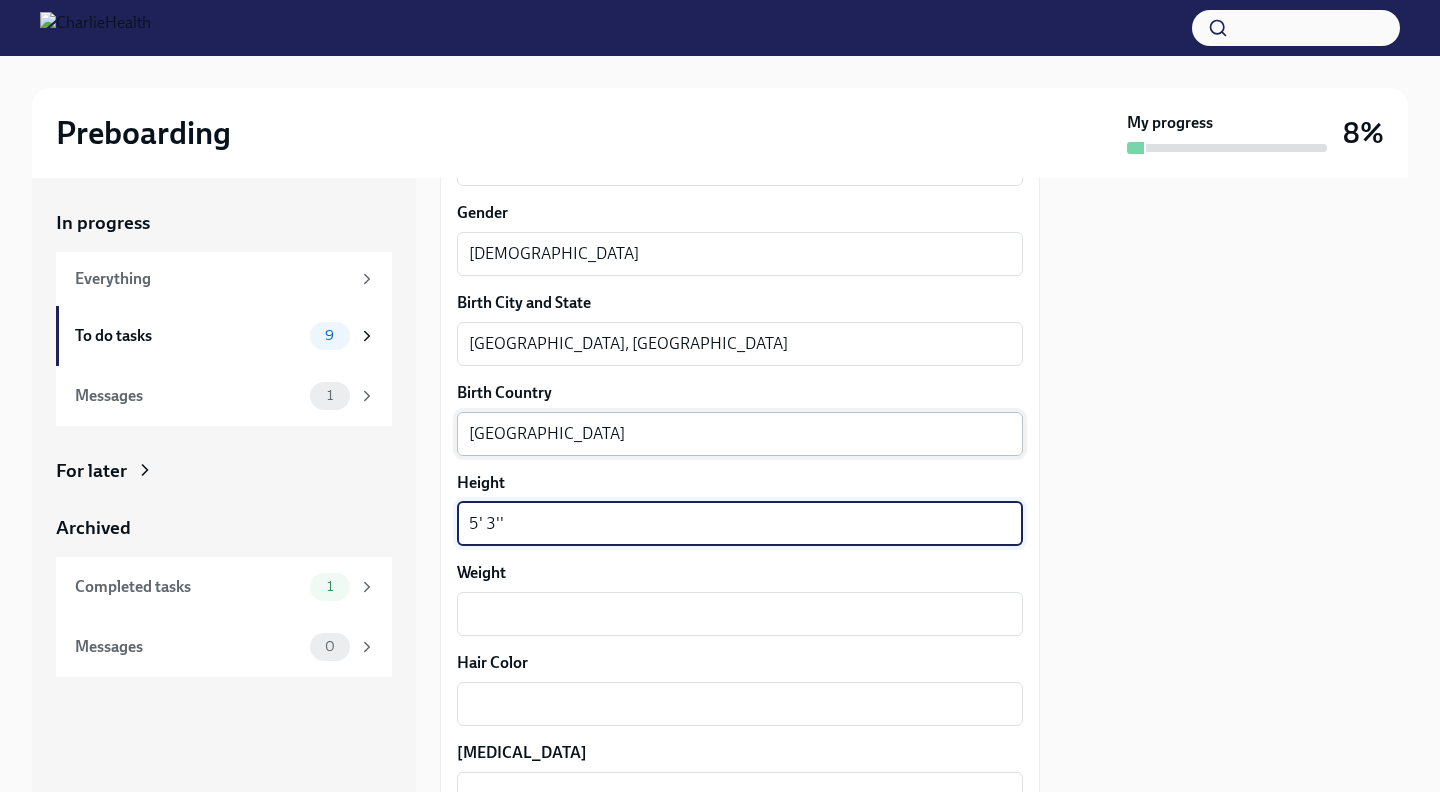 scroll, scrollTop: 1518, scrollLeft: 0, axis: vertical 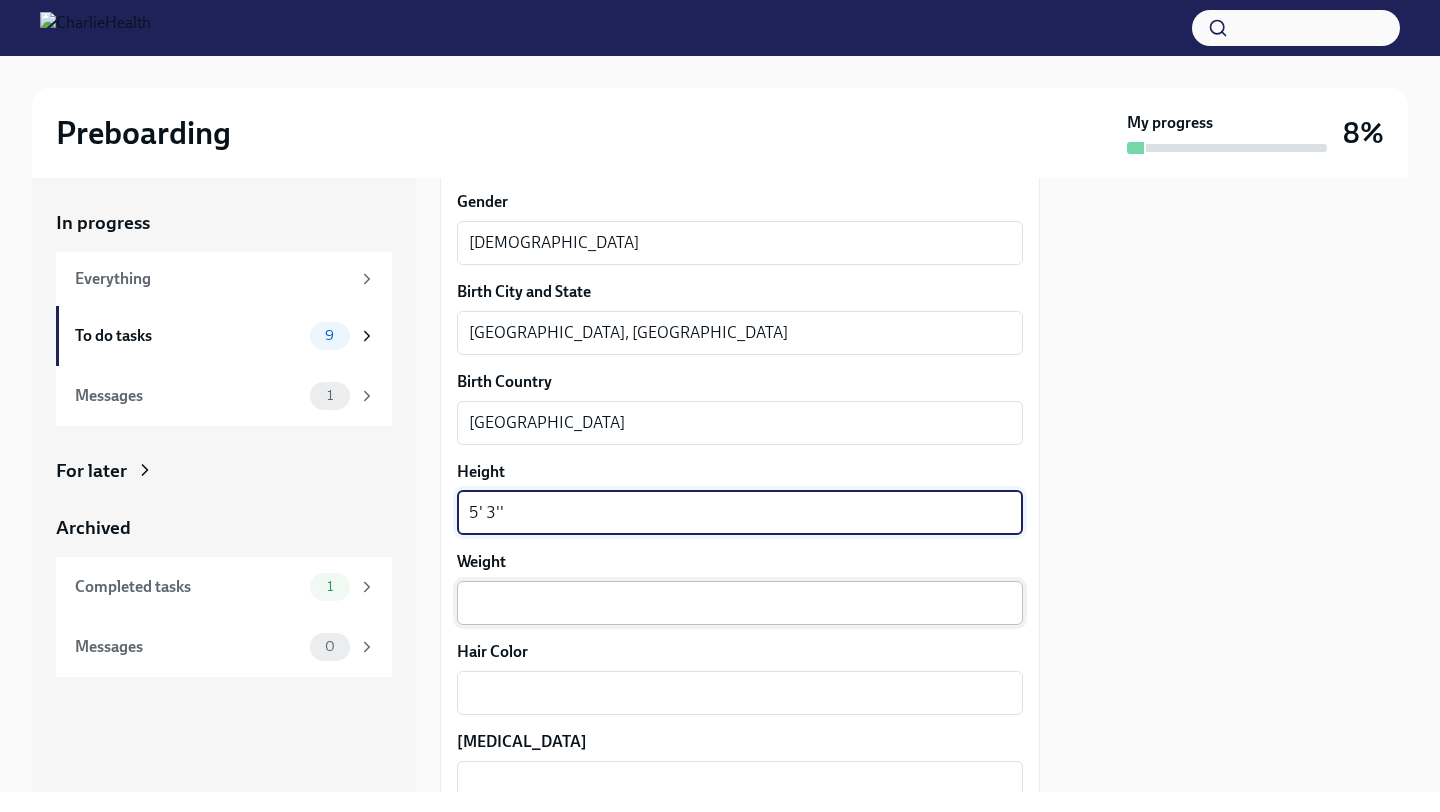 type on "5' 3''" 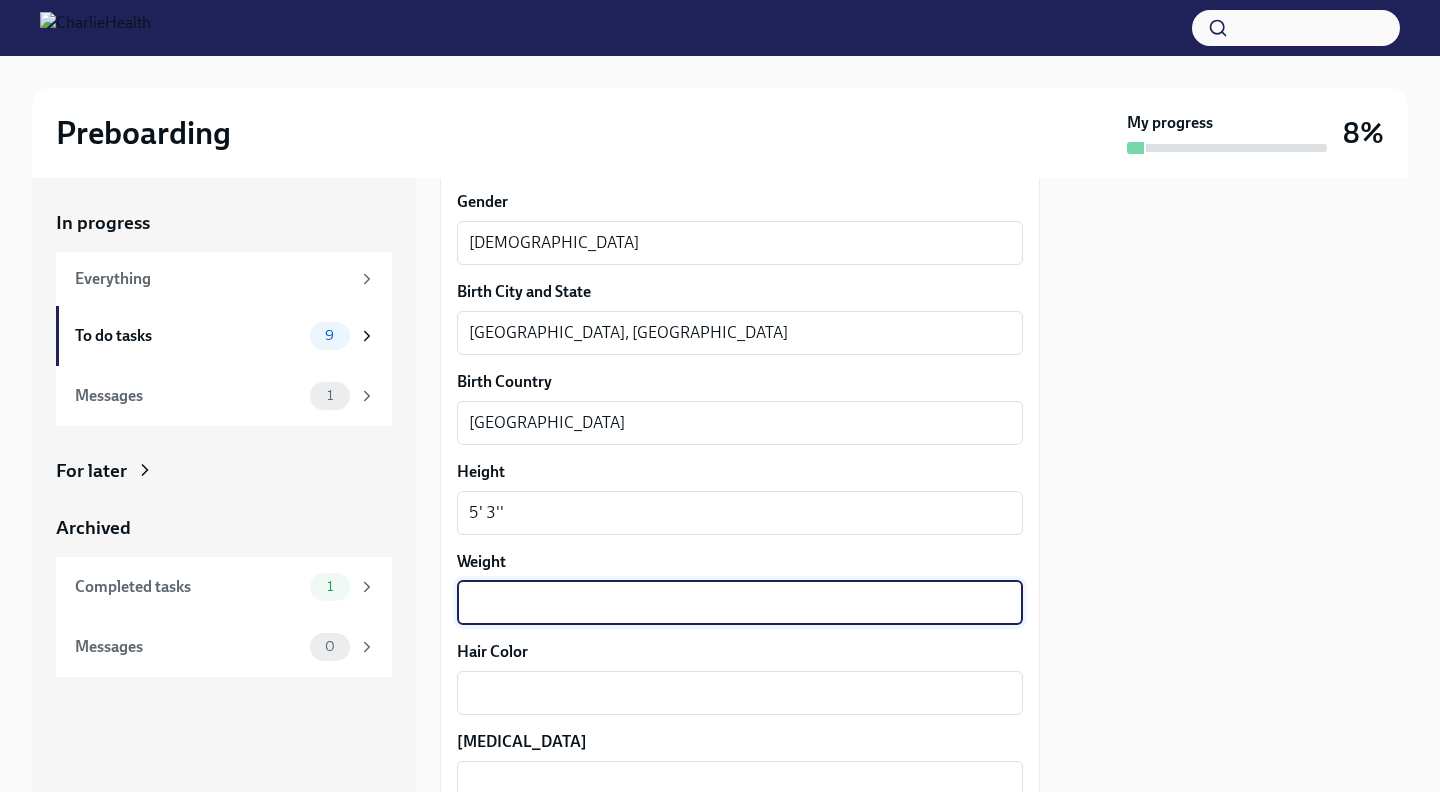 click on "x ​" at bounding box center [740, 603] 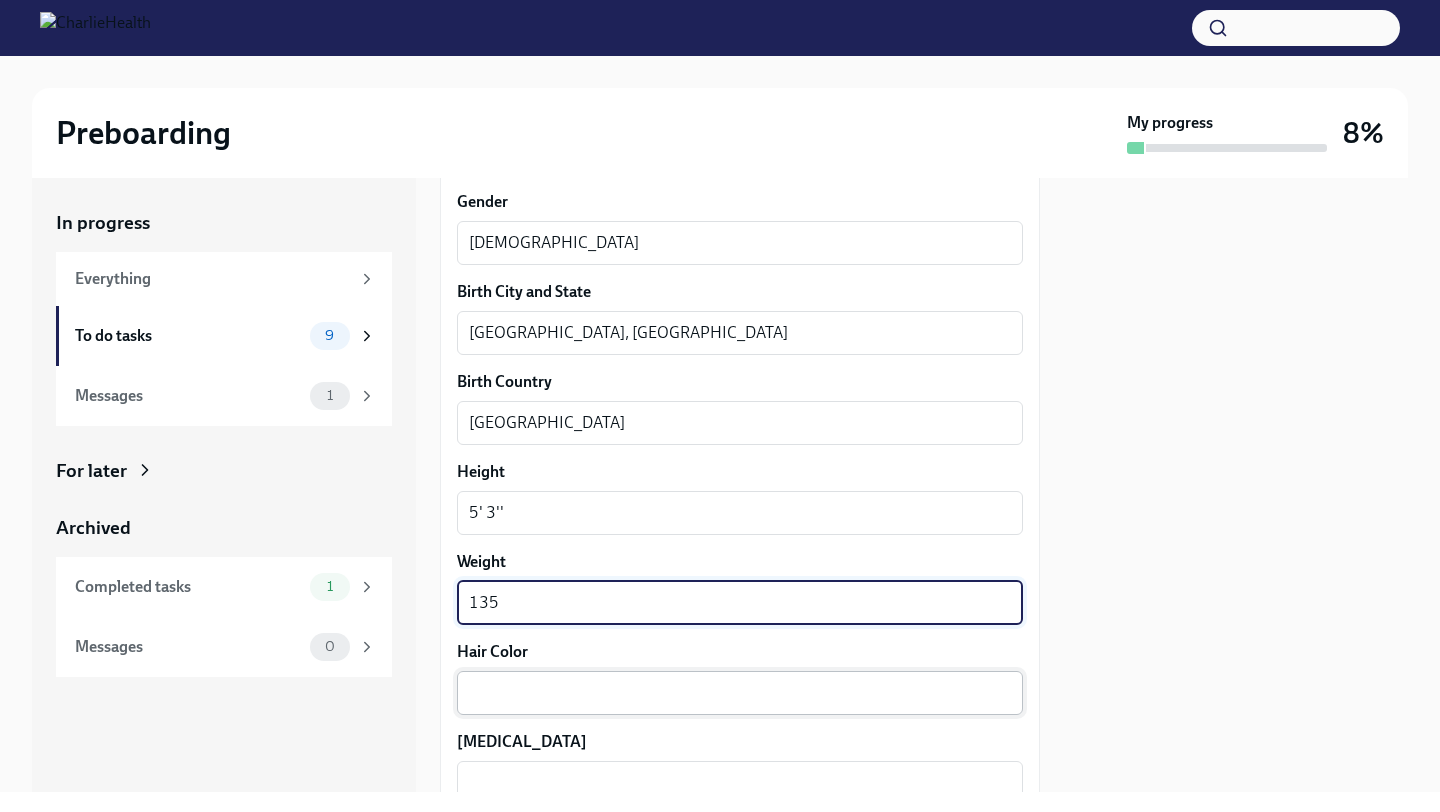 type on "135" 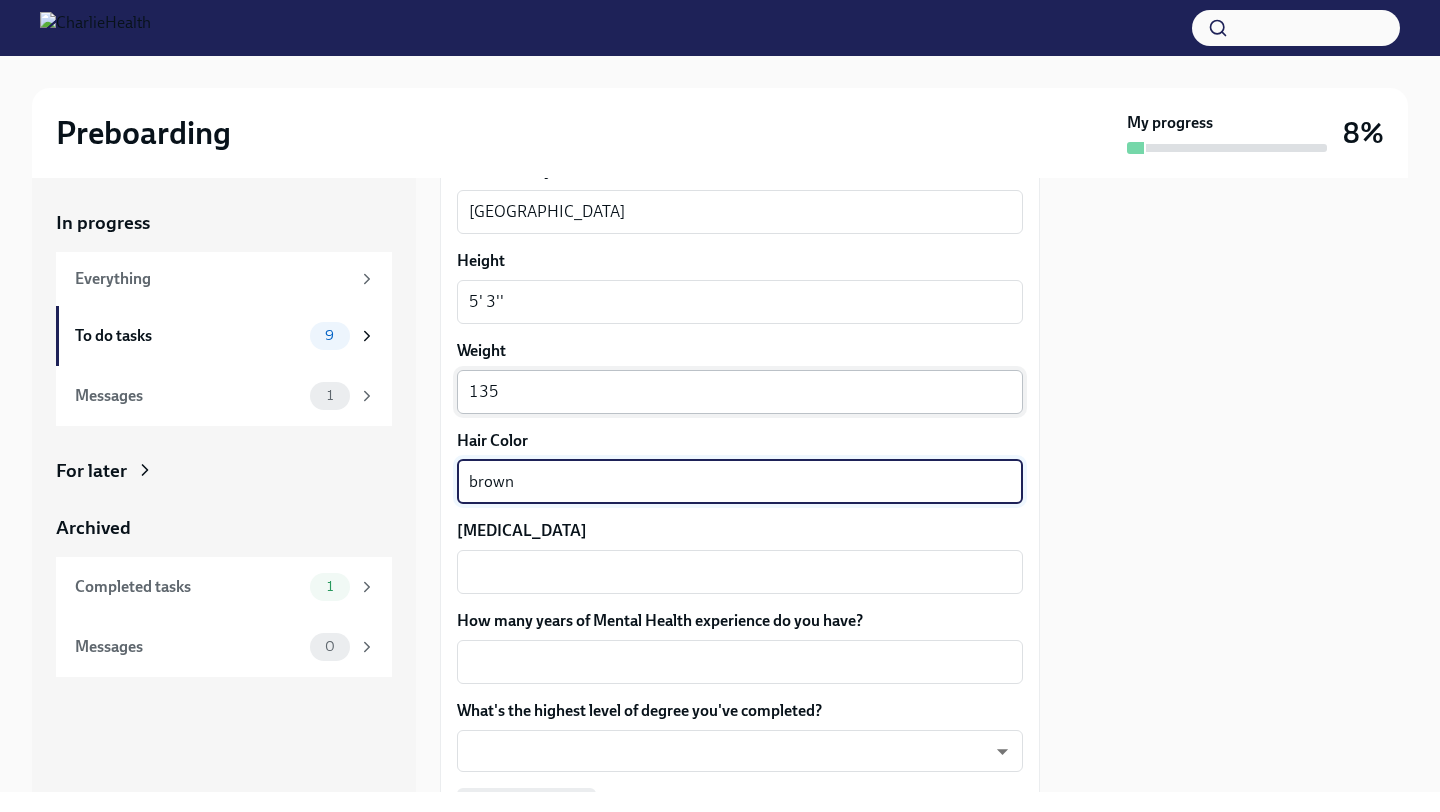 scroll, scrollTop: 1734, scrollLeft: 0, axis: vertical 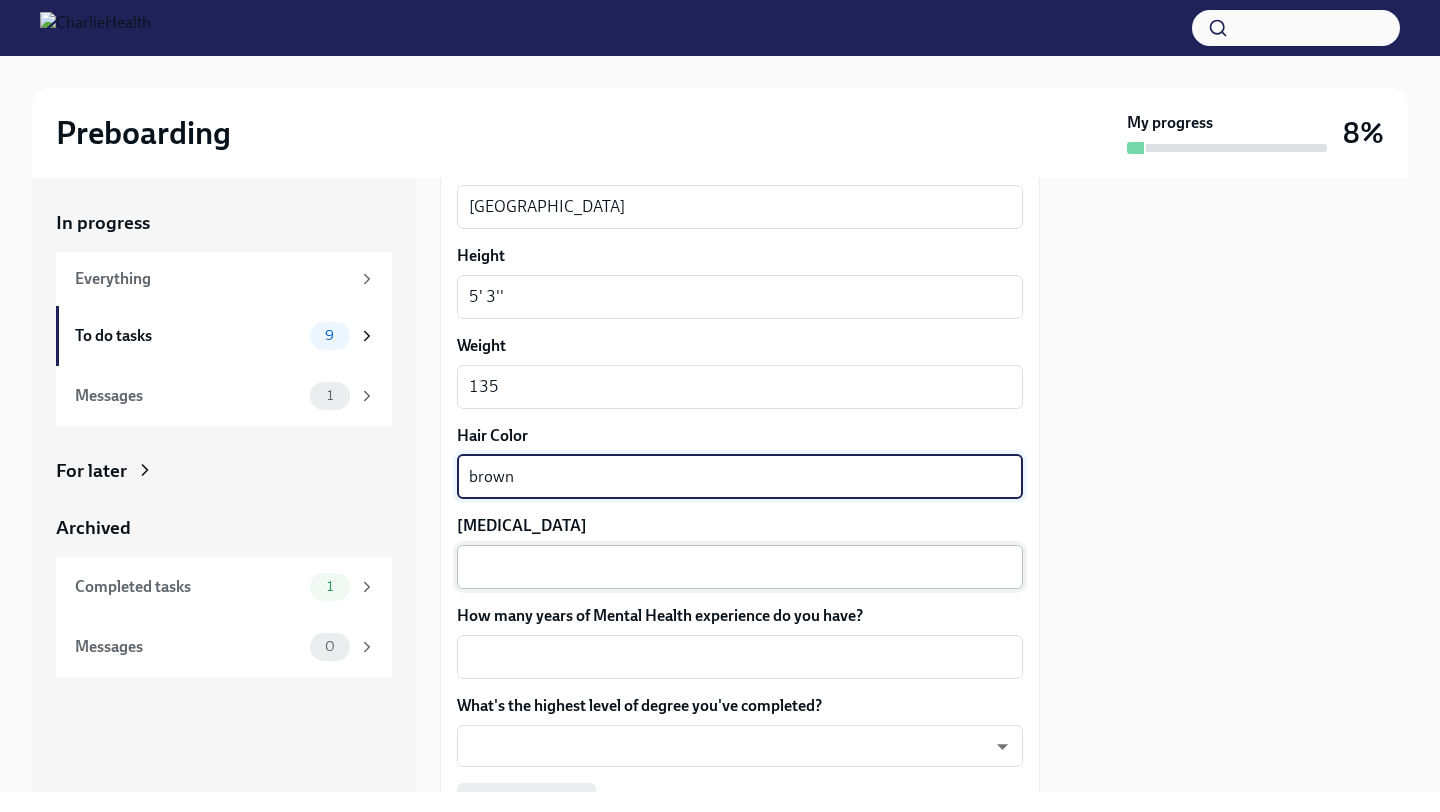 type on "brown" 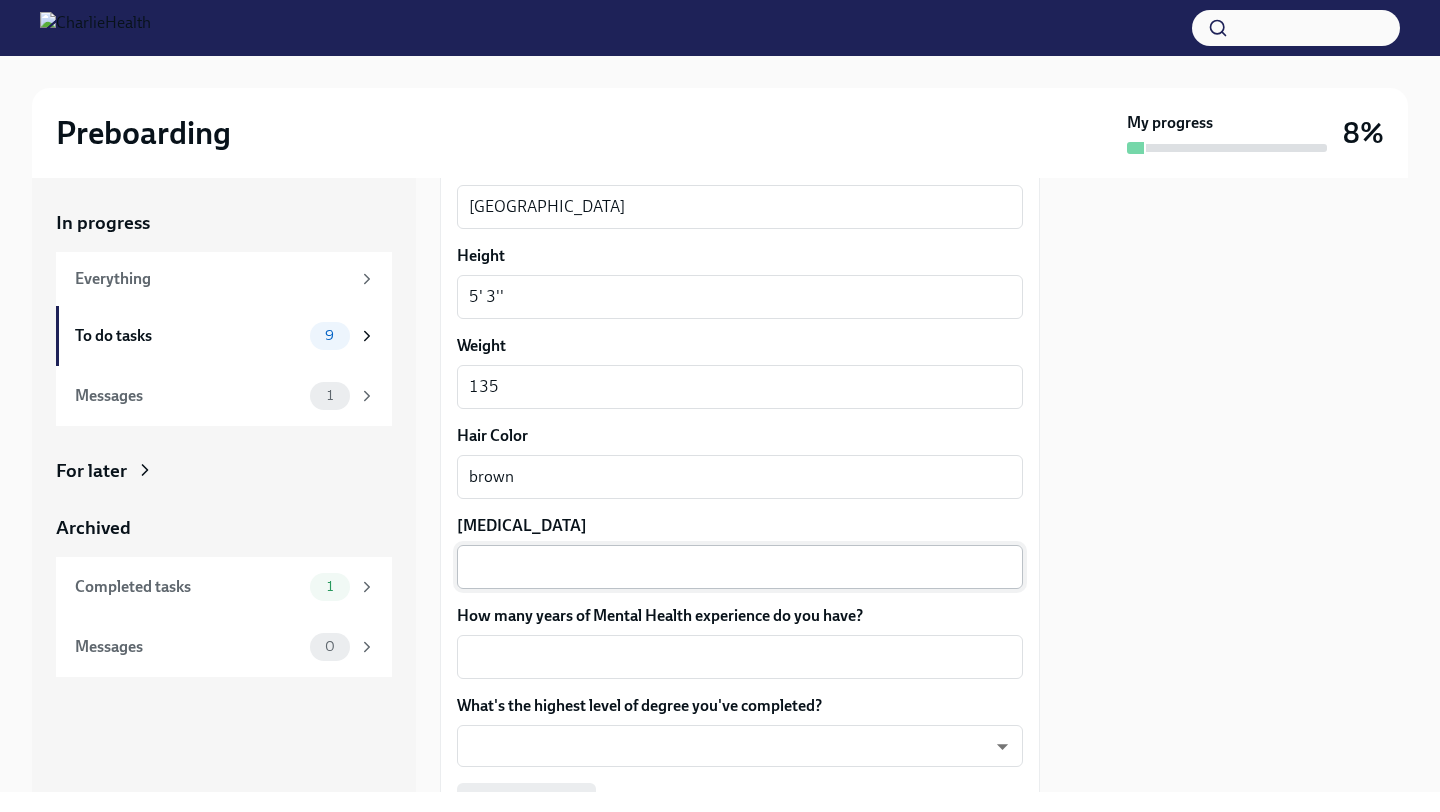 click on "x ​" at bounding box center [740, 567] 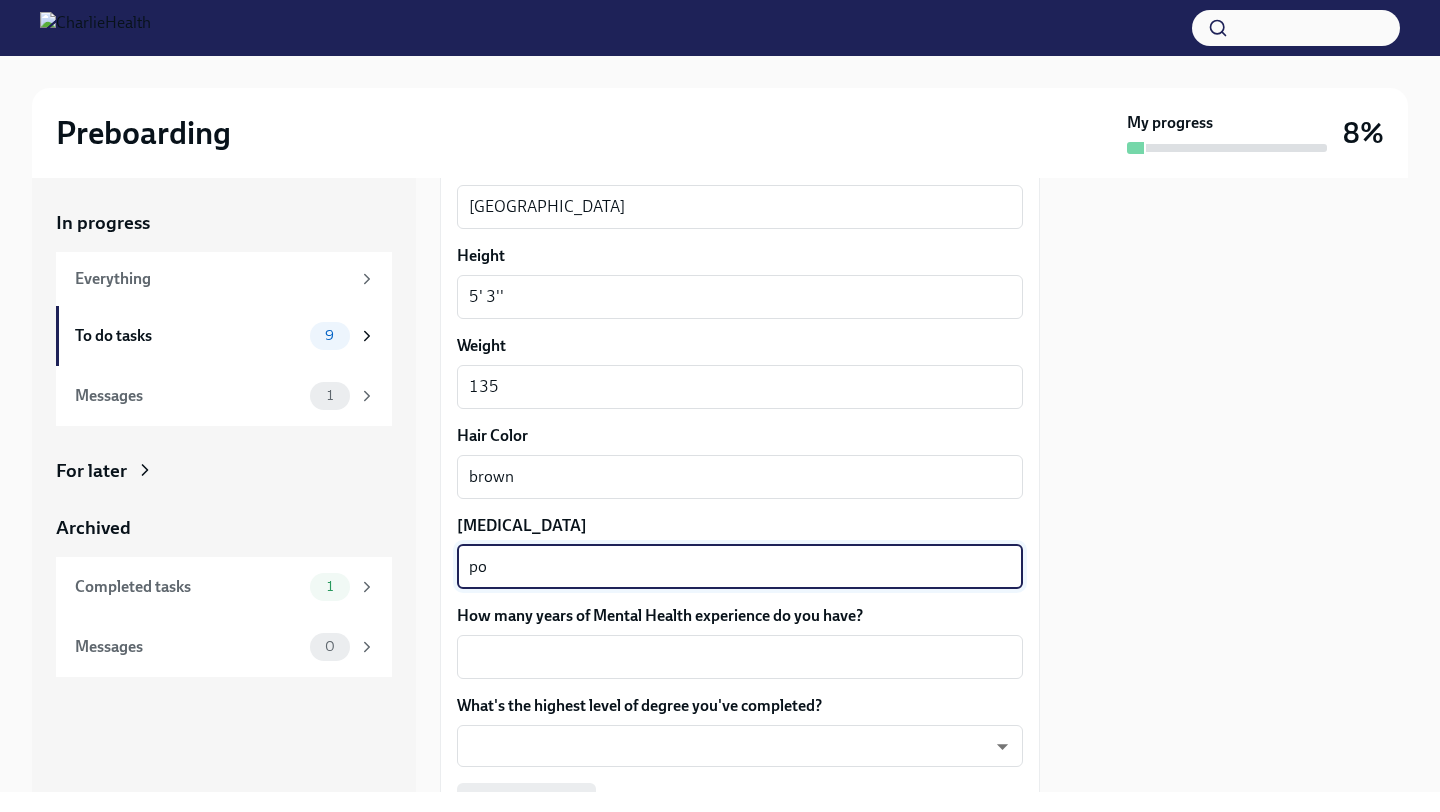 type on "p" 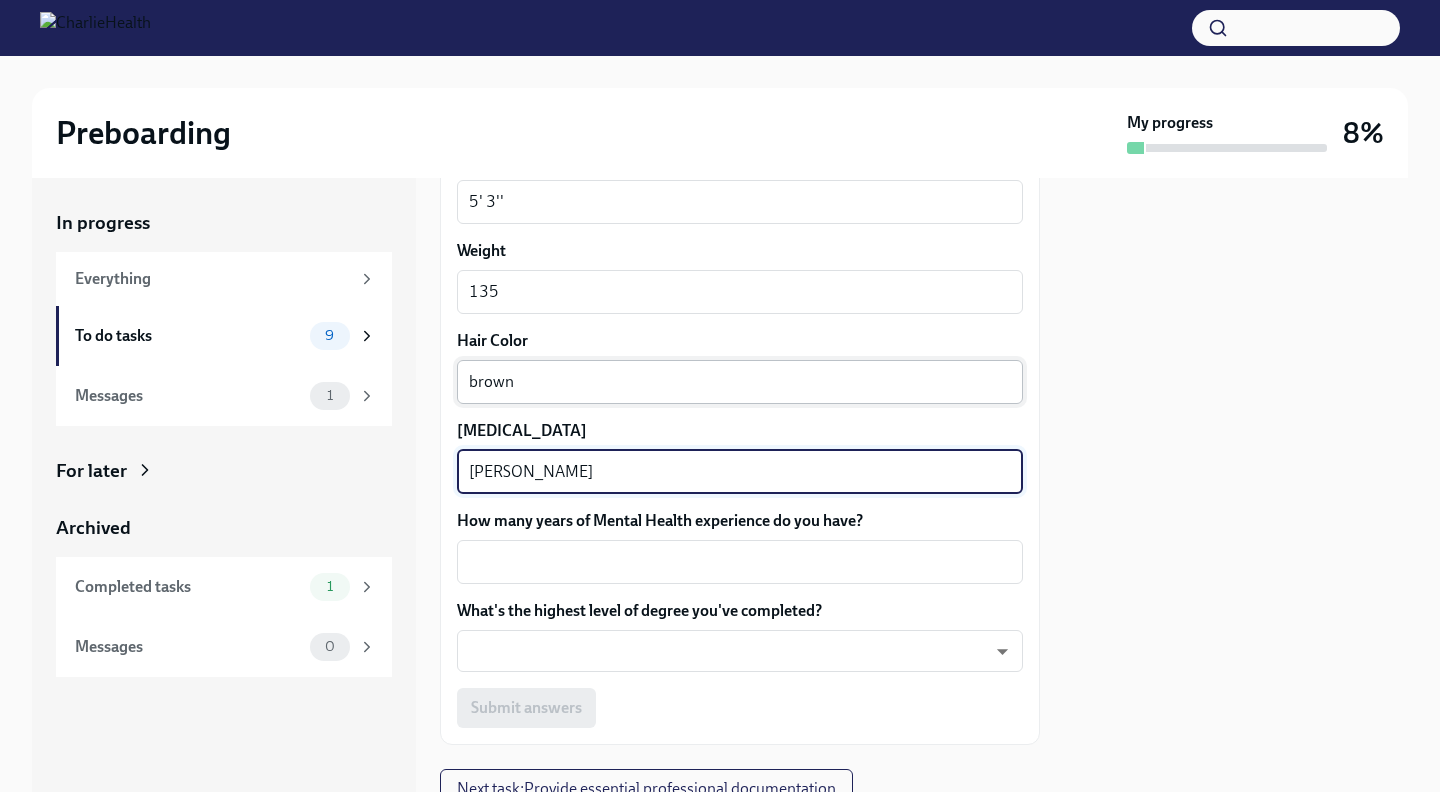 scroll, scrollTop: 1910, scrollLeft: 0, axis: vertical 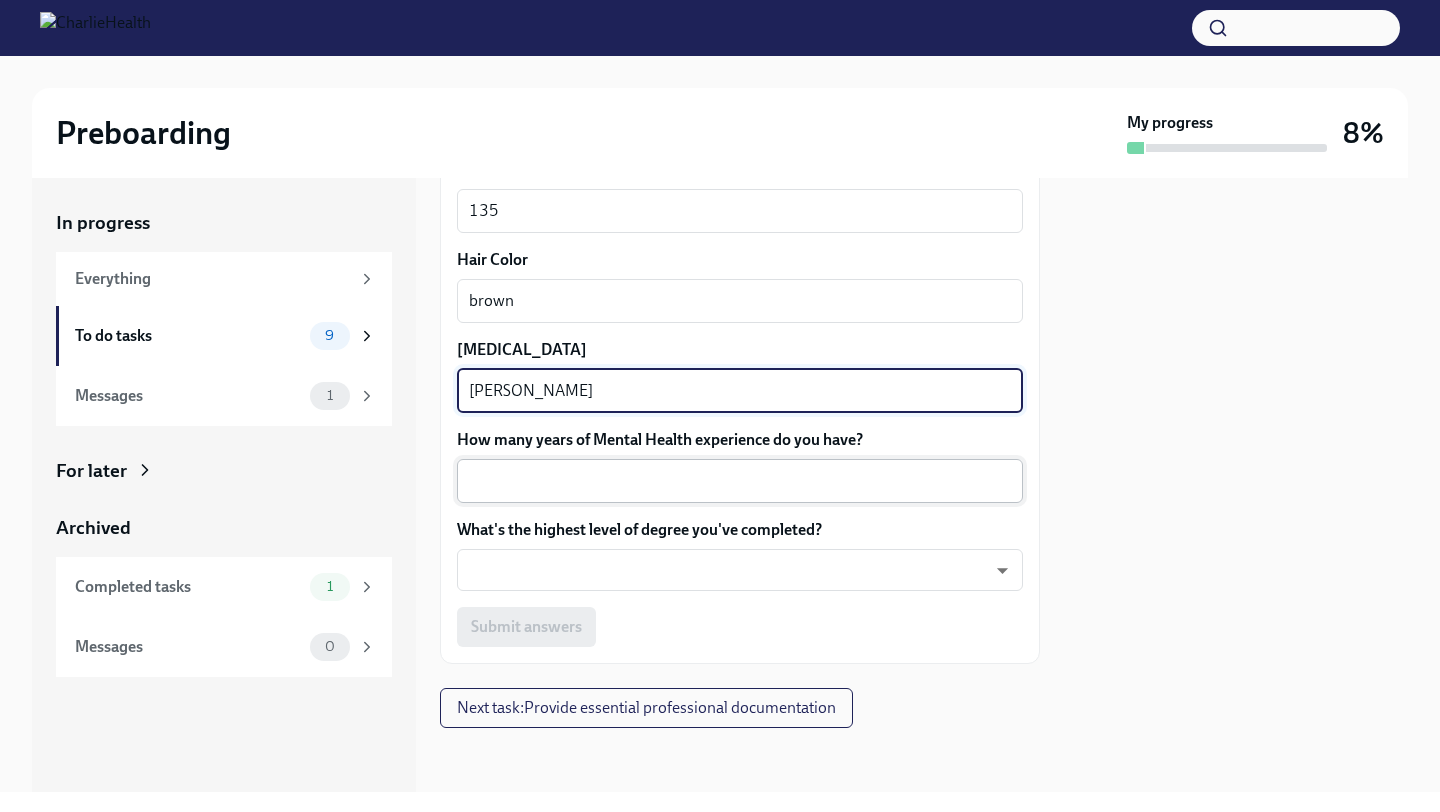 type on "[PERSON_NAME]" 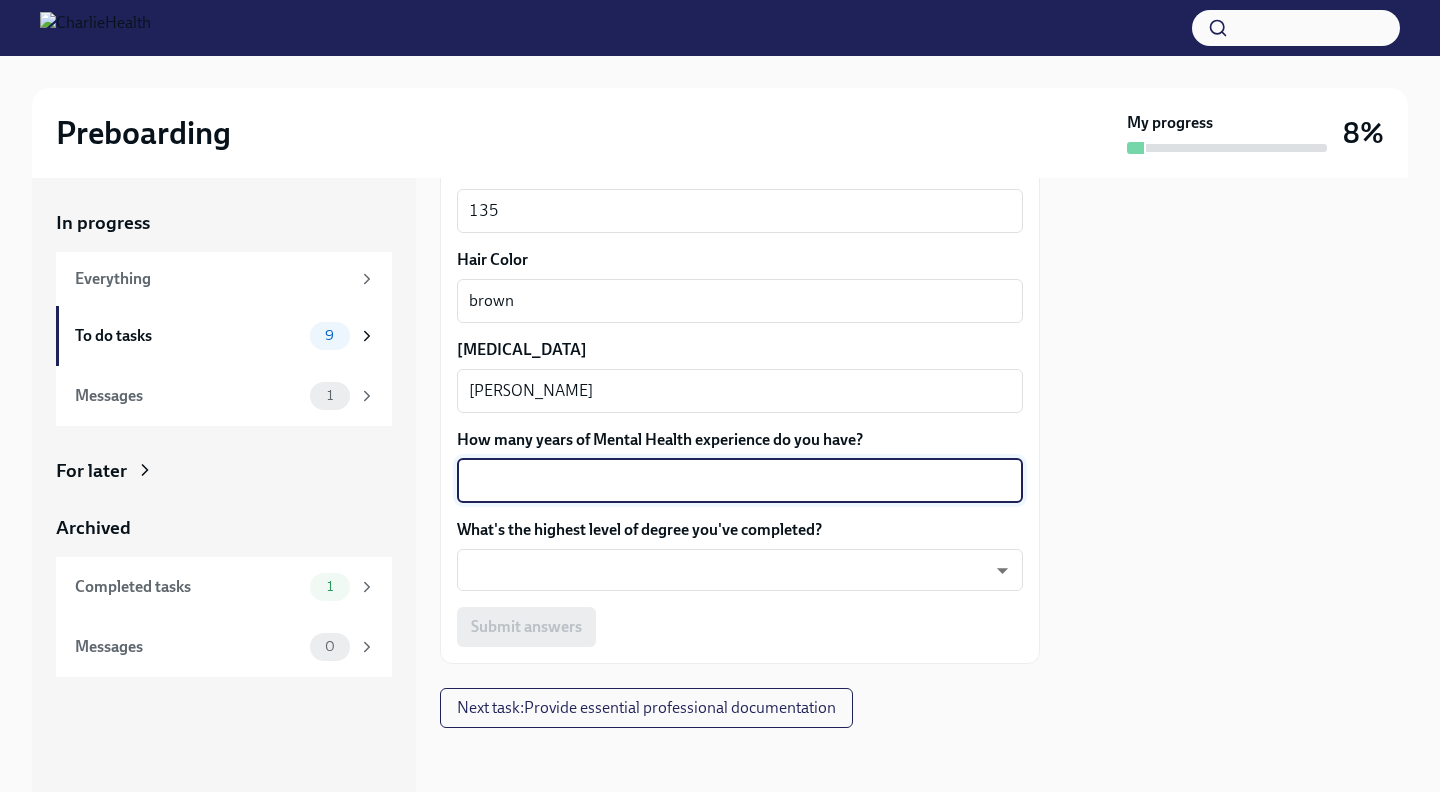 click on "How many years of Mental Health experience do you have?" at bounding box center [740, 481] 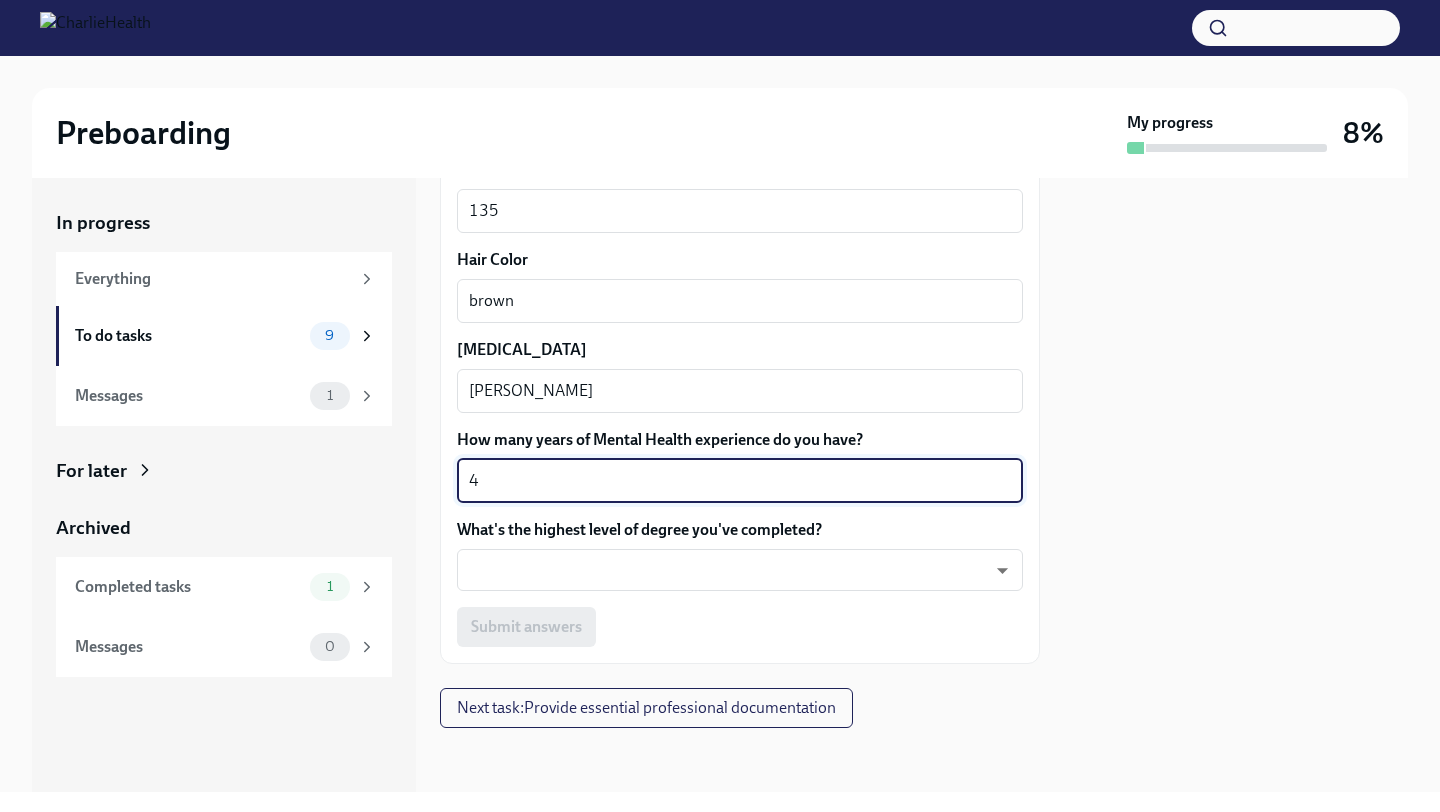 type on "4" 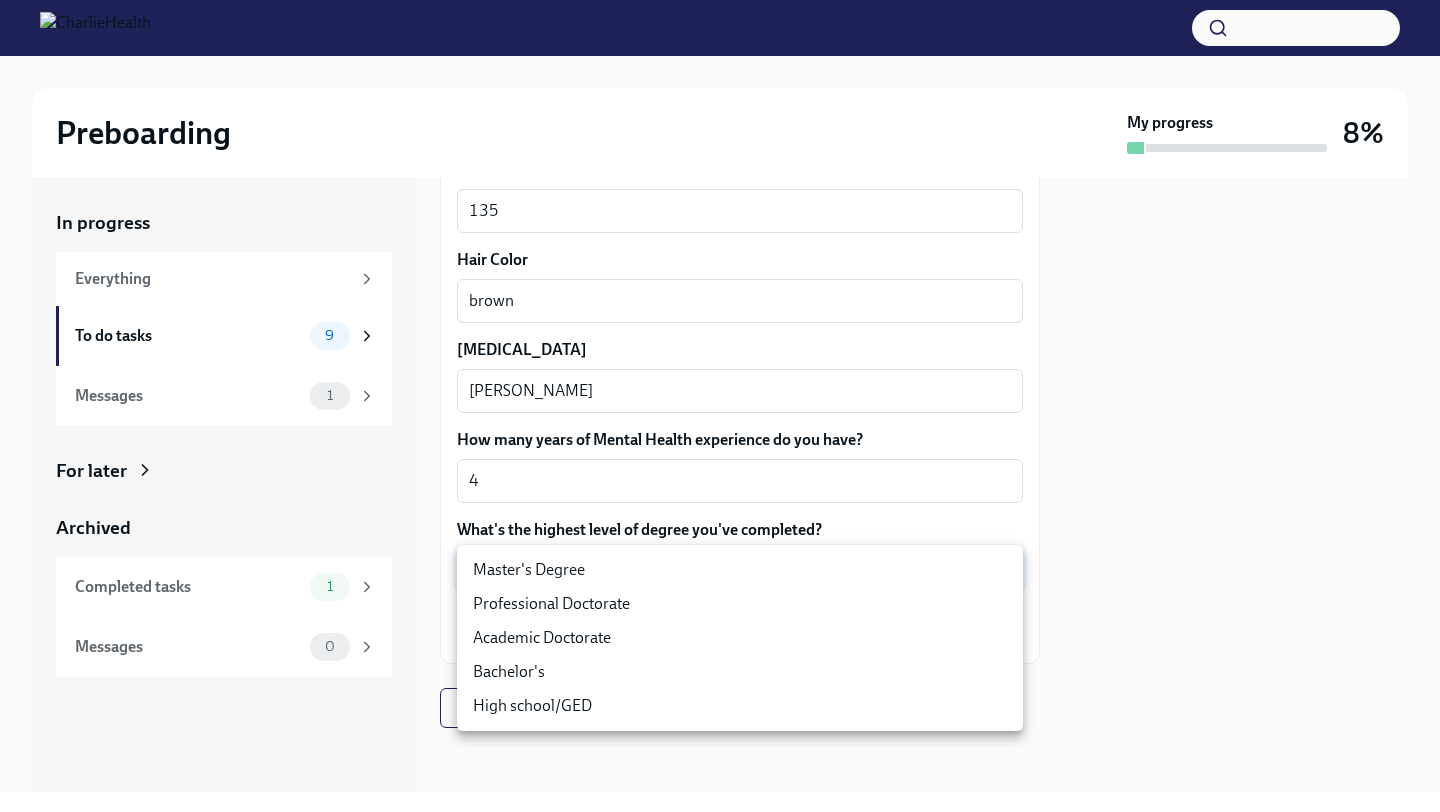 click on "Preboarding My progress 8% In progress Everything To do tasks 9 Messages 1 For later Archived Completed tasks 1 Messages 0 Fill out the onboarding form To Do Due  in a day We need some info from you to start setting you up in payroll and other systems.  Please fill out this form ASAP  Please note each field needs to be completed in order for you to submit.
Note : Please fill out this form as accurately as possible. Several states require specific demographic information that we have to input on your behalf. We understand that some of these questions feel personal to answer, and we appreciate your understanding that this is required for compliance clearance. About you Your preferred first name [PERSON_NAME] x ​ Your legal last name [PERSON_NAME] x ​ Please provide any previous names/ aliases-put None if N/A [PERSON_NAME] (Maiden name) x ​ Street Address [STREET_ADDRESS][PERSON_NAME] Address 2 ​ Postal Code 78747 ​ City [GEOGRAPHIC_DATA] ​ State/Region [GEOGRAPHIC_DATA] ​ Country [GEOGRAPHIC_DATA] ​ Date of Birth (MM/DD/YYYY) x ​ M" at bounding box center [720, 406] 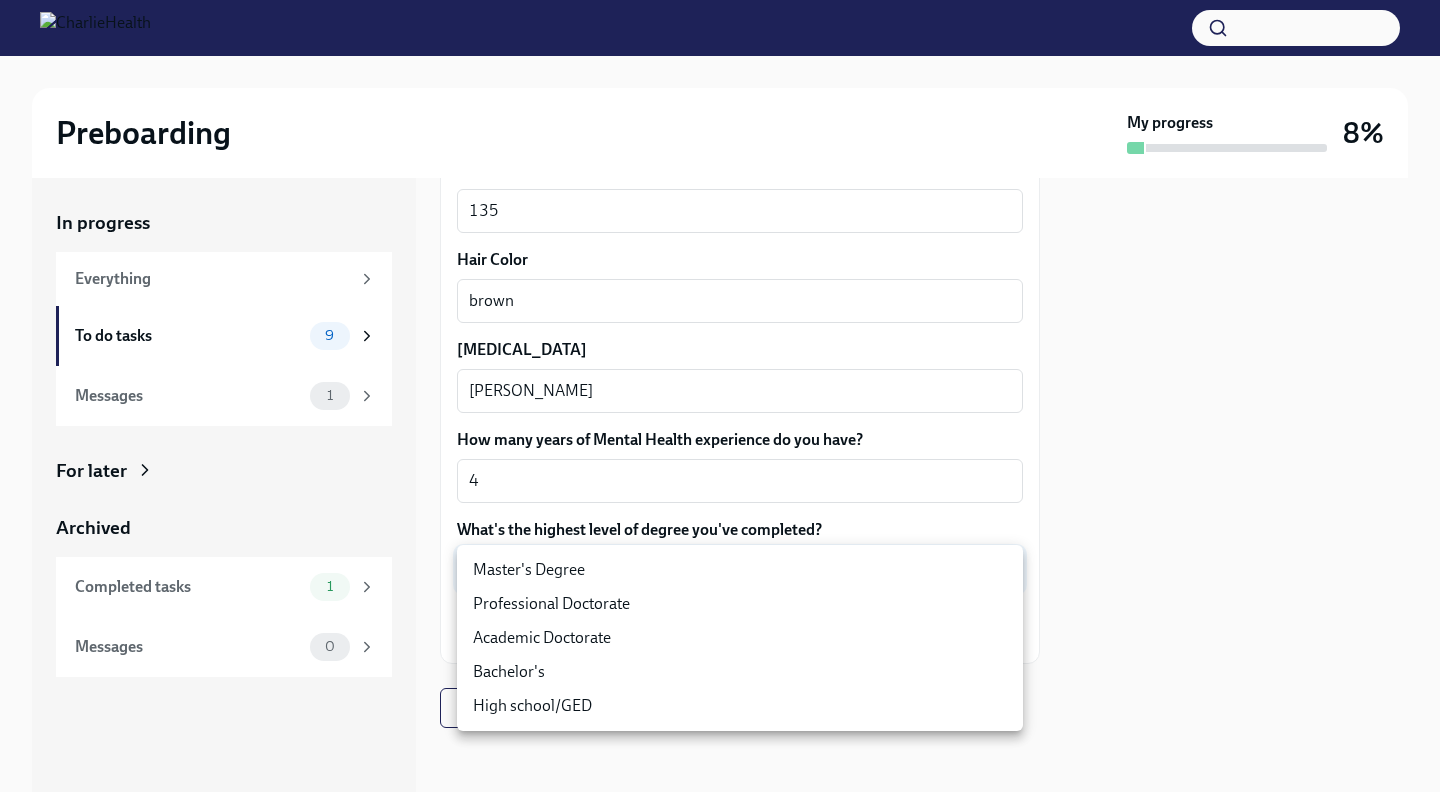 type on "2vBr-ghkD" 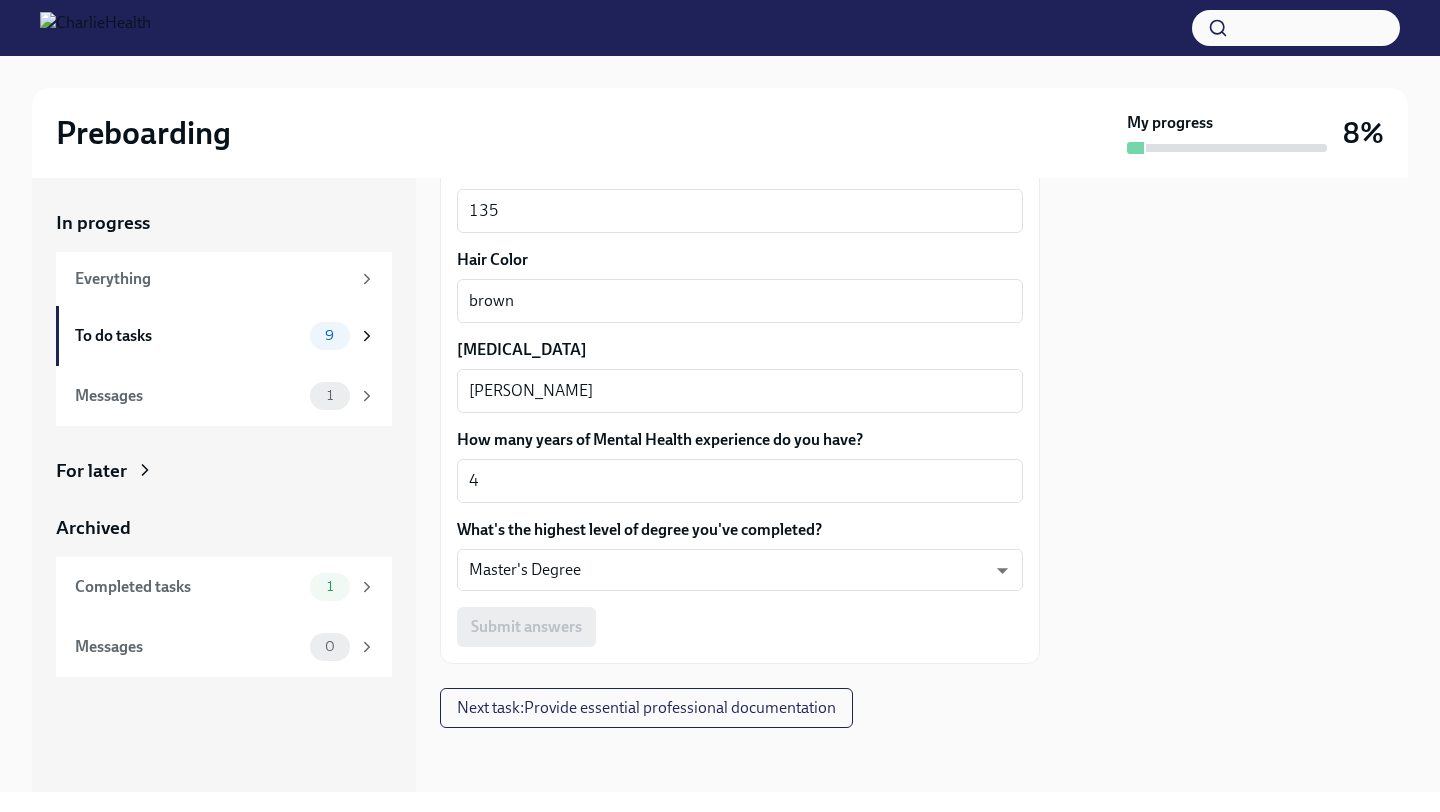 click on "In progress Everything To do tasks 9 Messages 1 For later Archived Completed tasks 1 Messages 0 Fill out the onboarding form To Do Due  in a day We need some info from you to start setting you up in payroll and other systems.  Please fill out this form ASAP  Please note each field needs to be completed in order for you to submit.
Note : Please fill out this form as accurately as possible. Several states require specific demographic information that we have to input on your behalf. We understand that some of these questions feel personal to answer, and we appreciate your understanding that this is required for compliance clearance. About you Your preferred first name [PERSON_NAME] x ​ Your legal last name [PERSON_NAME] x ​ Please provide any previous names/ aliases-put None if N/A [PERSON_NAME] (Maiden name) x ​ Street Address [STREET_ADDRESS][PERSON_NAME] Address 2 ​ Postal Code 78747 ​ City [GEOGRAPHIC_DATA] ​ State/Region [GEOGRAPHIC_DATA] ​ Country [GEOGRAPHIC_DATA] ​ Date of Birth (MM/DD/YYYY) [DEMOGRAPHIC_DATA] x ​ M wd3N6mQyWZ ​ 652911375 x" at bounding box center (720, 485) 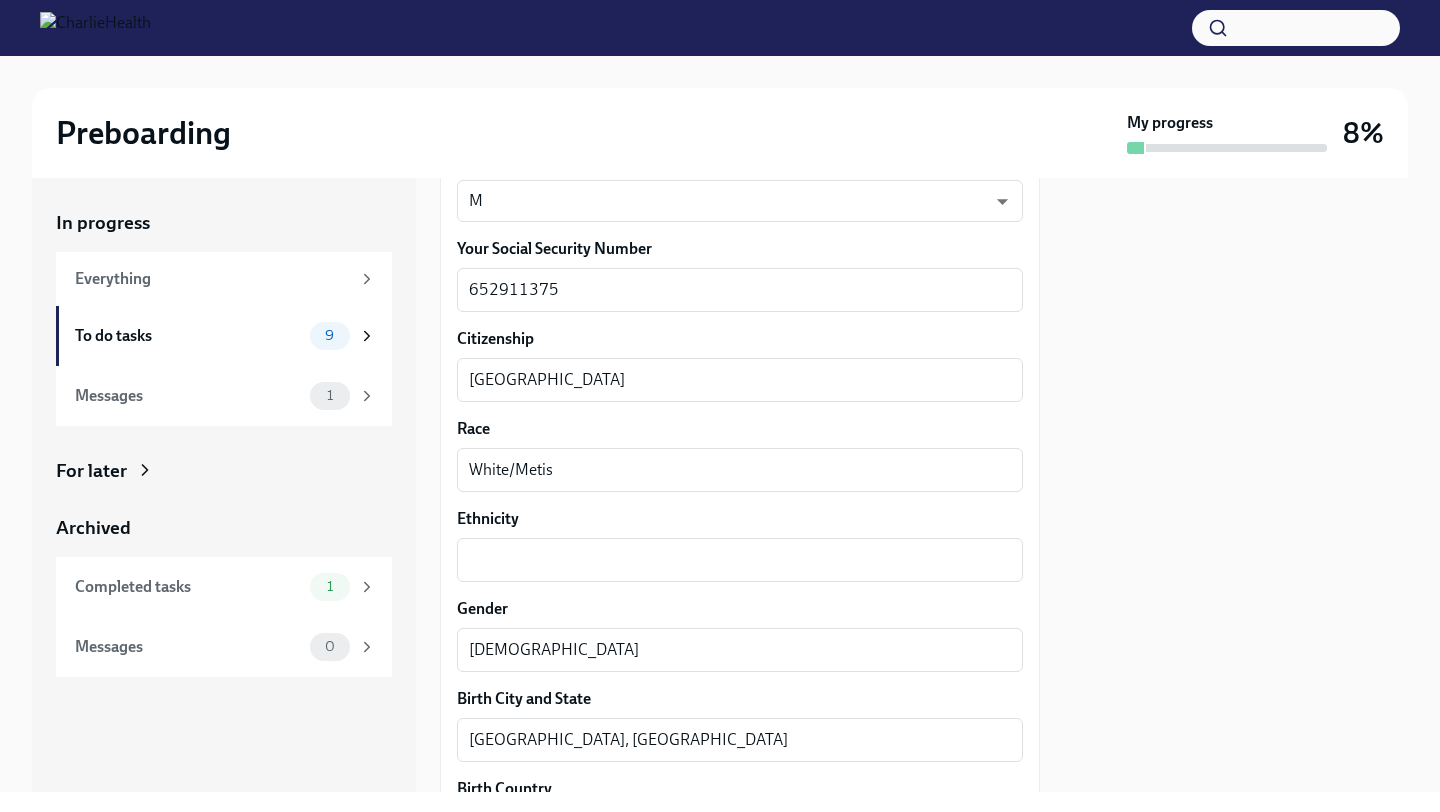 scroll, scrollTop: 1110, scrollLeft: 0, axis: vertical 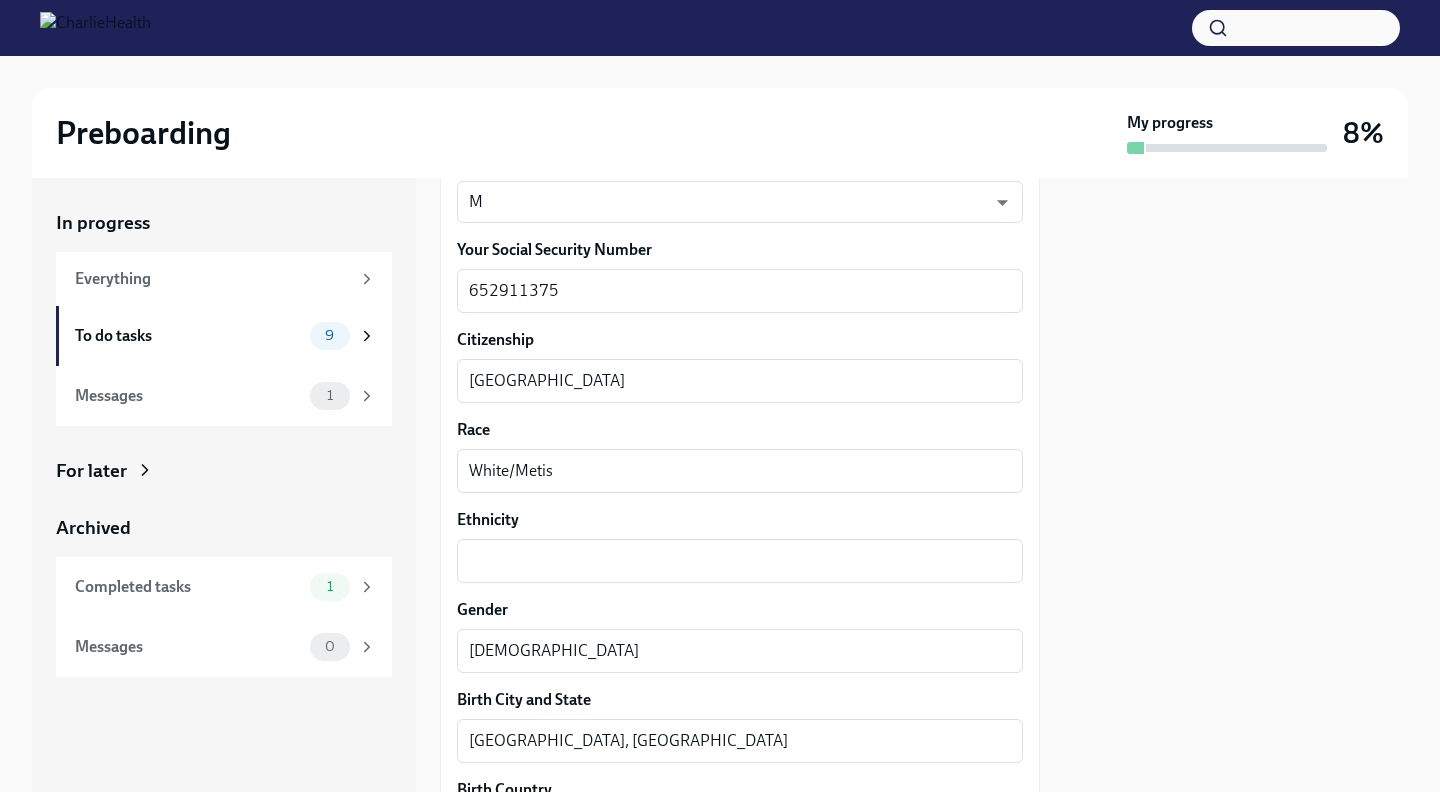 click on "x ​" at bounding box center (740, 561) 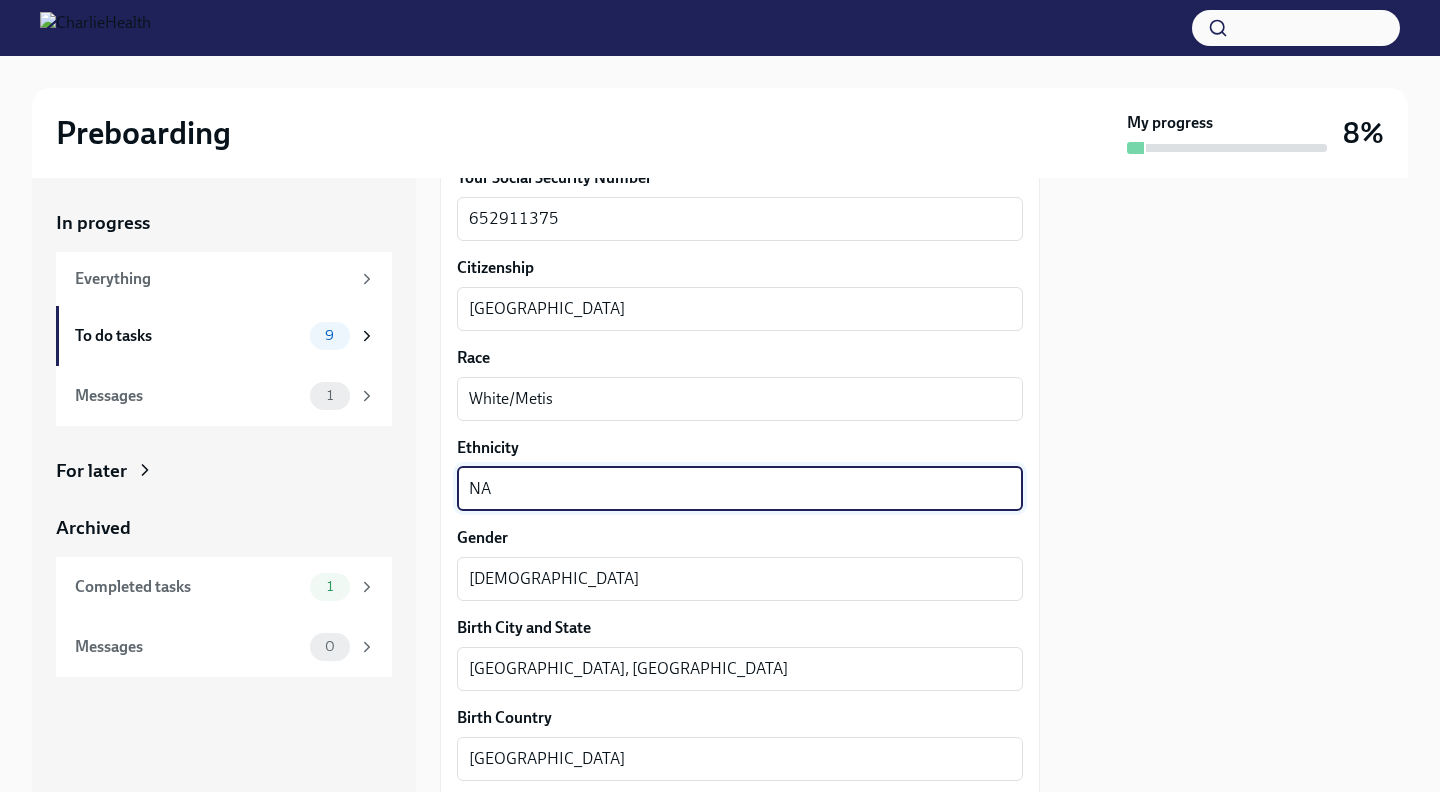scroll, scrollTop: 1910, scrollLeft: 0, axis: vertical 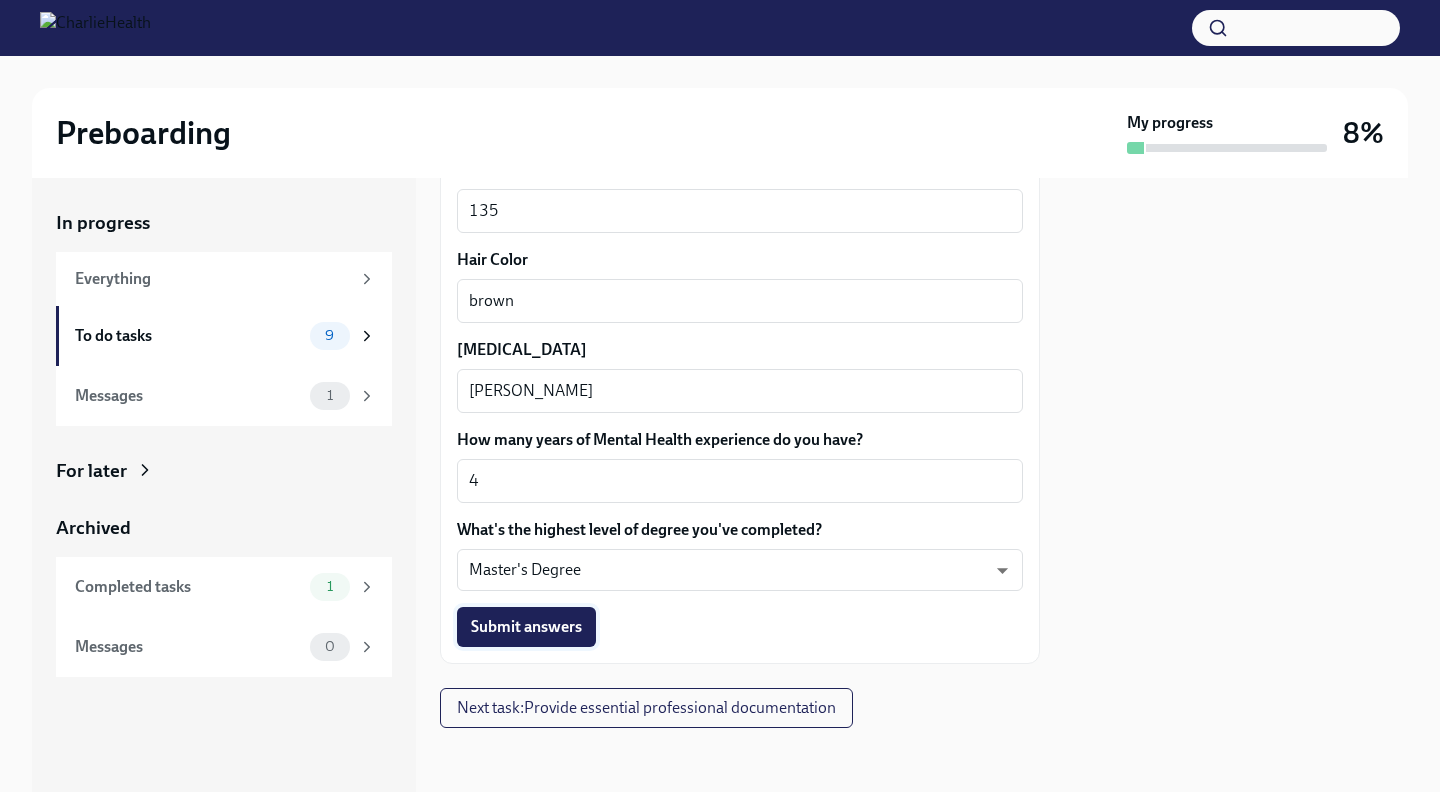 type on "NA" 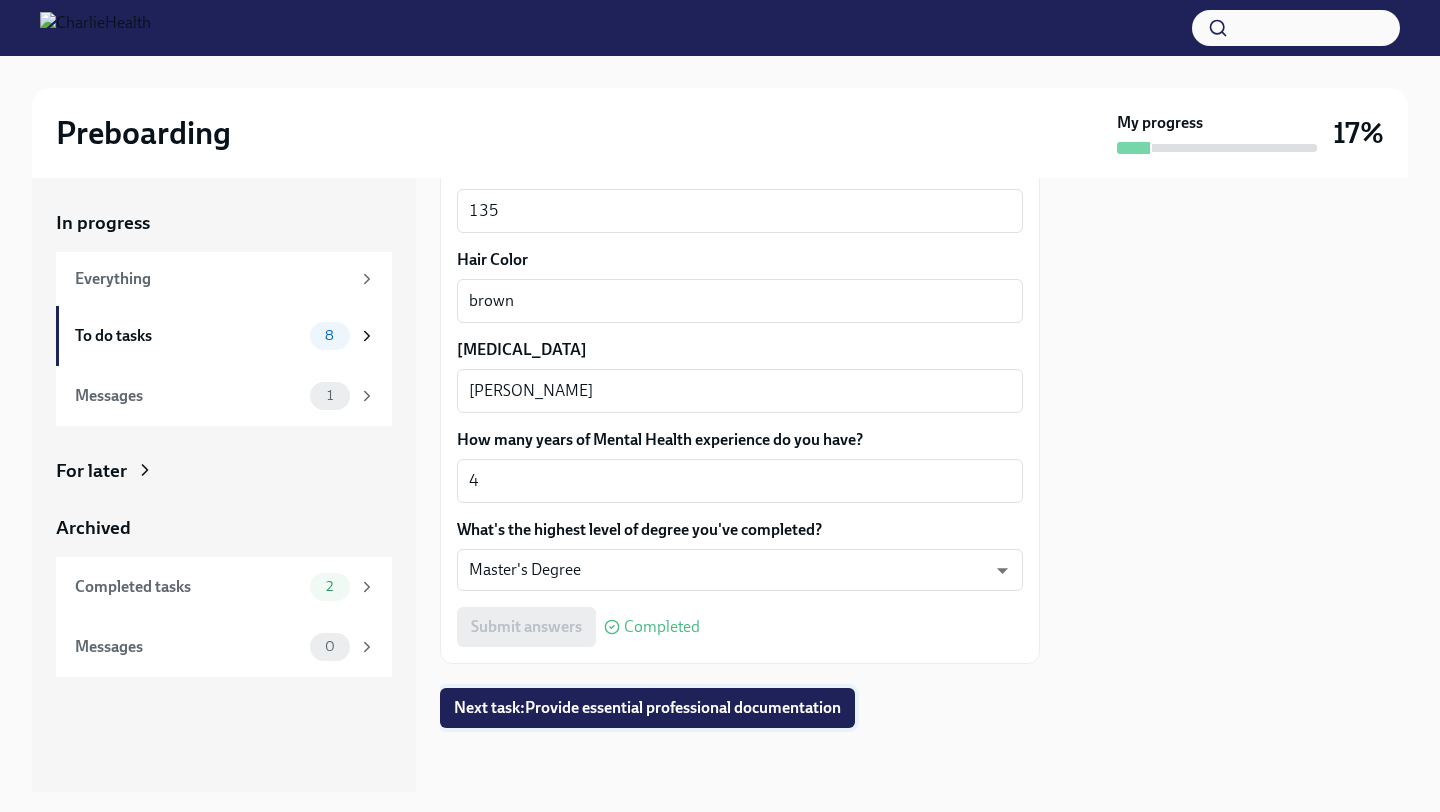 click on "Next task :  Provide essential professional documentation" at bounding box center [647, 708] 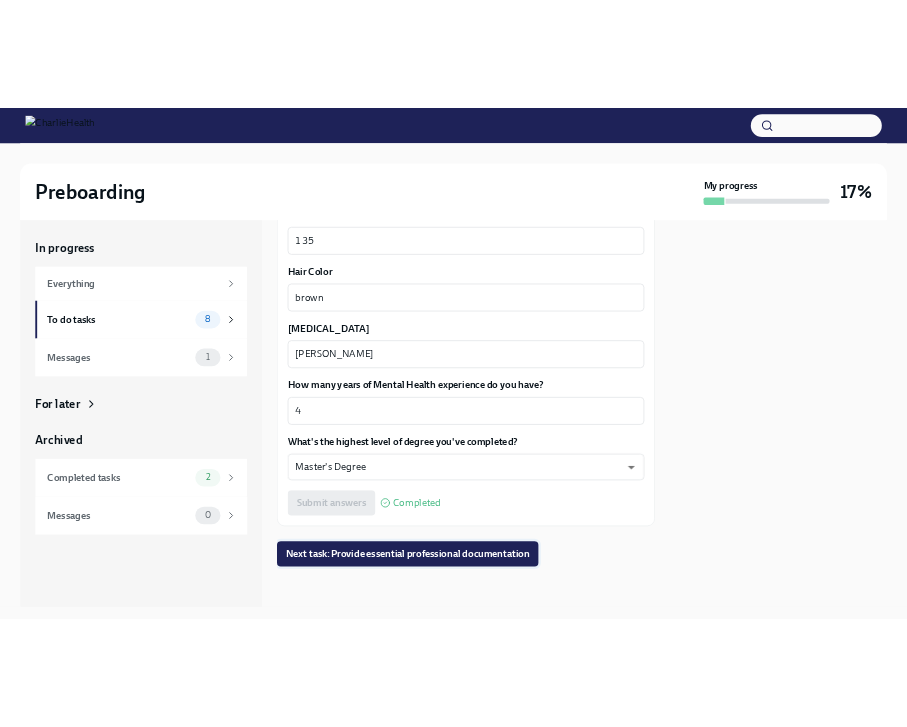 scroll, scrollTop: 0, scrollLeft: 0, axis: both 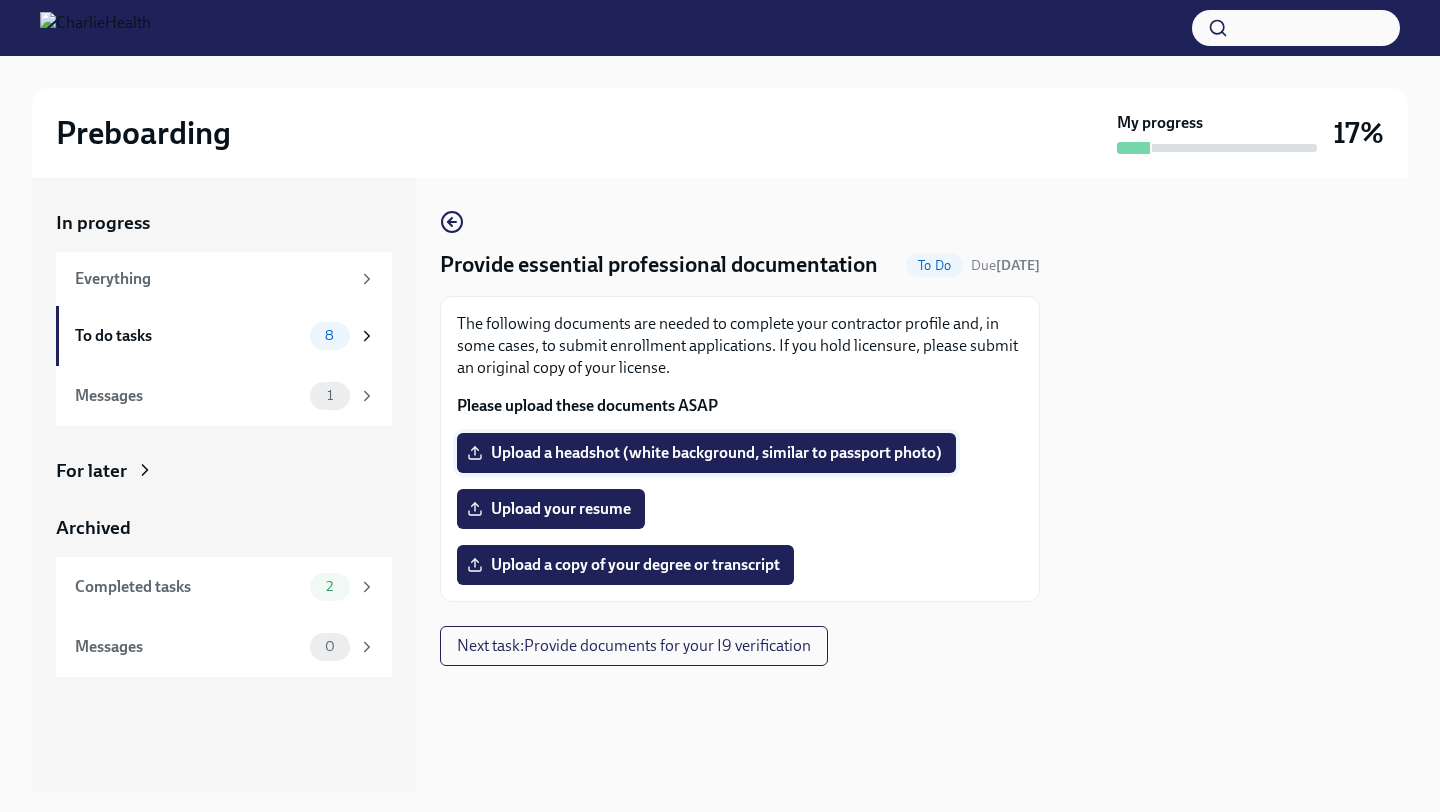 click on "Upload a headshot (white background, similar to passport photo)" at bounding box center (706, 453) 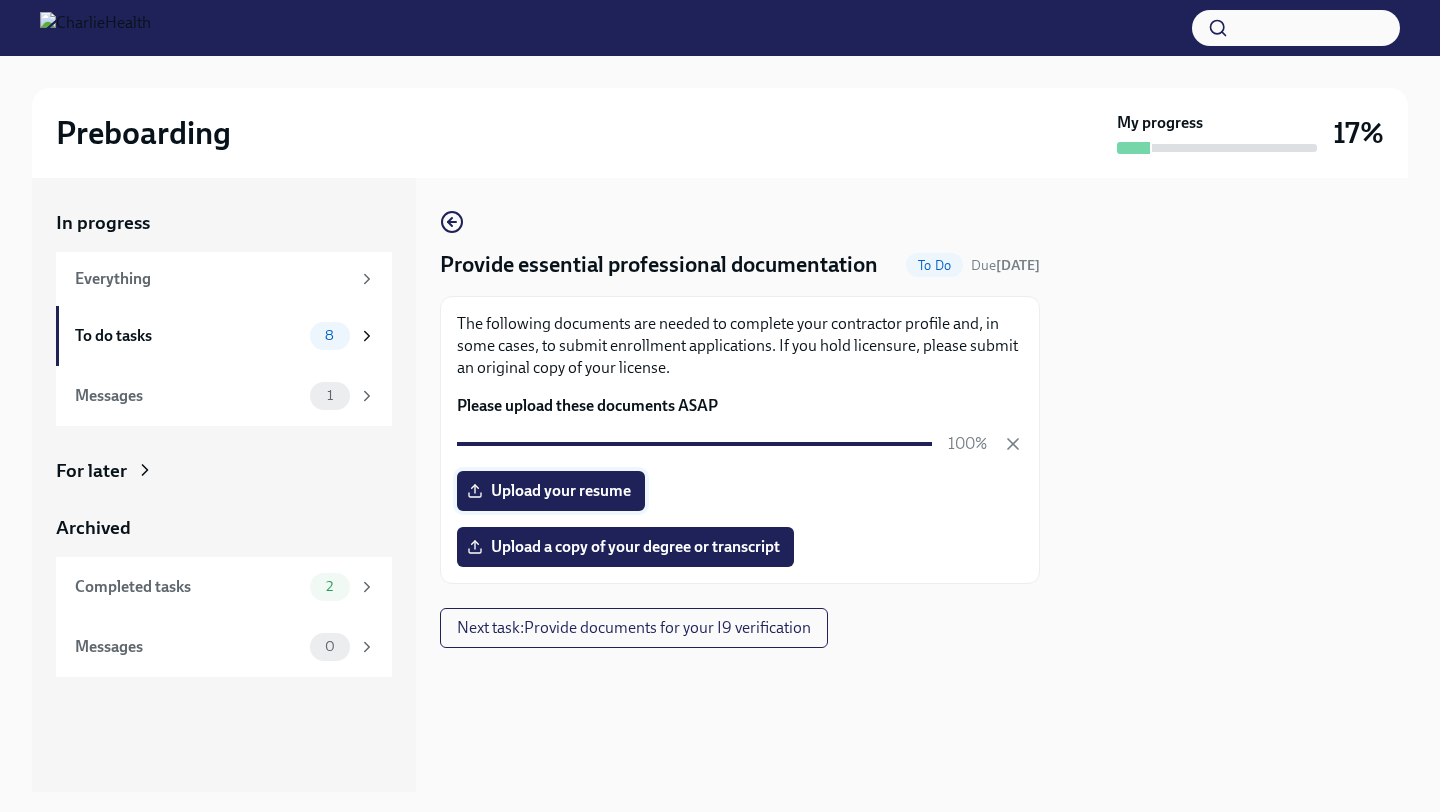 click on "Upload your resume" at bounding box center (551, 491) 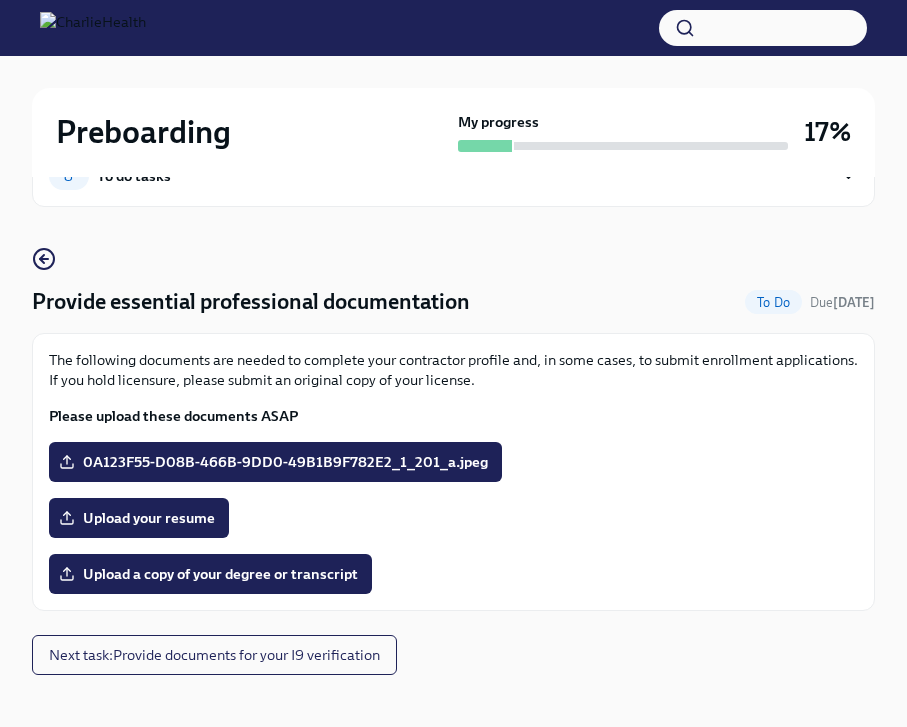 scroll, scrollTop: 68, scrollLeft: 0, axis: vertical 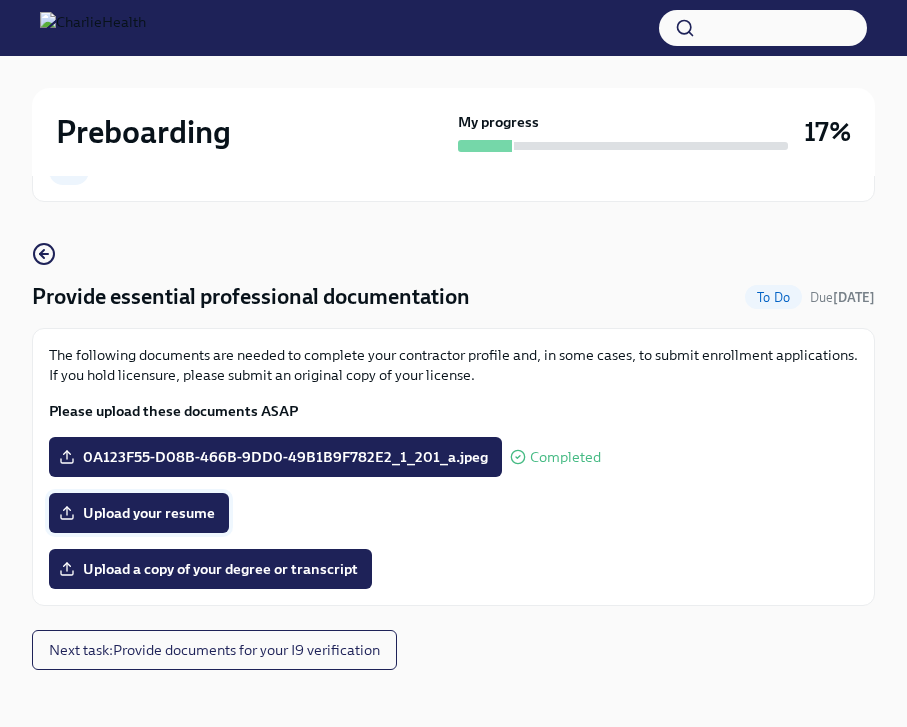 click on "Upload your resume" at bounding box center [139, 513] 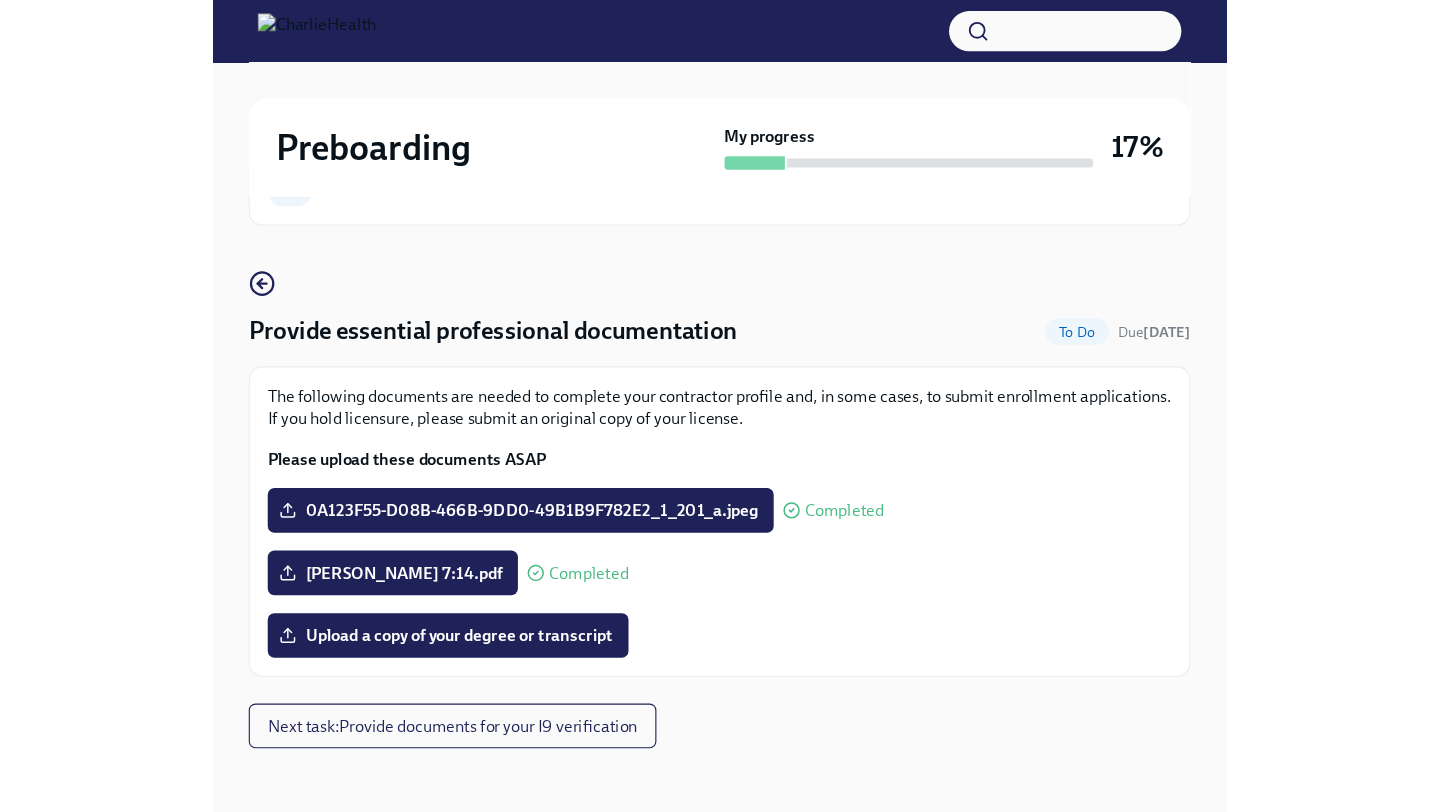 scroll, scrollTop: 0, scrollLeft: 0, axis: both 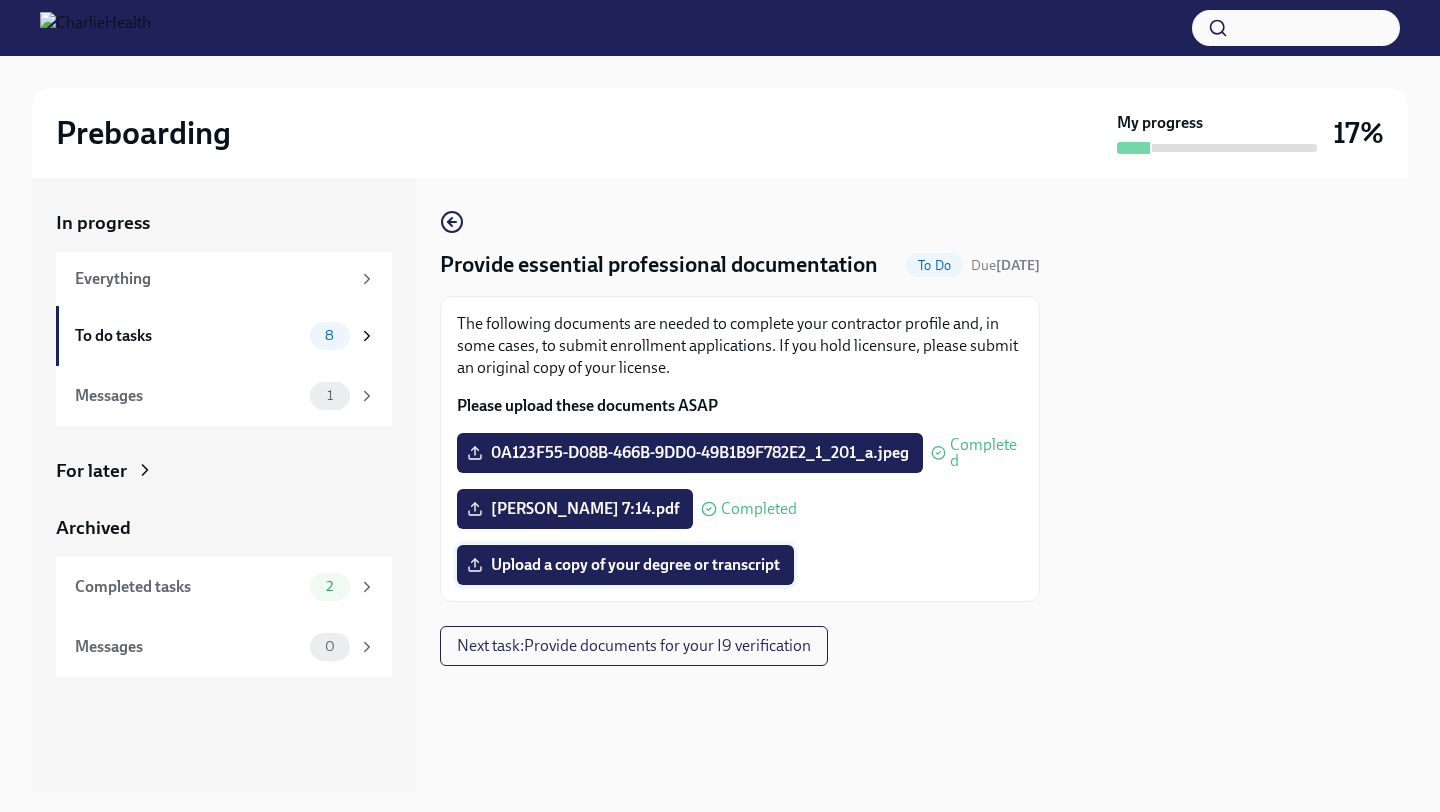 click on "Upload a copy of your degree or transcript" at bounding box center [625, 565] 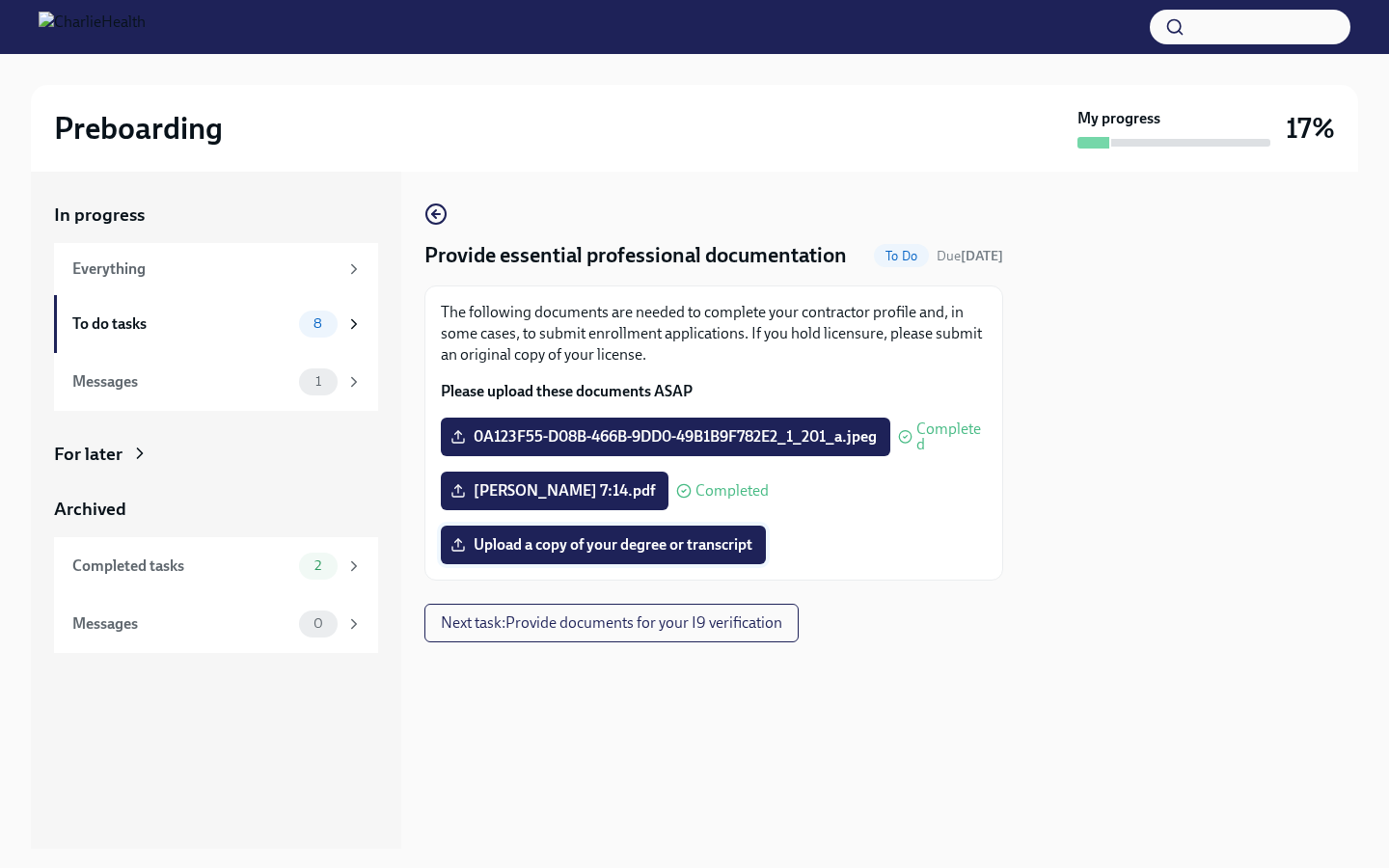 click on "Upload a copy of your degree or transcript" at bounding box center [603, 545] 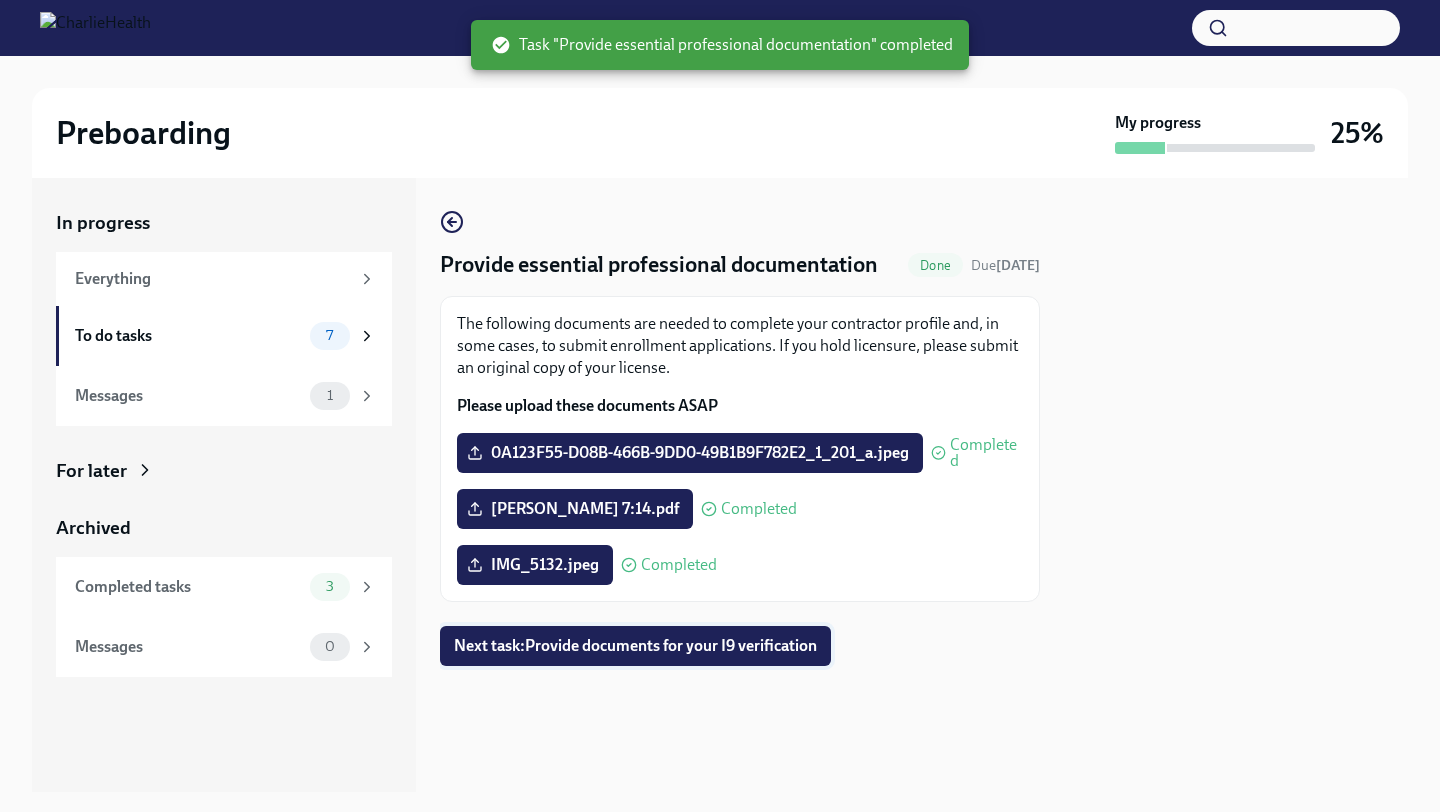 click on "Provide essential professional documentation Done Due  [DATE] The following documents are needed to complete your contractor profile and, in some cases, to submit enrollment applications. If you hold licensure, please submit an original copy of your license.
Please upload these documents ASAP 0A123F55-D08B-466B-9DD0-49B1B9F782E2_1_201_a.jpeg Completed [PERSON_NAME] 7:14.pdf Completed IMG_5132.jpeg Completed Next task :  Provide documents for your I9 verification" at bounding box center [740, 438] 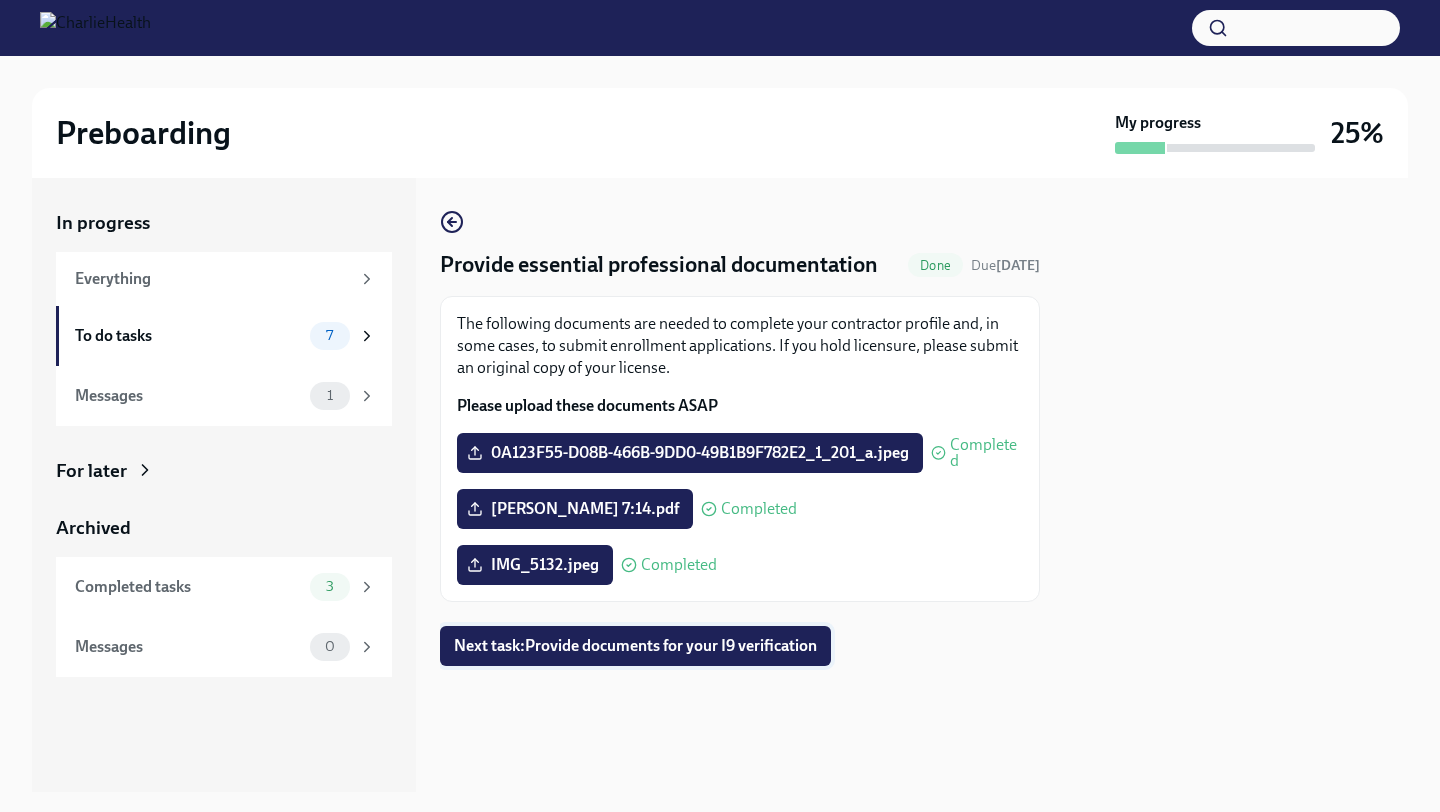 click on "Next task :  Provide documents for your I9 verification" at bounding box center (635, 646) 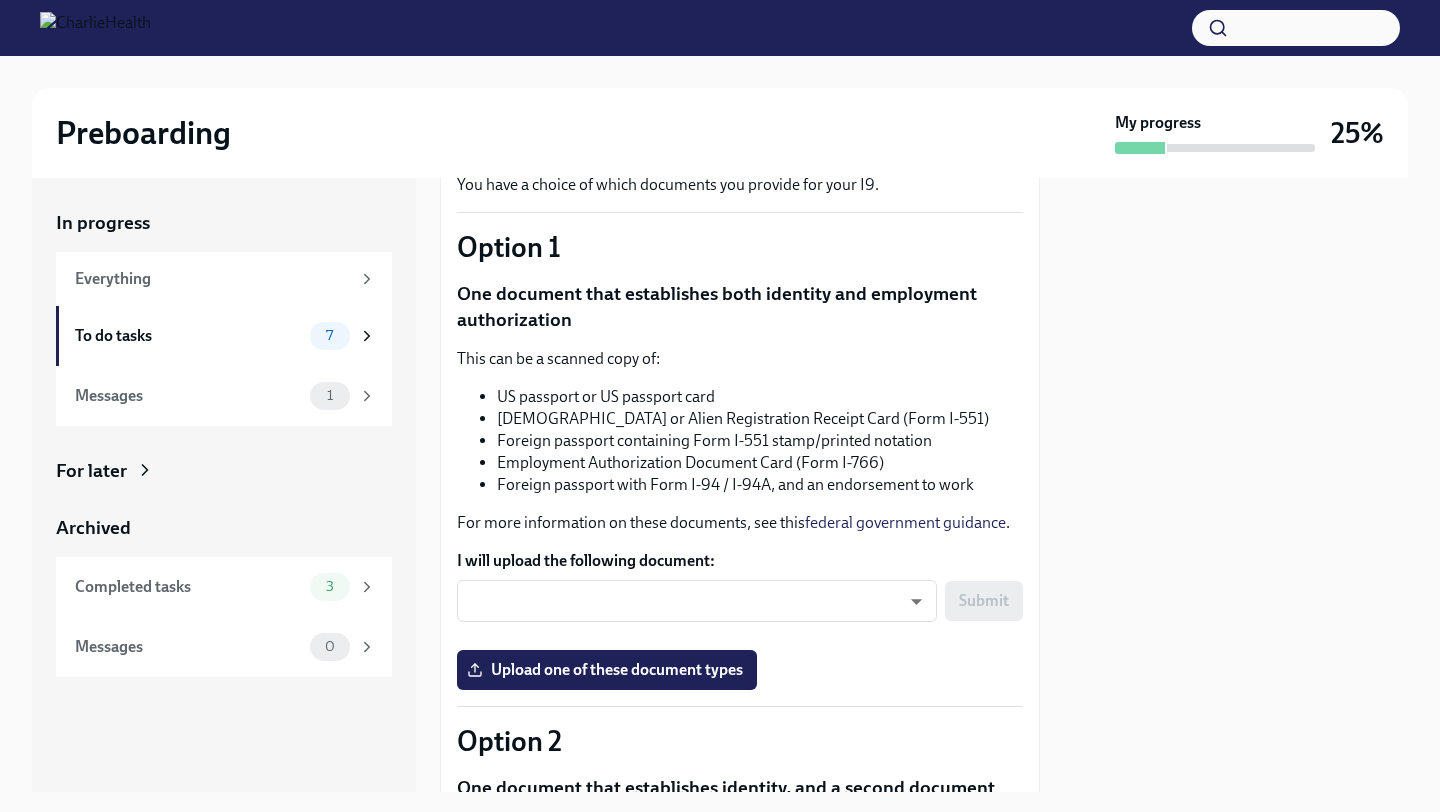 scroll, scrollTop: 155, scrollLeft: 0, axis: vertical 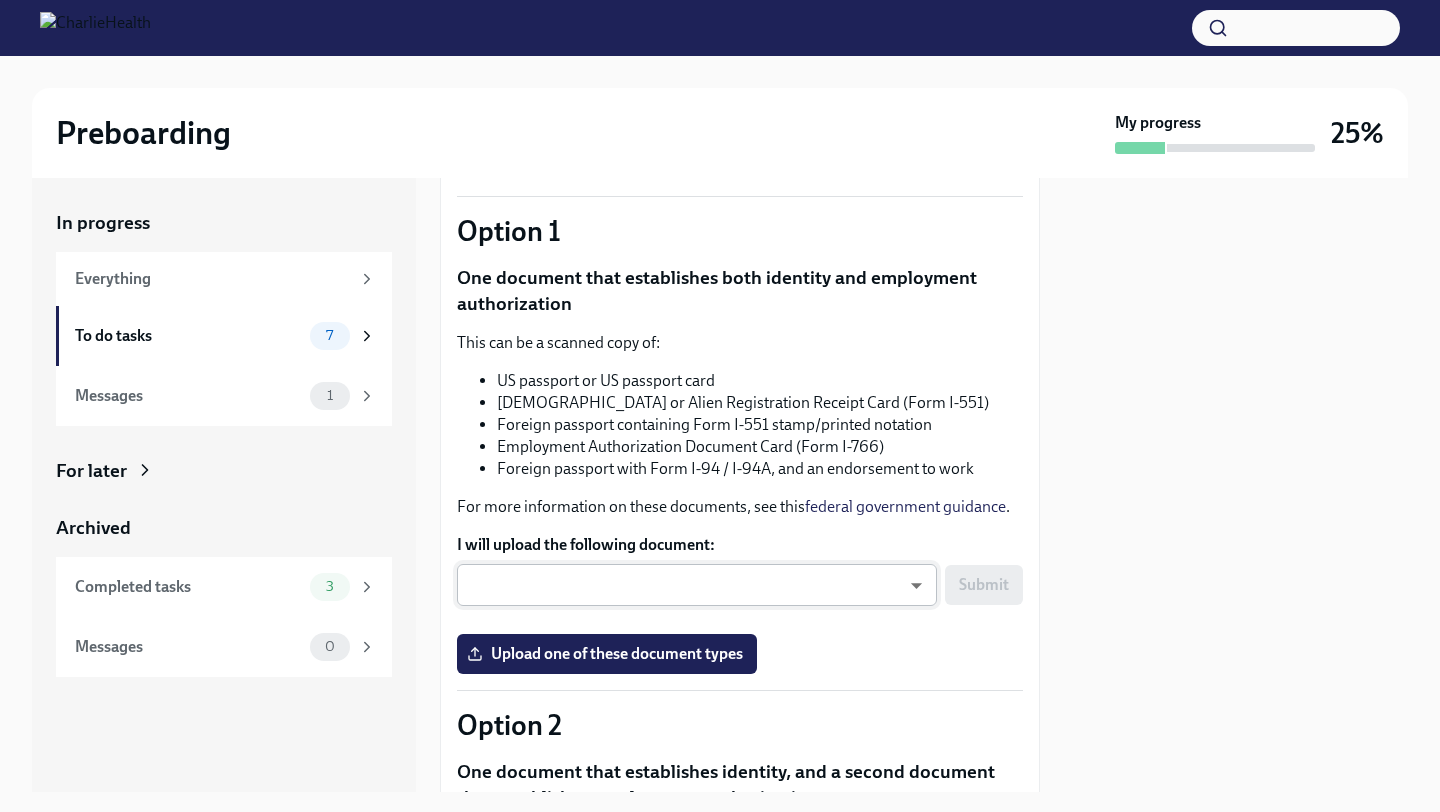 click on "Preboarding My progress 25% In progress Everything To do tasks 7 Messages 1 For later Archived Completed tasks 3 Messages 0 Provide documents for your I9 verification To Do Due  [DATE] You have a choice of which documents you provide for your I9. Option 1 One document that establishes both identity and employment authorization This can be a scanned copy of:
US passport or US passport card
[DEMOGRAPHIC_DATA] or Alien Registration Receipt Card (Form I-551)
Foreign passport containing Form I-551 stamp/printed notation
Employment Authorization Document Card (Form I-766)
Foreign passport with Form I-94 / I-94A, and an endorsement to work
For more information on these documents, see this  federal government guidance . I will upload the following document: ​ ​ Submit Upload one of these document types [MEDICAL_DATA] One document that establishes identity, and a second document that establishes employment authorization Your  identity-establishing  document can be:" at bounding box center (720, 406) 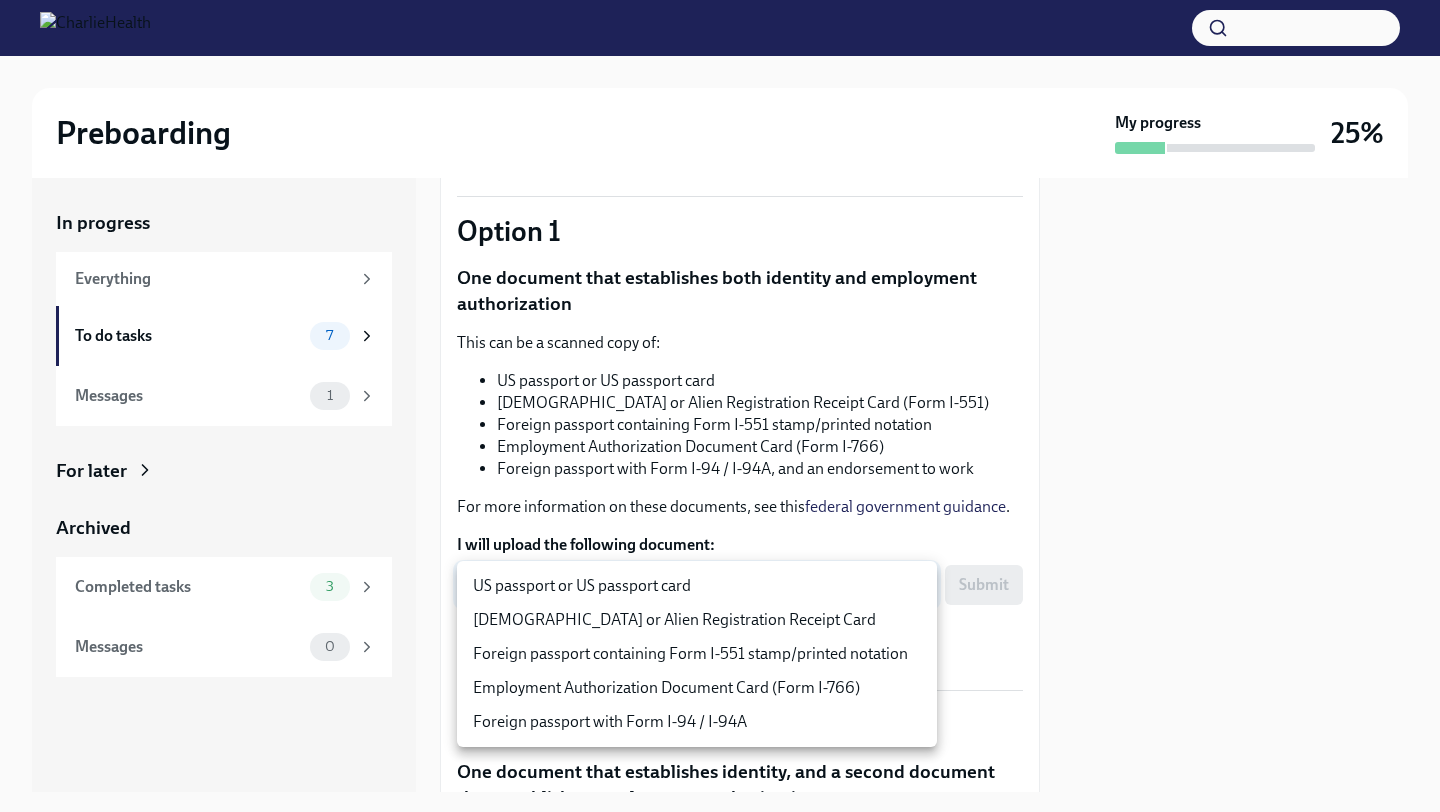 click on "US passport or US passport card" at bounding box center (697, 586) 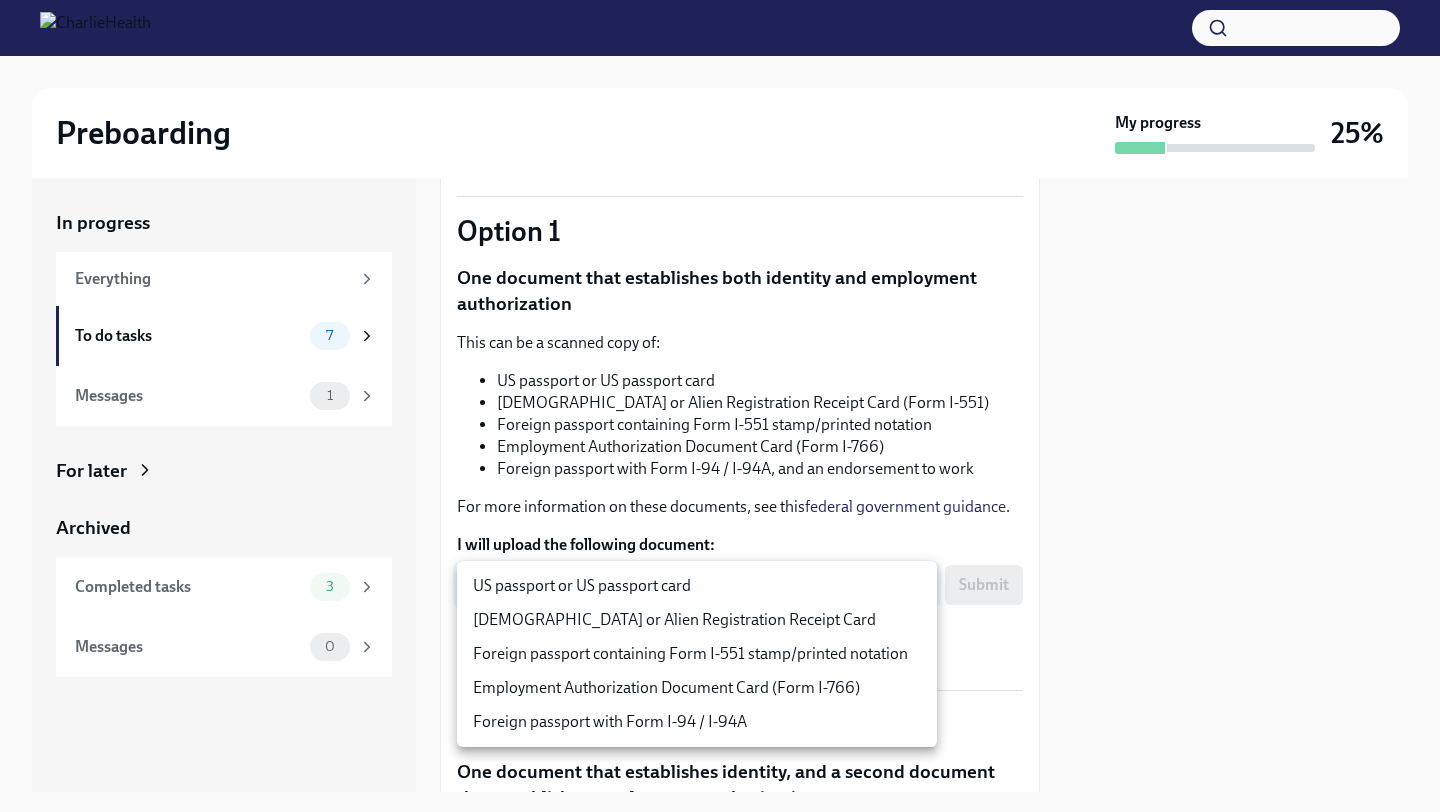 type on "KnYOjnC8x" 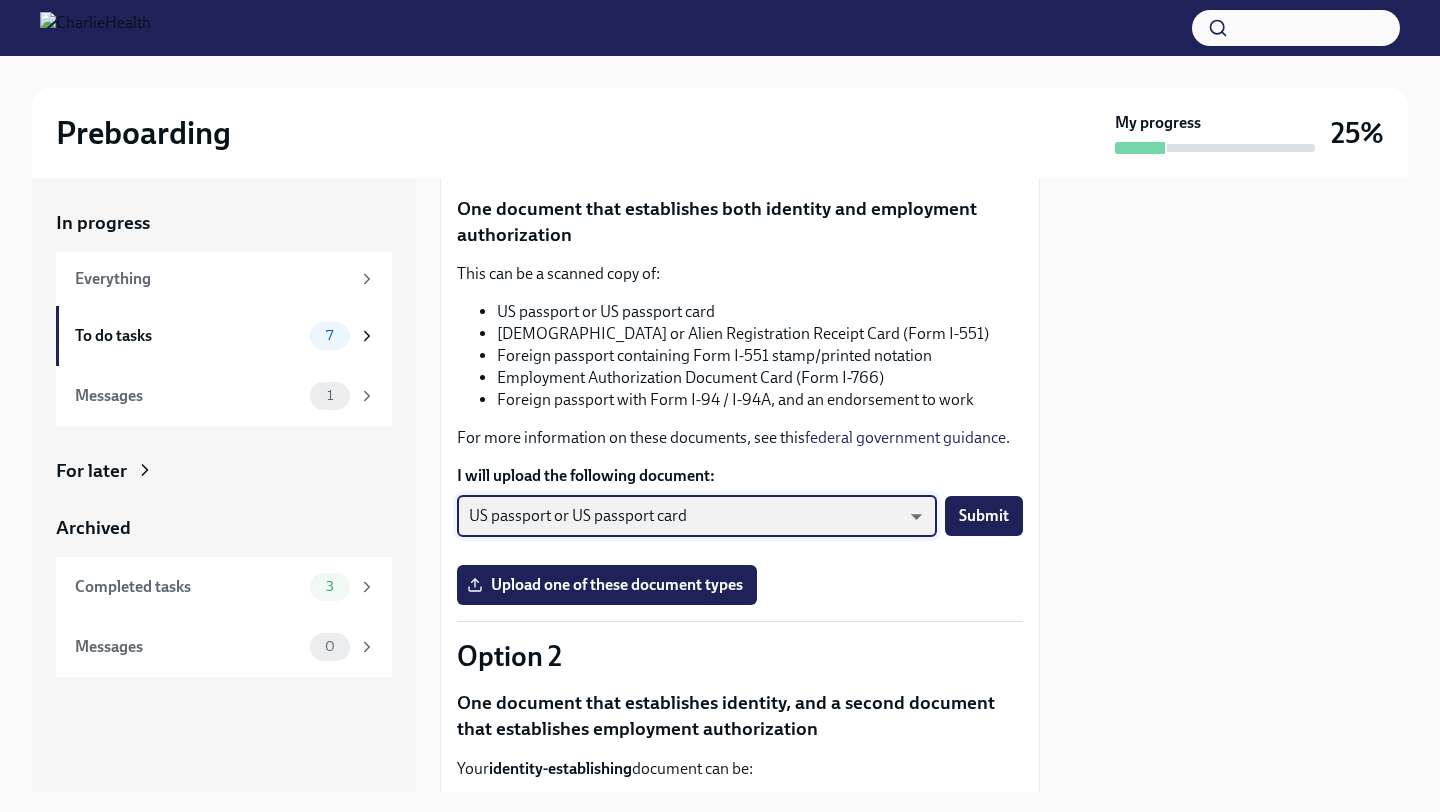scroll, scrollTop: 271, scrollLeft: 0, axis: vertical 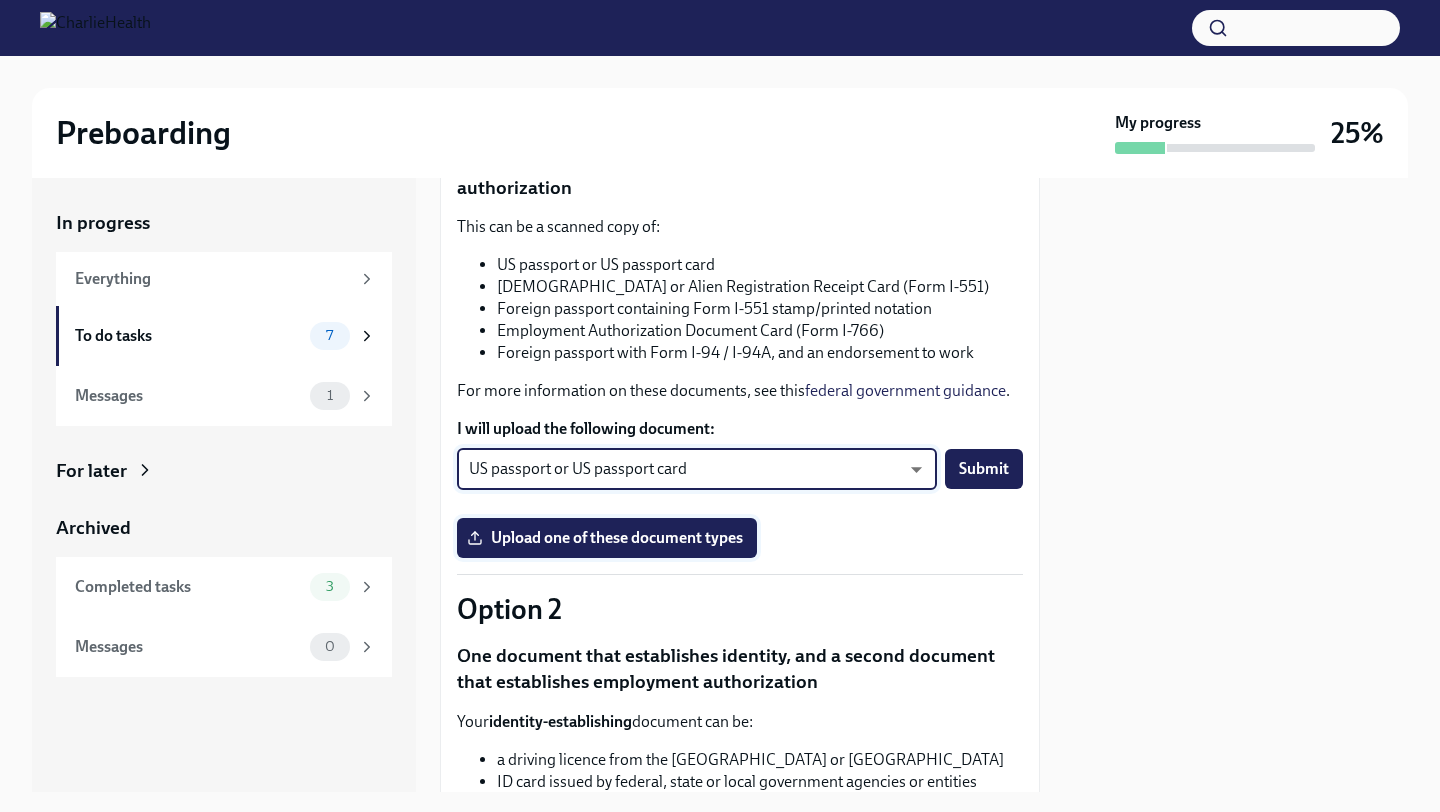 click on "Upload one of these document types" at bounding box center [607, 538] 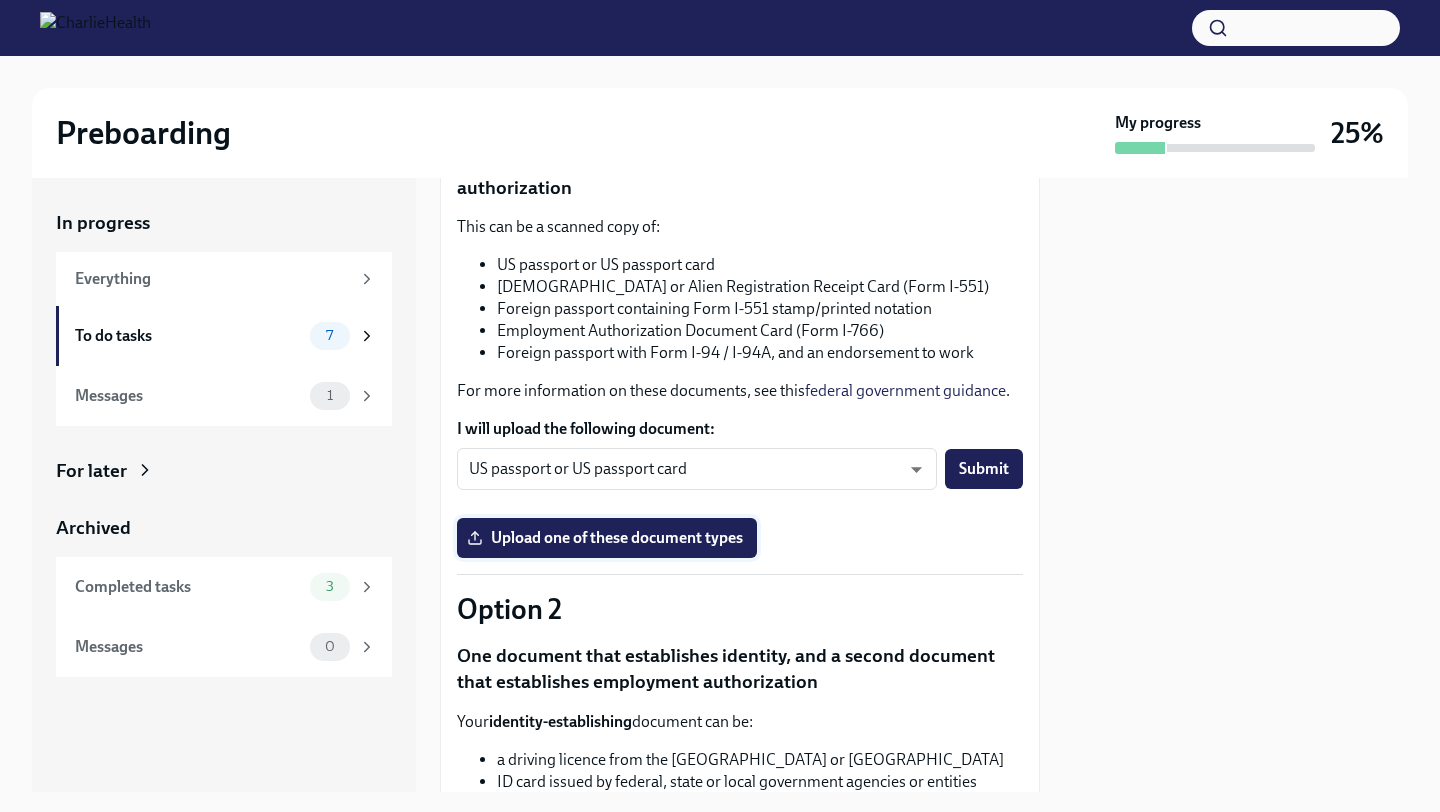 click on "Upload one of these document types" at bounding box center [607, 538] 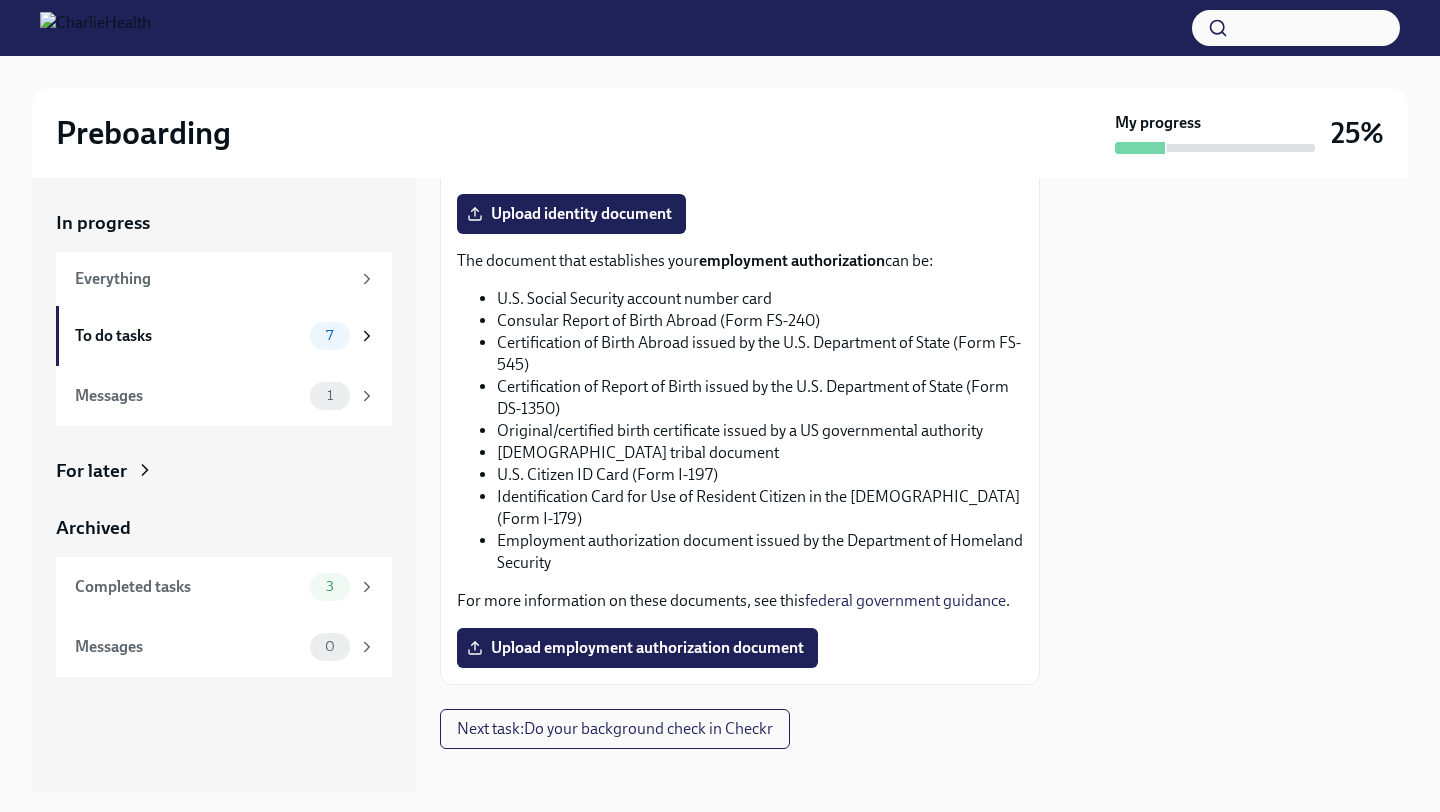 scroll, scrollTop: 1077, scrollLeft: 0, axis: vertical 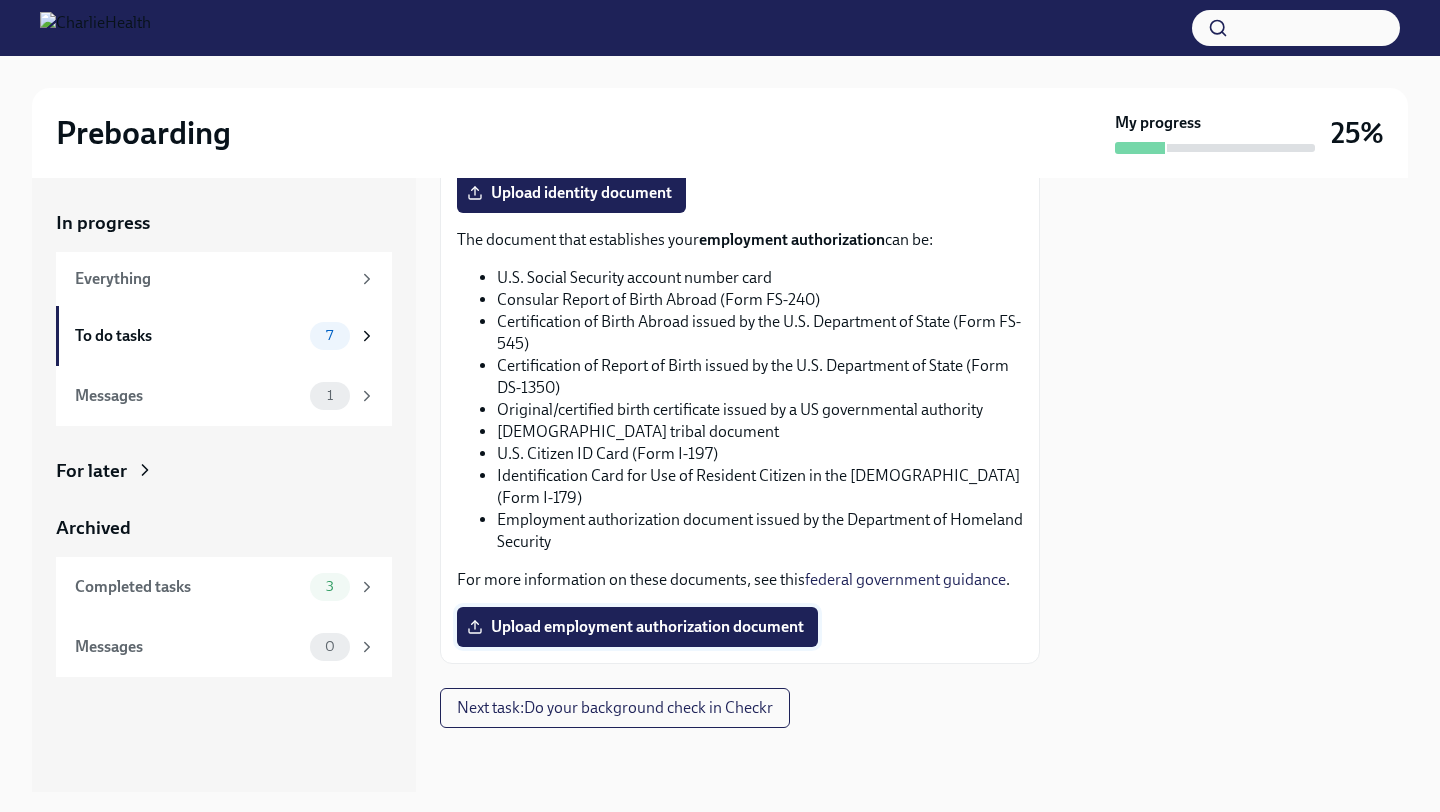 click on "Upload employment authorization document" at bounding box center (637, 627) 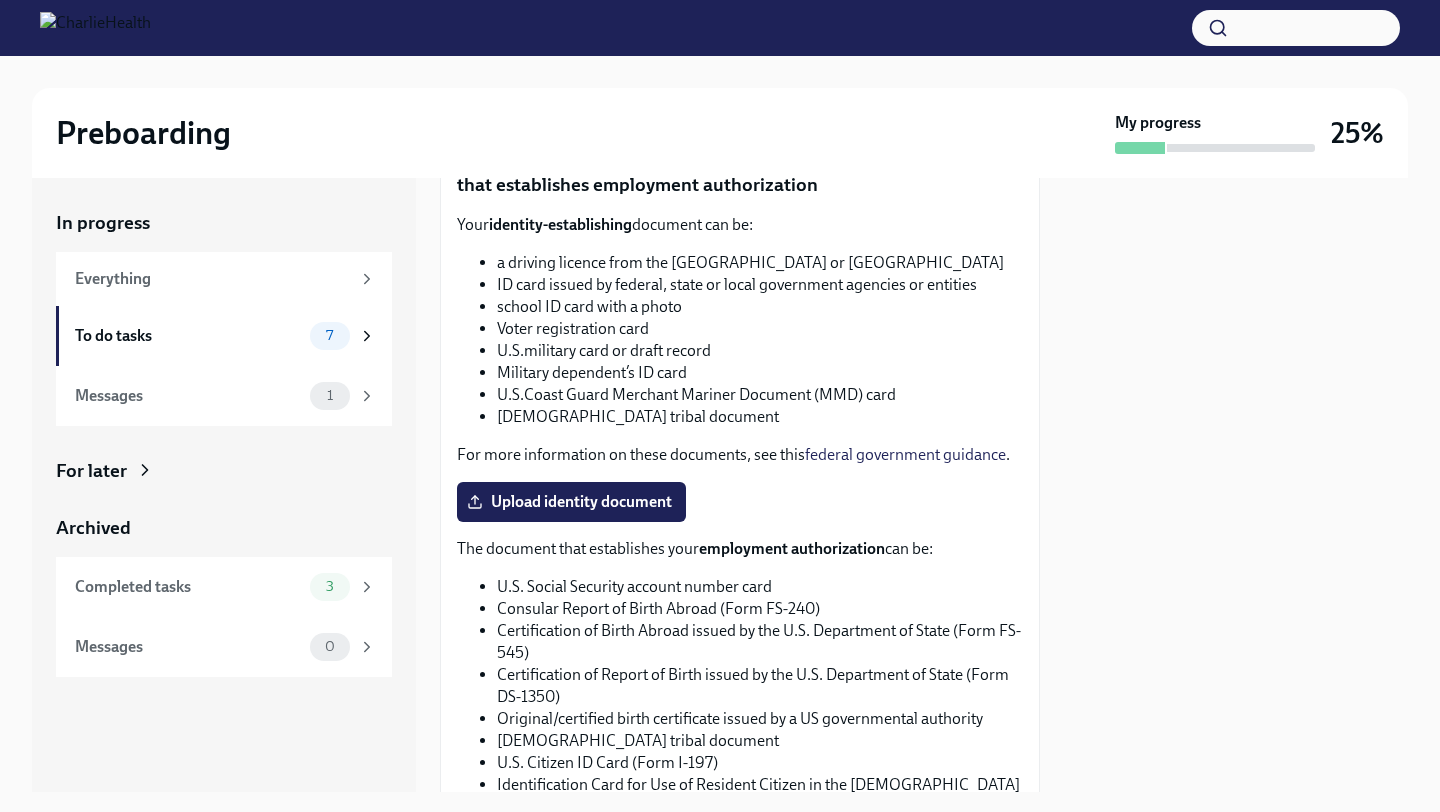 scroll, scrollTop: 765, scrollLeft: 0, axis: vertical 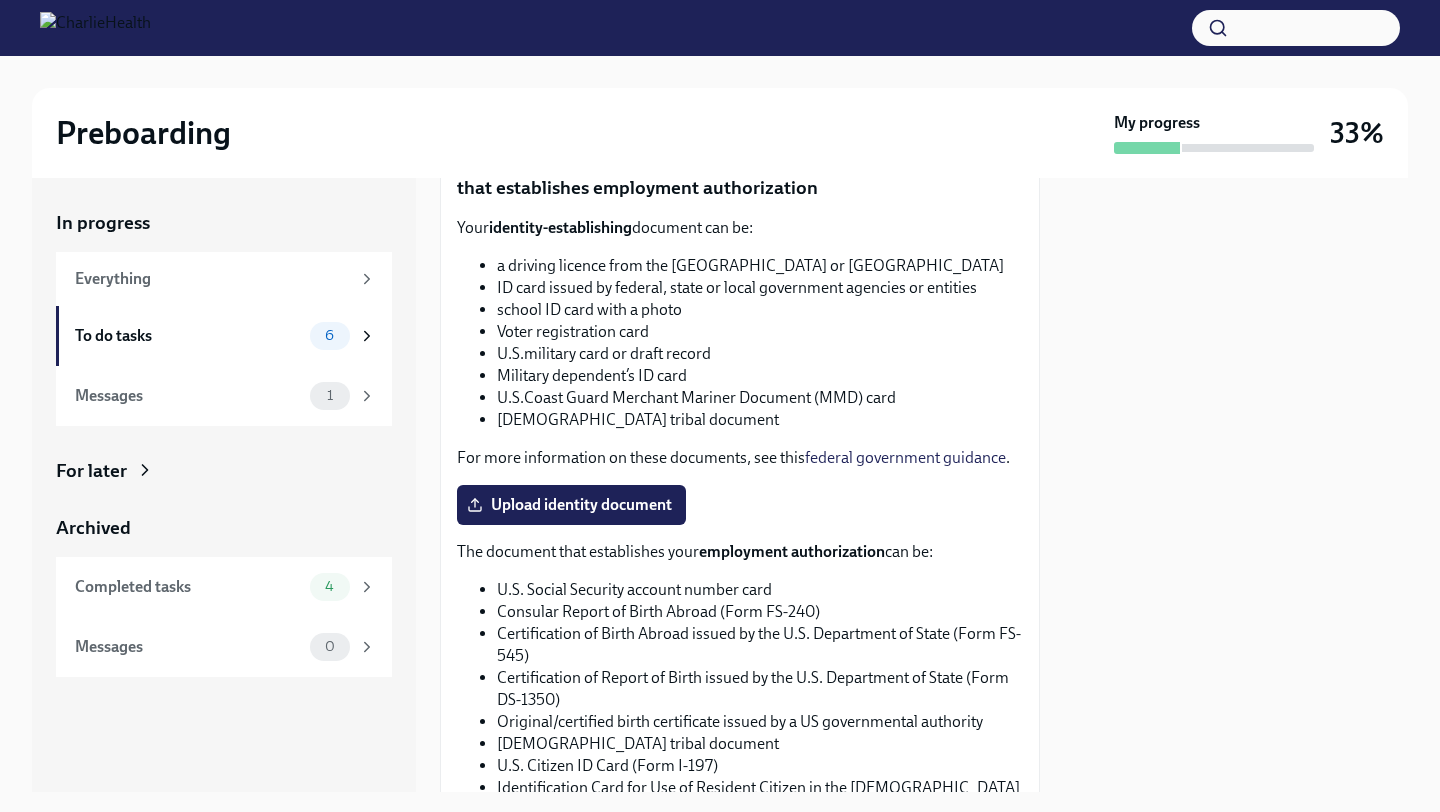 click at bounding box center (1236, 485) 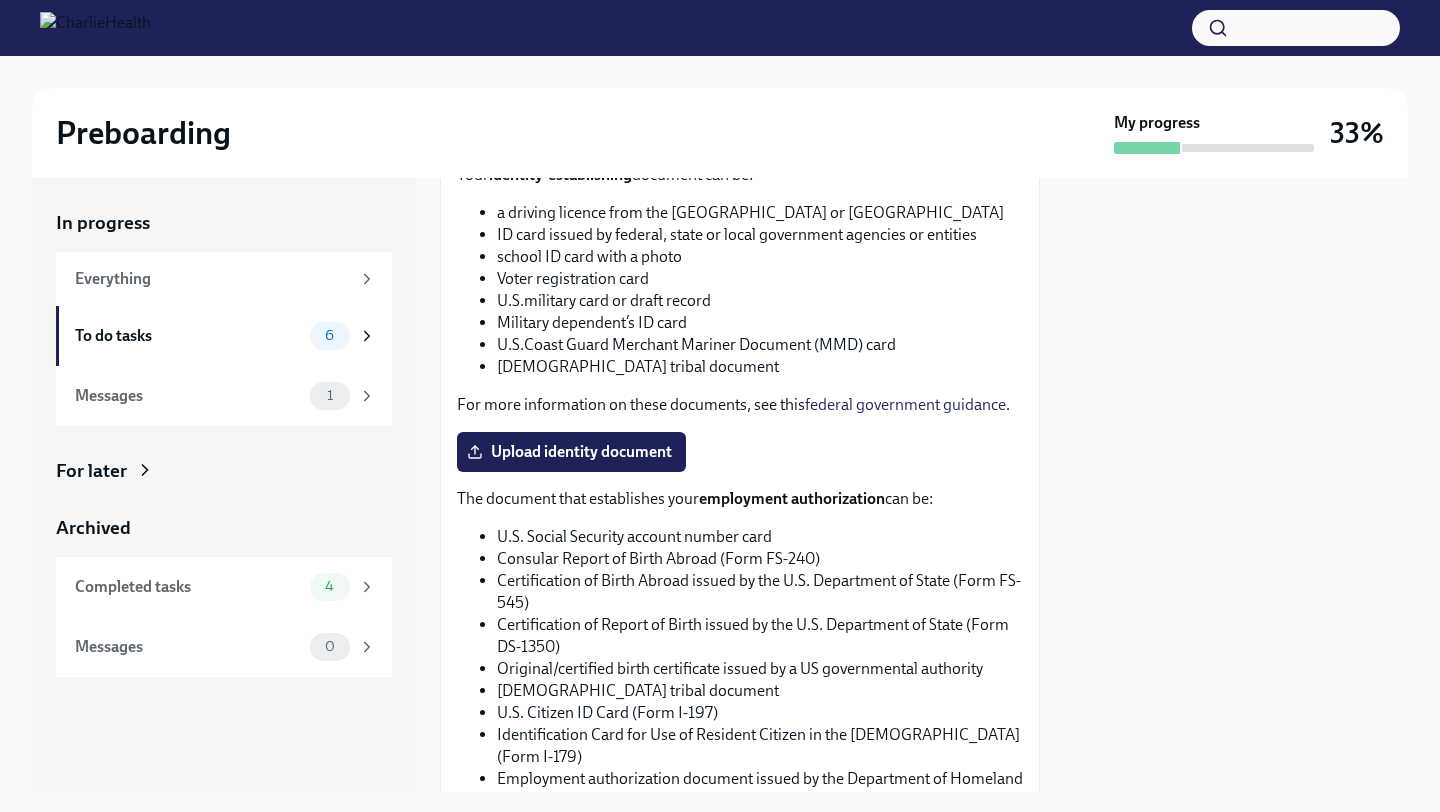 scroll, scrollTop: 775, scrollLeft: 0, axis: vertical 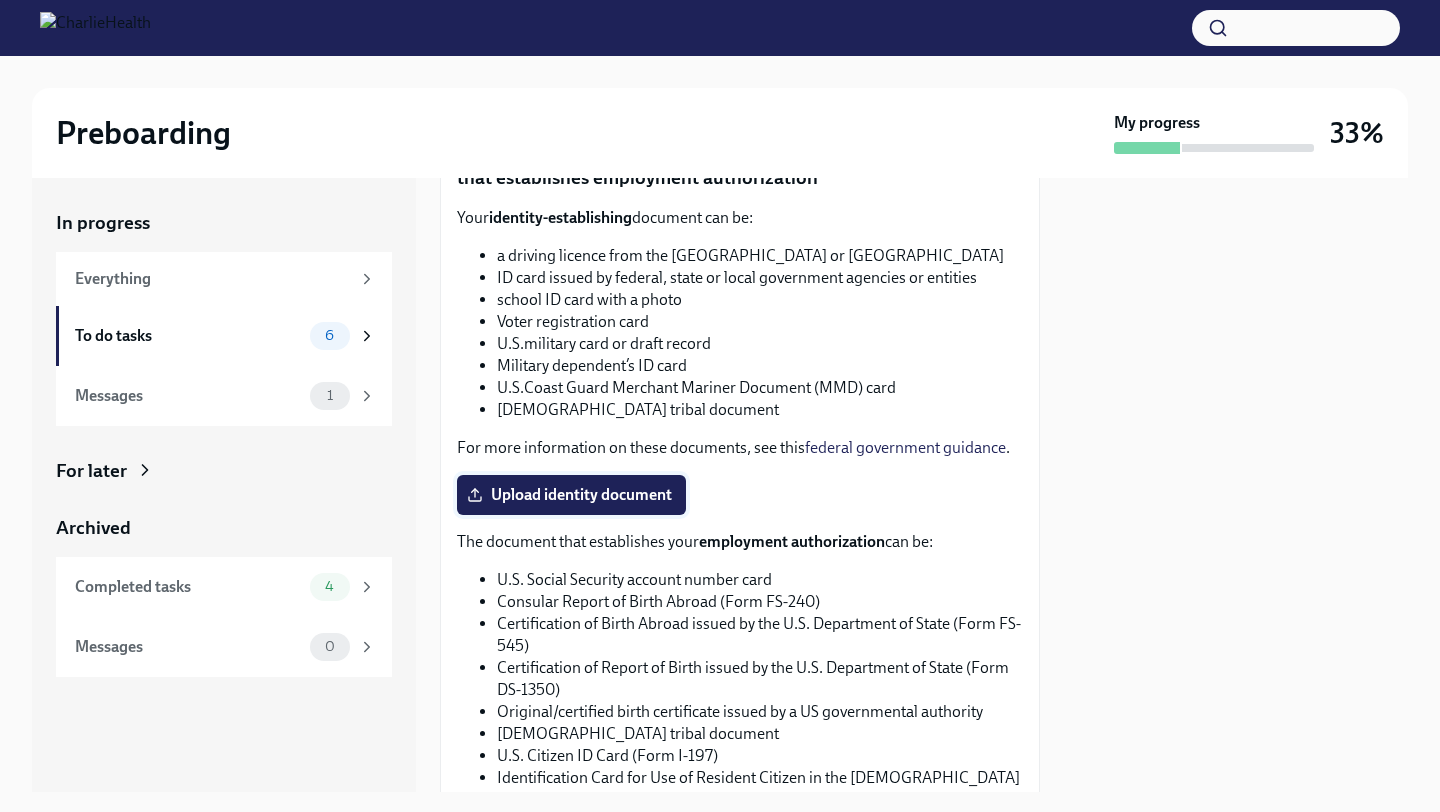 click on "Upload identity document" at bounding box center [571, 495] 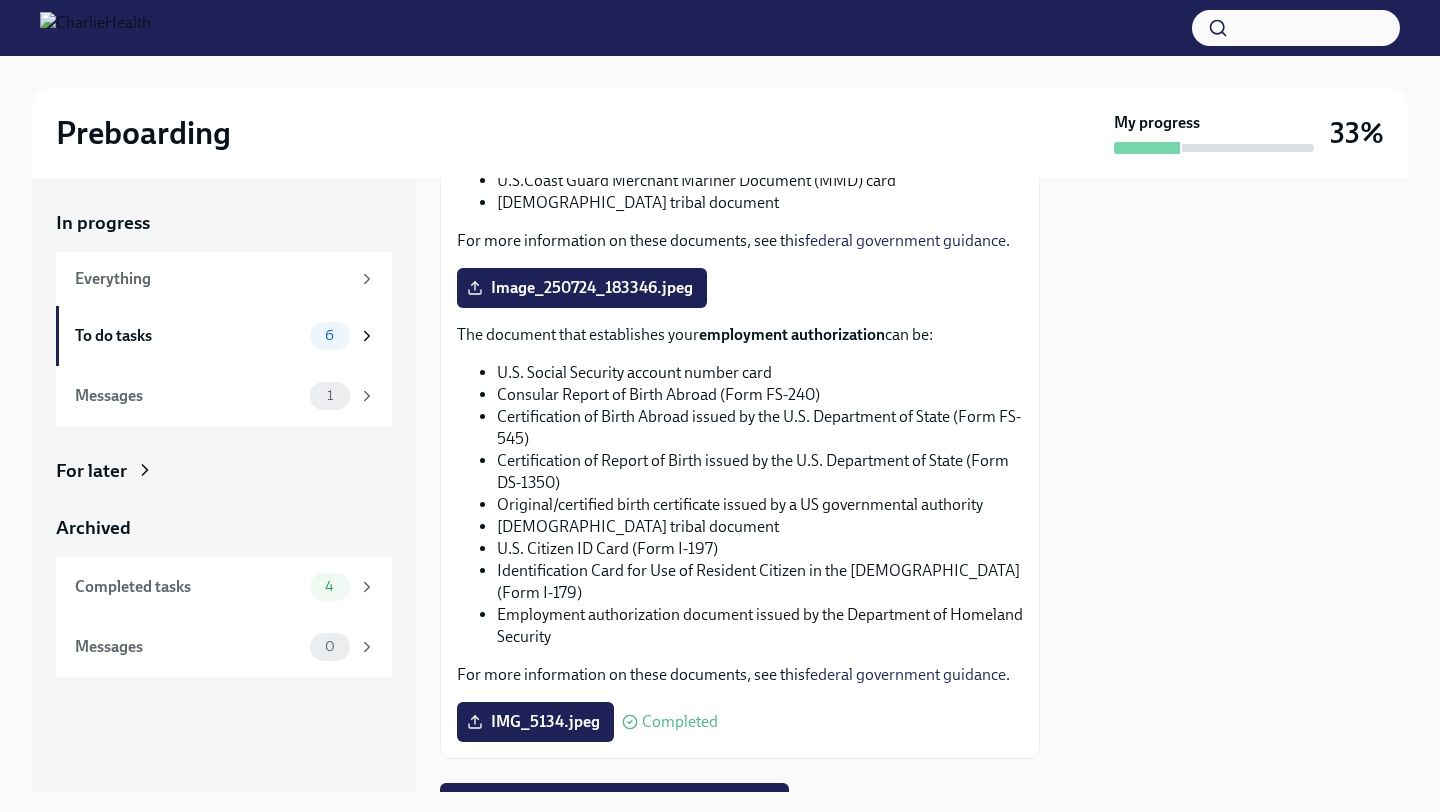 scroll, scrollTop: 1077, scrollLeft: 0, axis: vertical 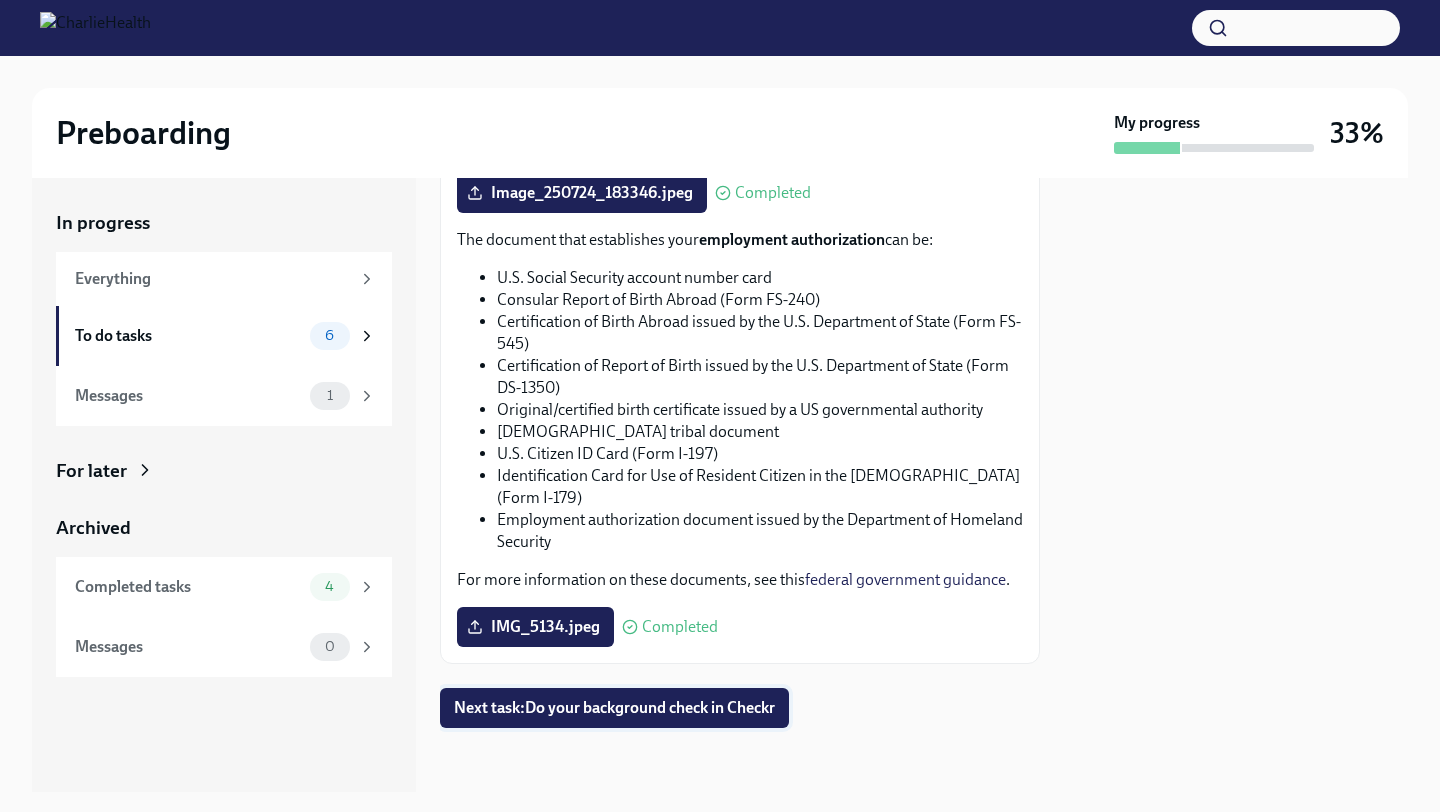 click on "Next task :  Do your background check in Checkr" at bounding box center [614, 708] 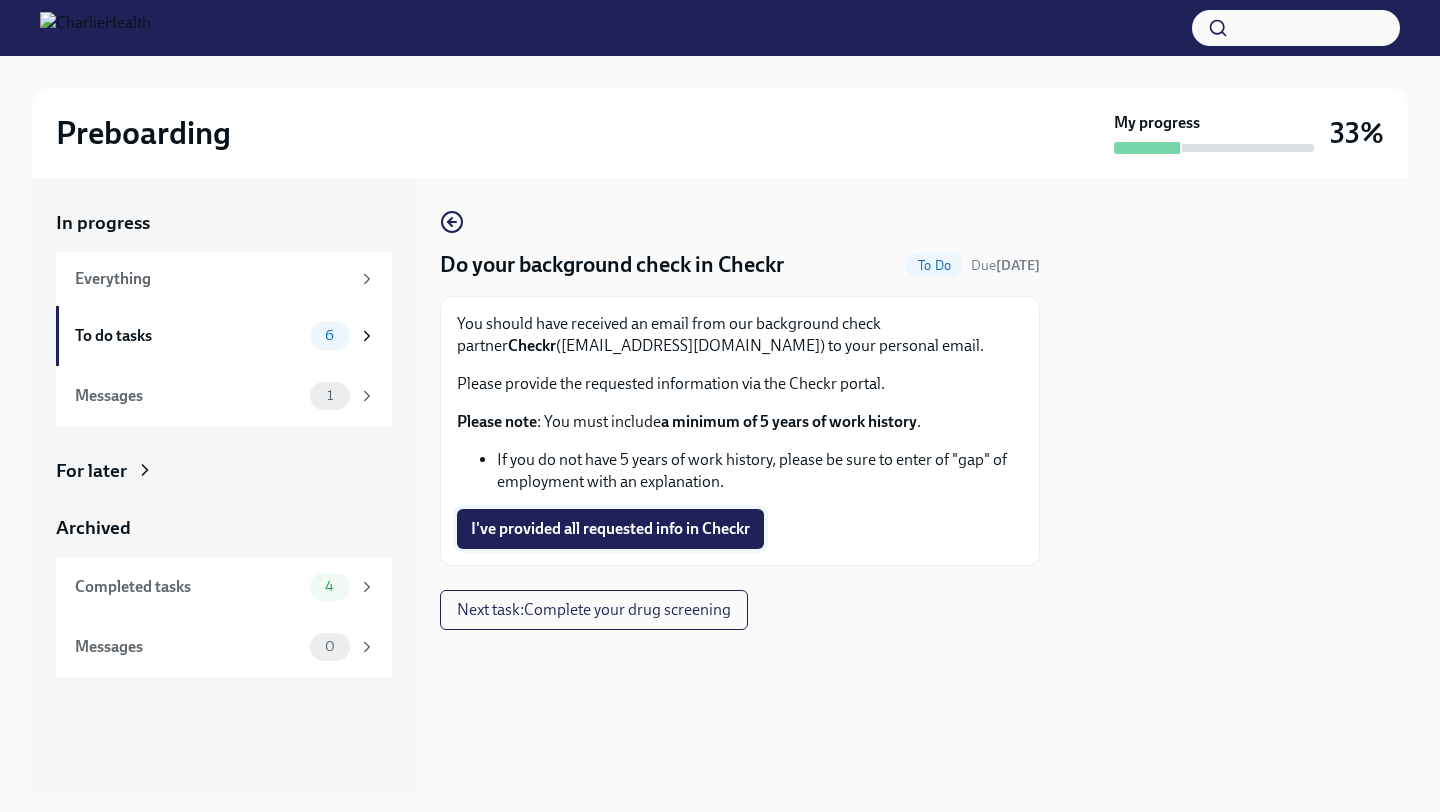 click on "I've provided all requested info in Checkr" at bounding box center (610, 529) 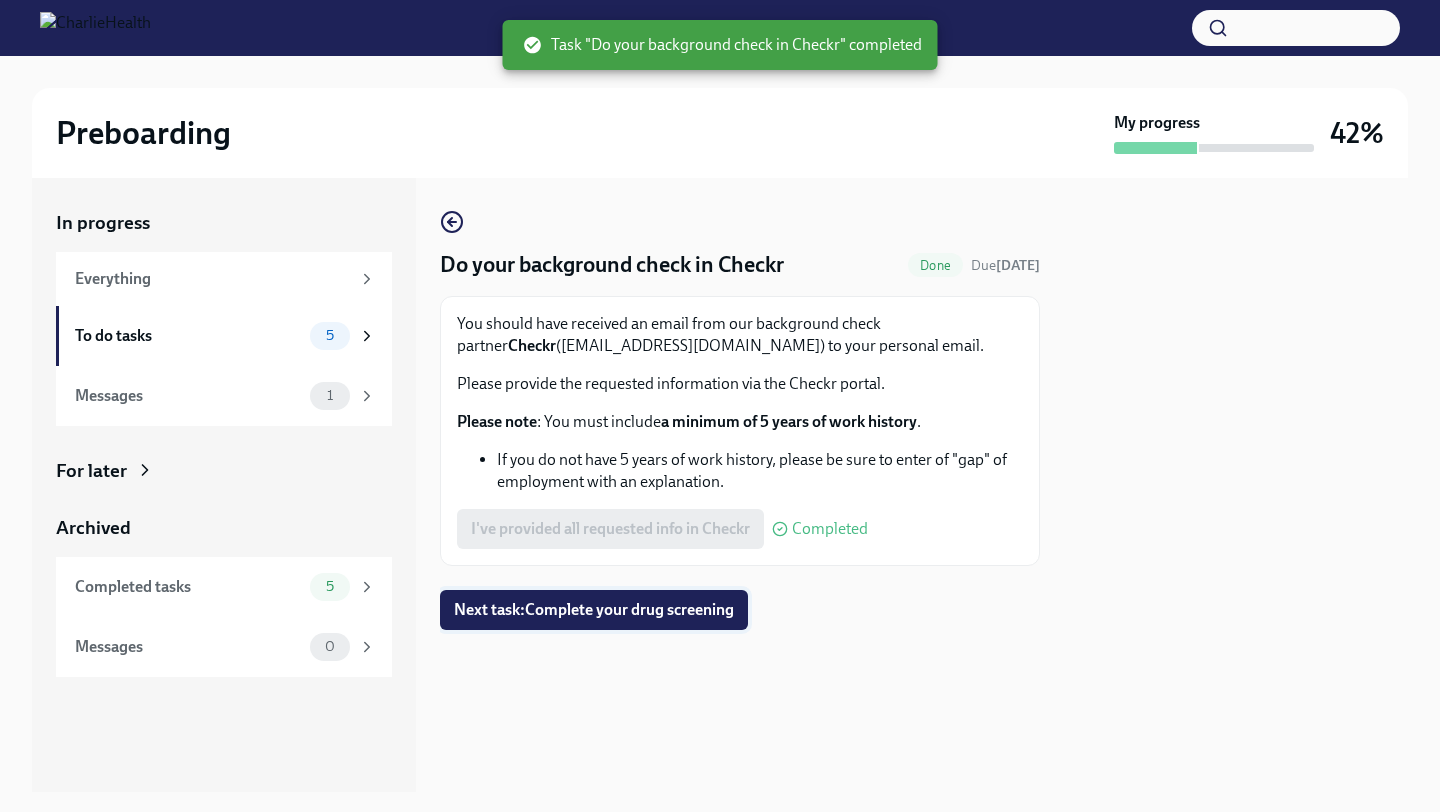 click on "Next task :  Complete your drug screening" at bounding box center (594, 610) 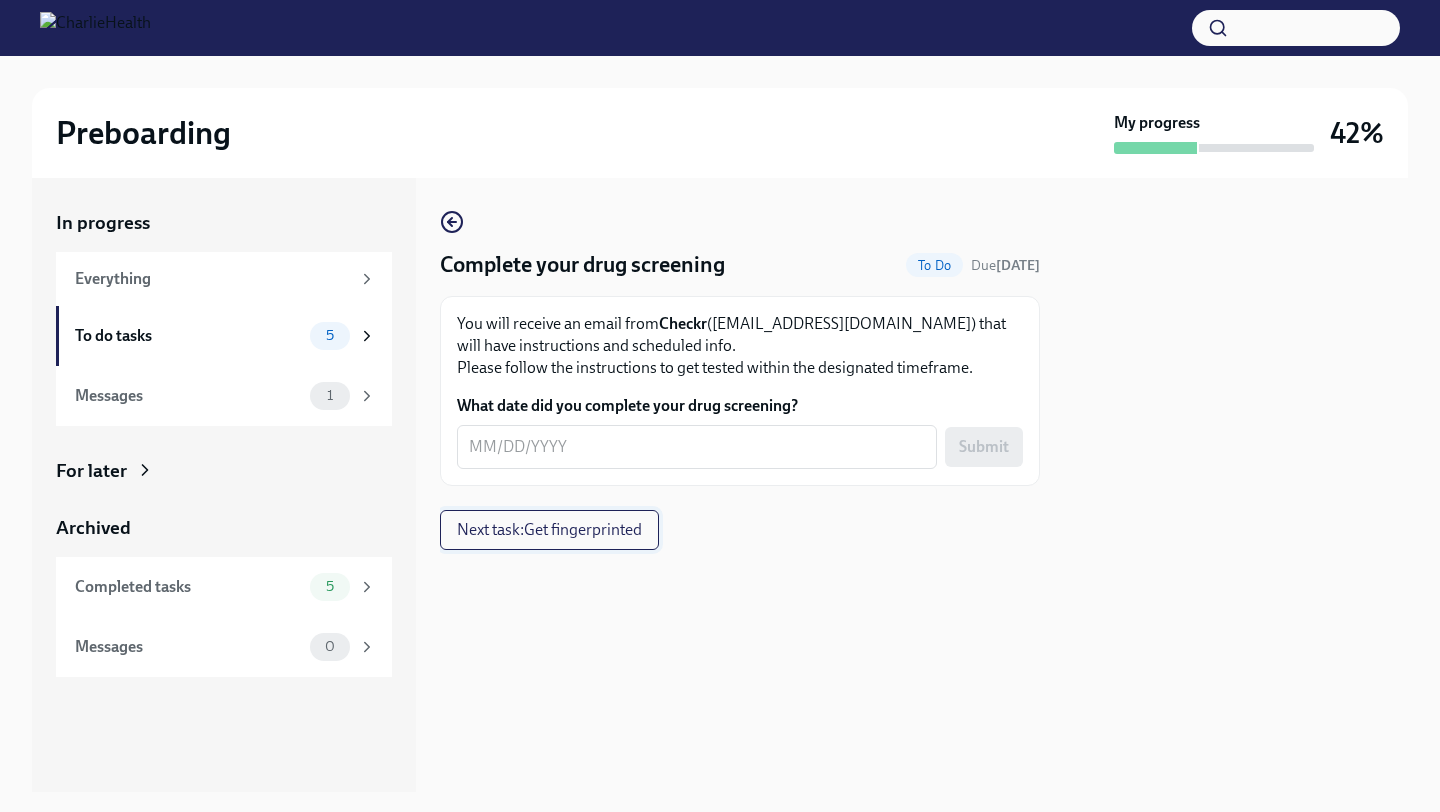 click on "Next task :  Get fingerprinted" at bounding box center [549, 530] 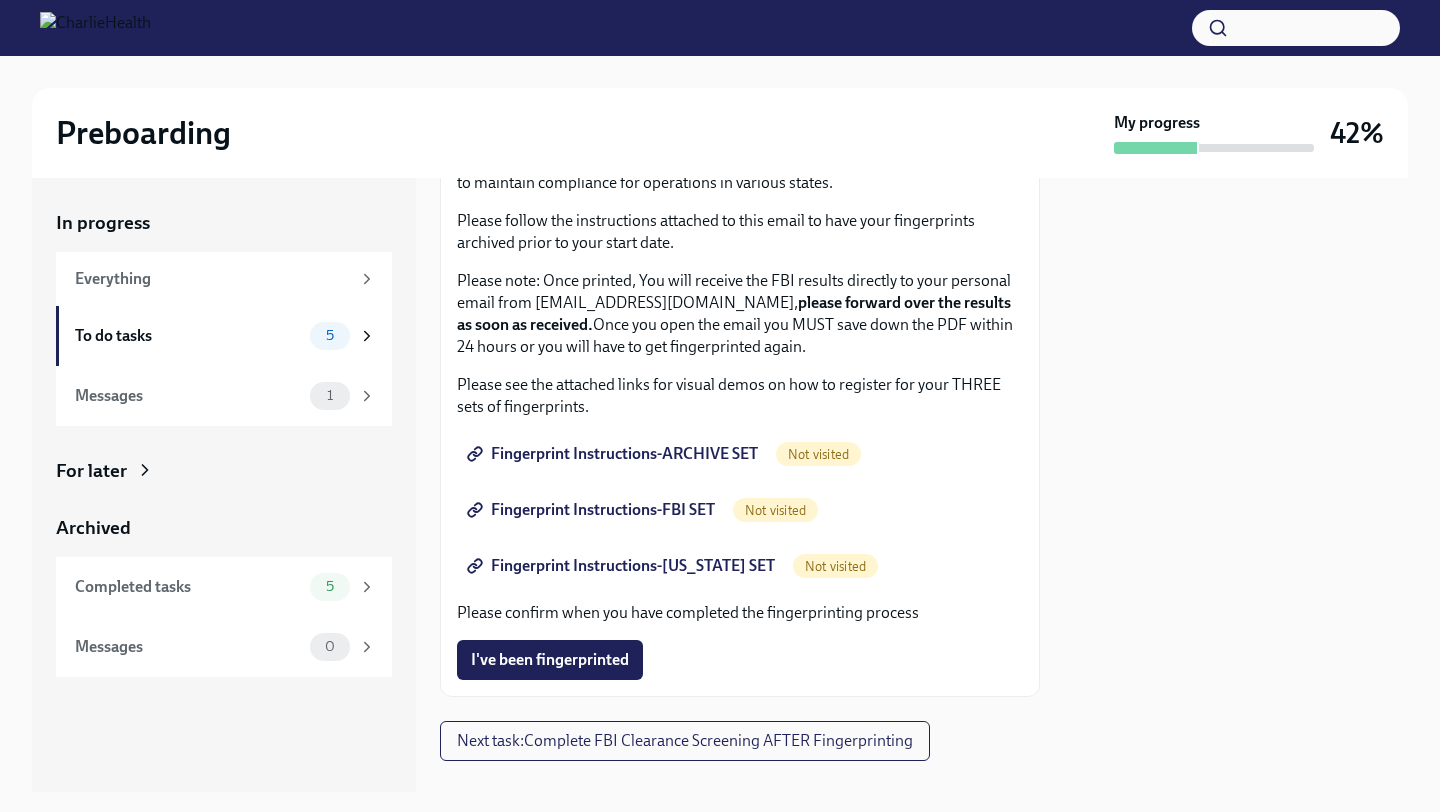 scroll, scrollTop: 196, scrollLeft: 0, axis: vertical 